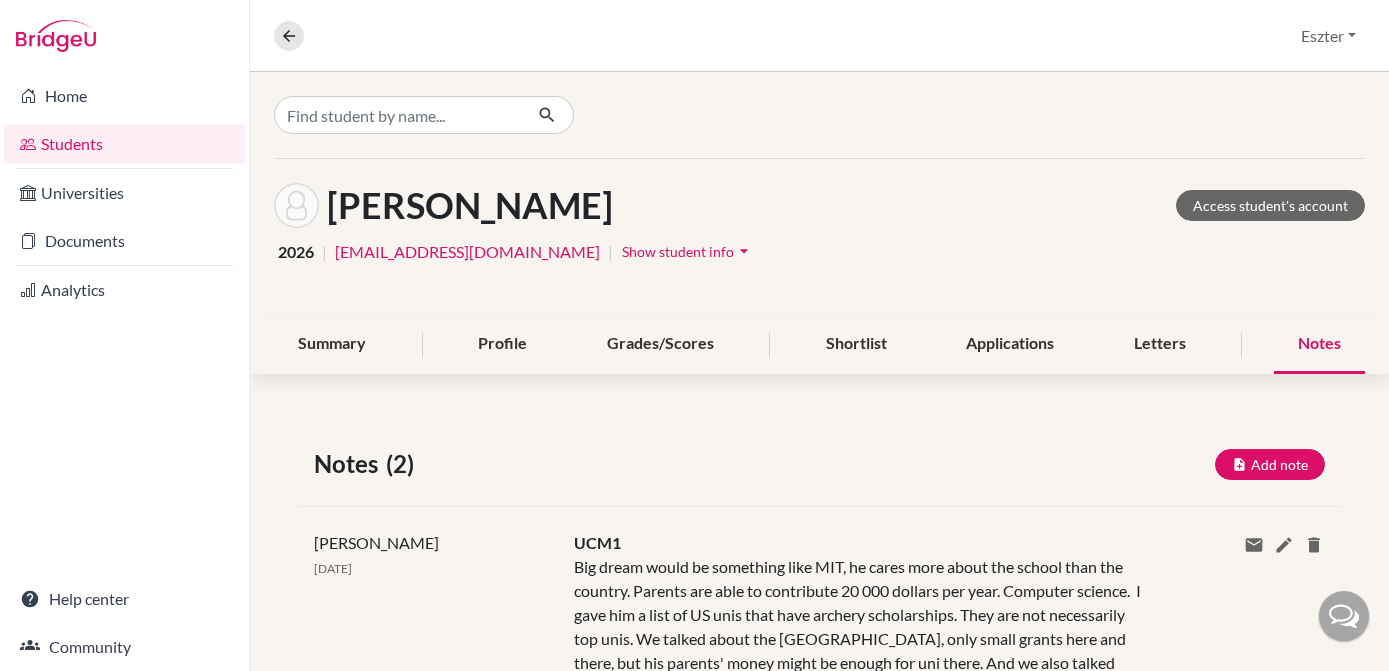 scroll, scrollTop: 0, scrollLeft: 0, axis: both 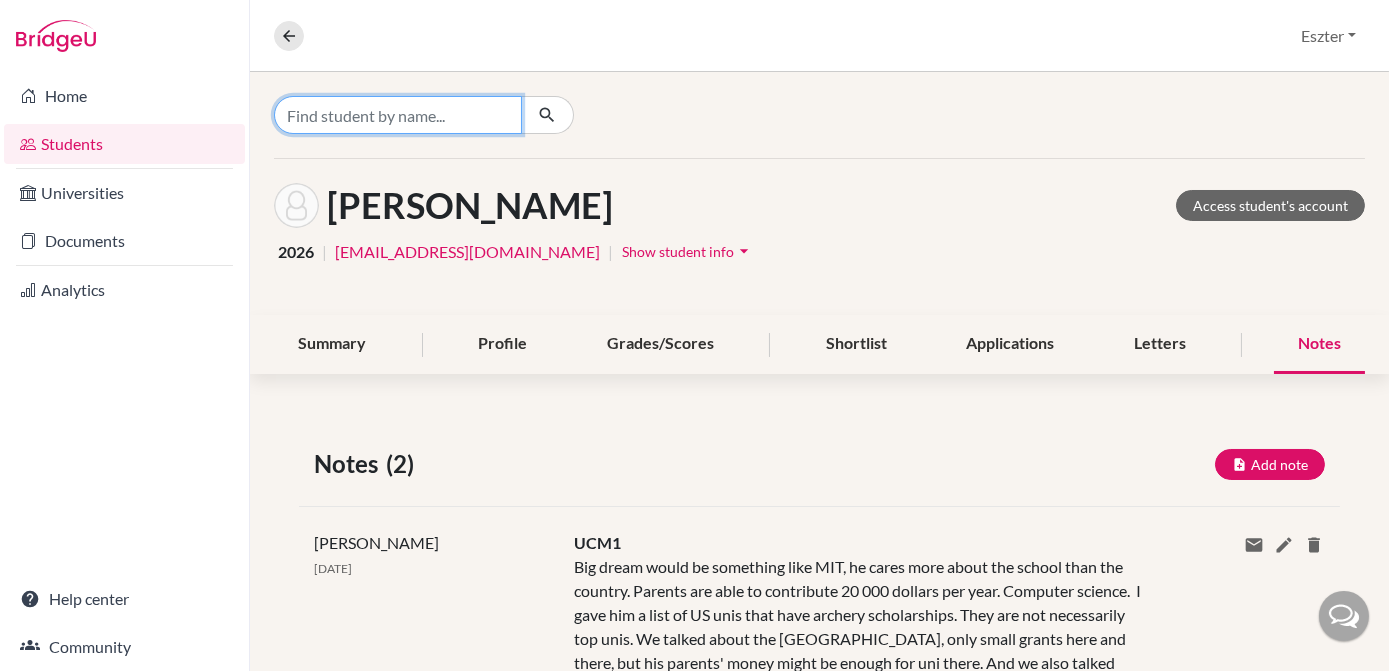 click at bounding box center [398, 115] 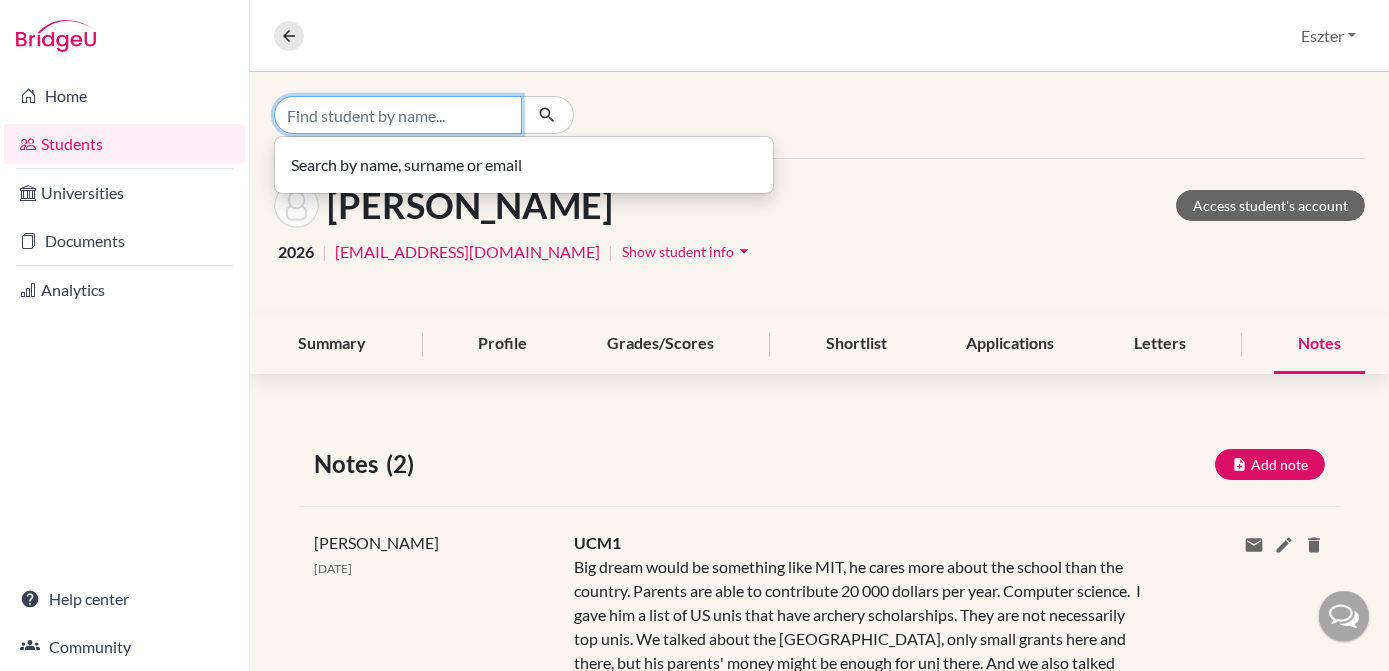 type on "o" 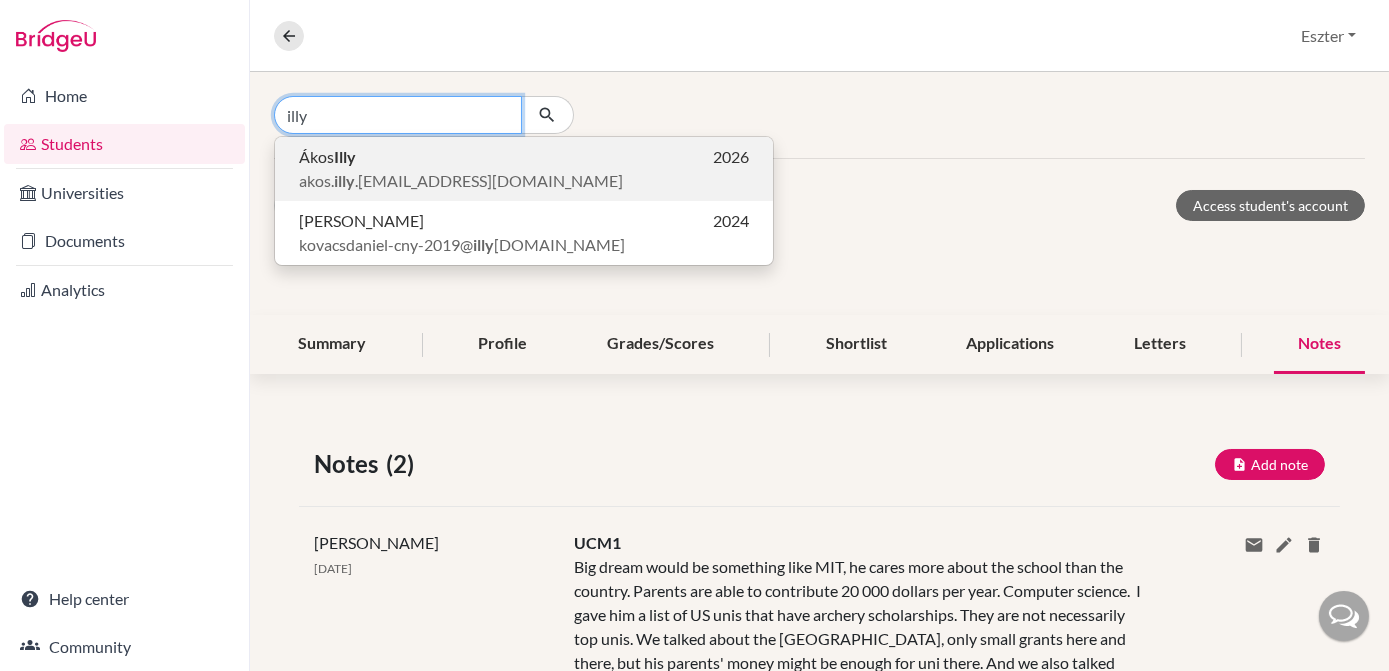 type on "illy" 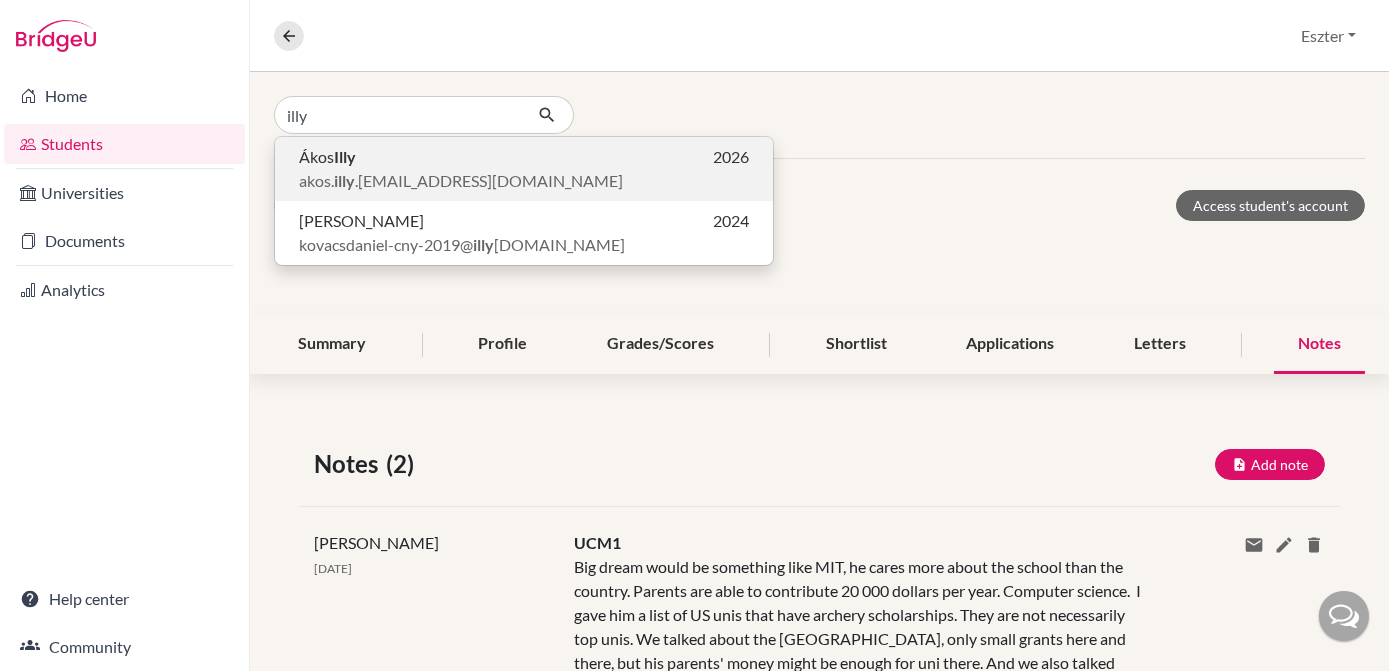 click on "Ákos  Illy 2026" at bounding box center (524, 157) 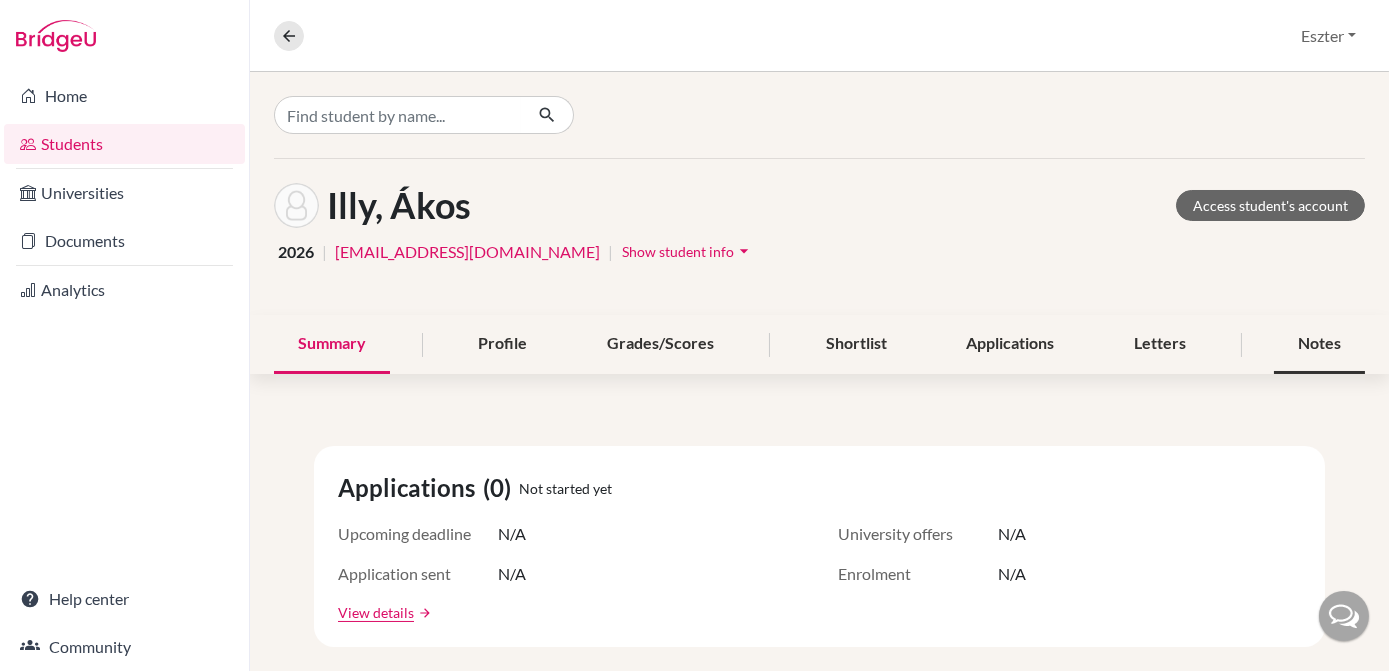 click on "Notes" at bounding box center (1319, 344) 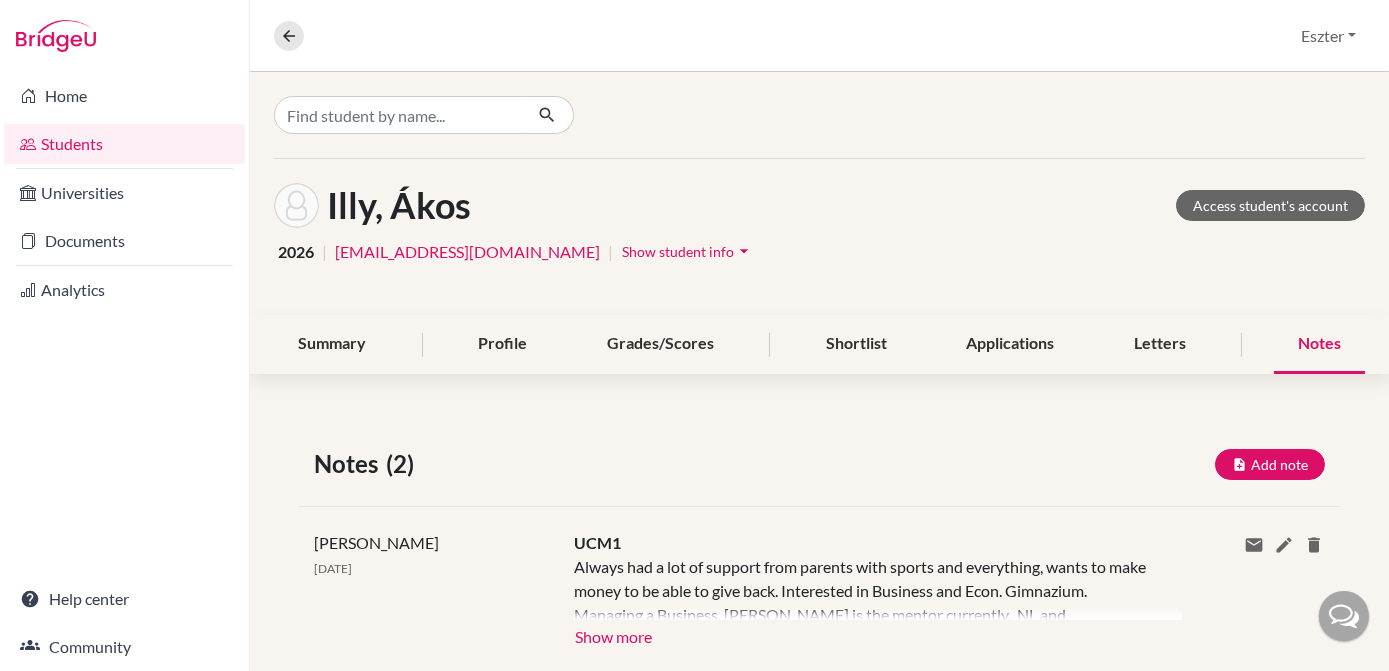 scroll, scrollTop: 216, scrollLeft: 0, axis: vertical 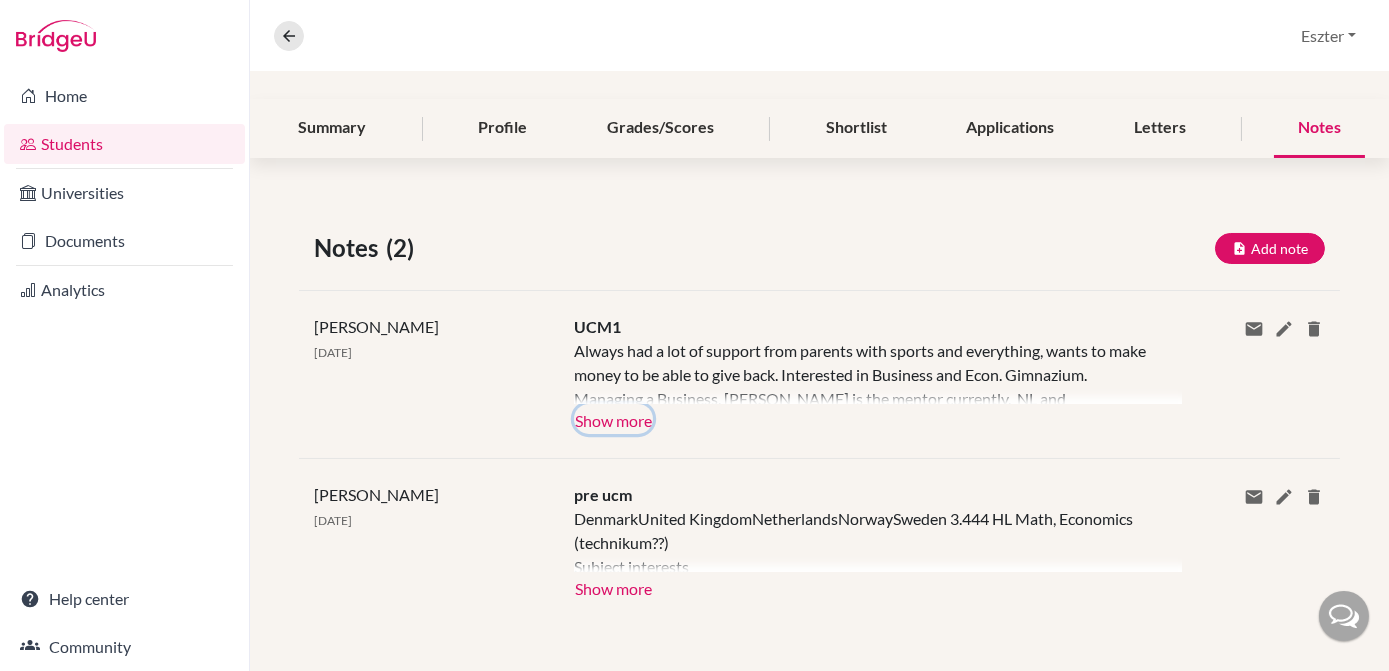 click on "Show more" 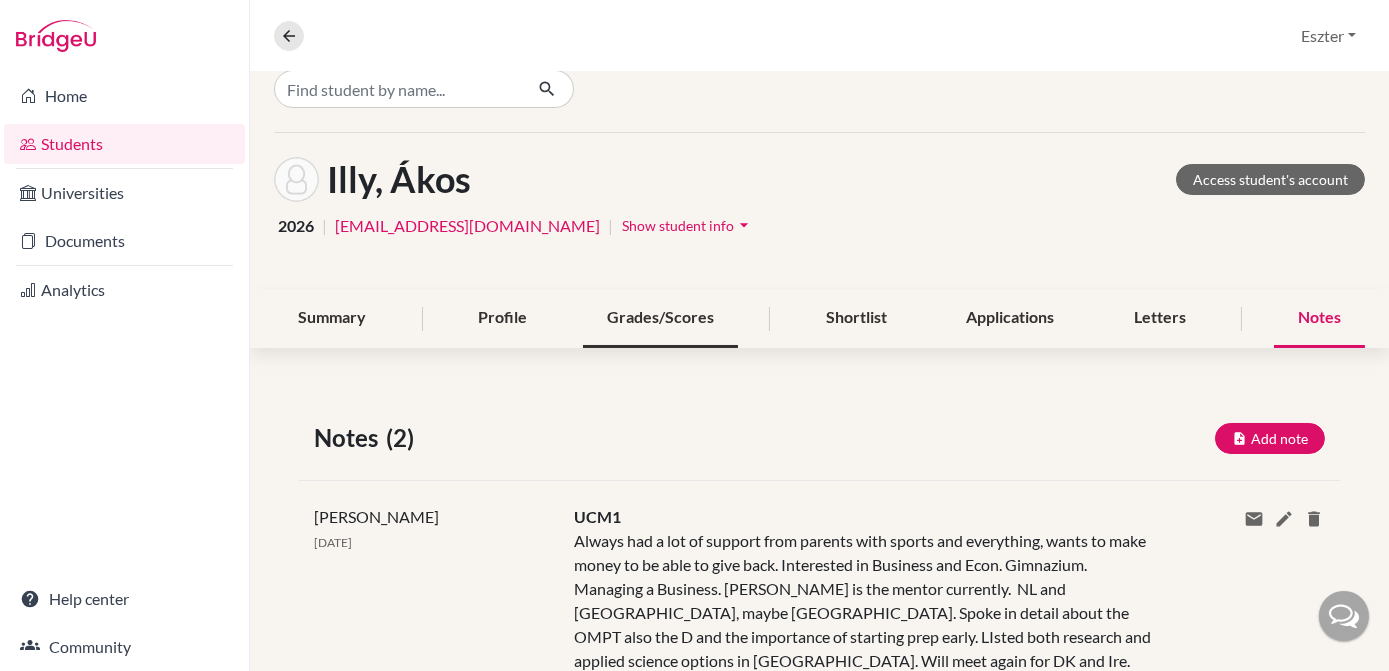 scroll, scrollTop: 0, scrollLeft: 0, axis: both 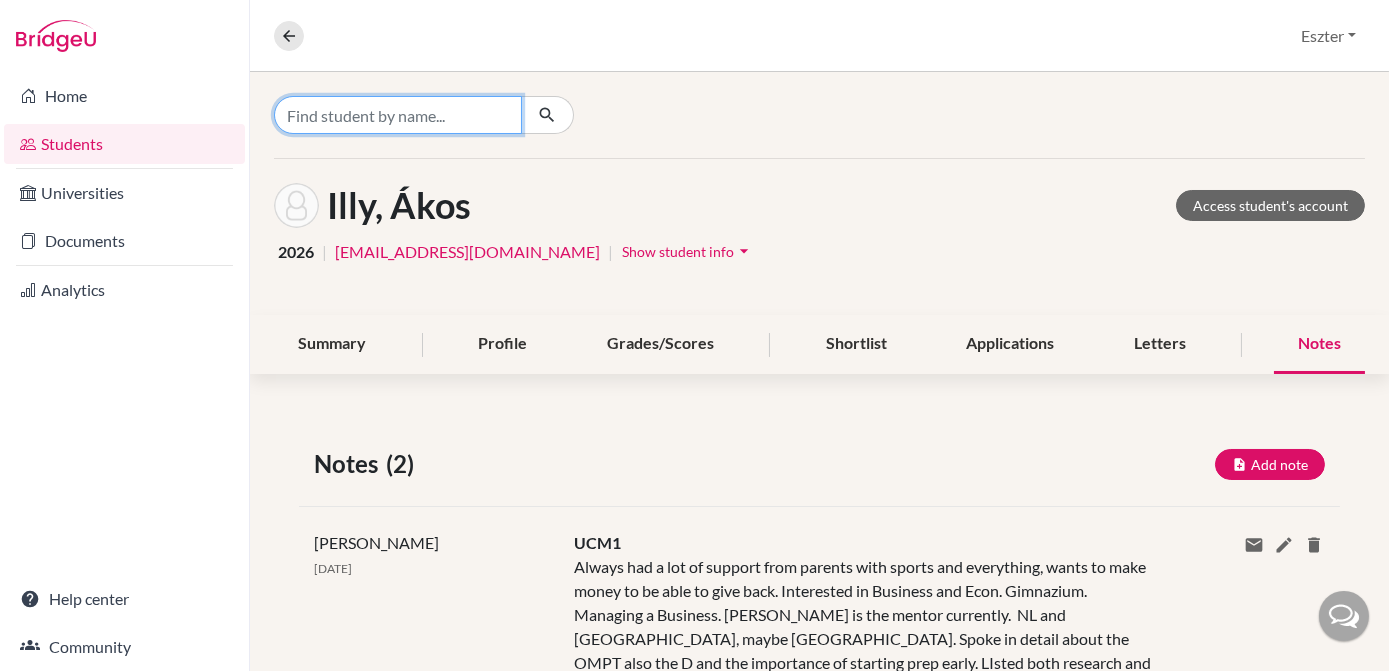 click at bounding box center [398, 115] 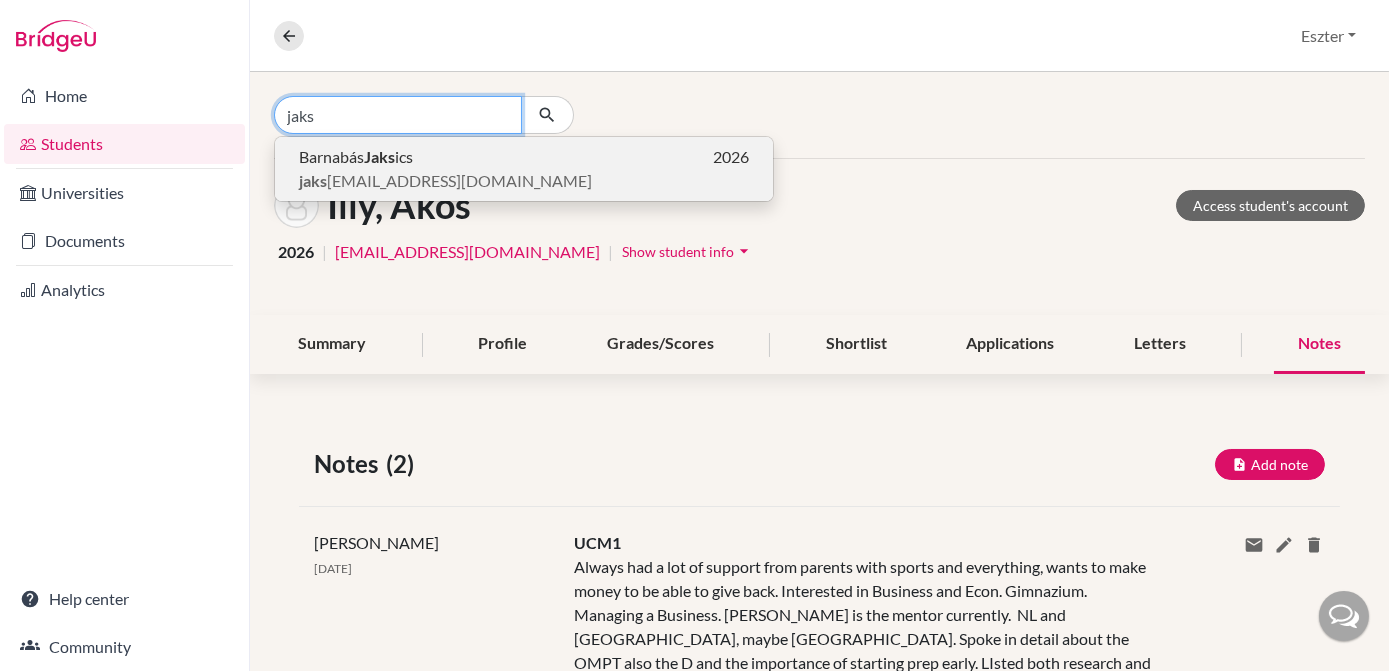 type on "jaks" 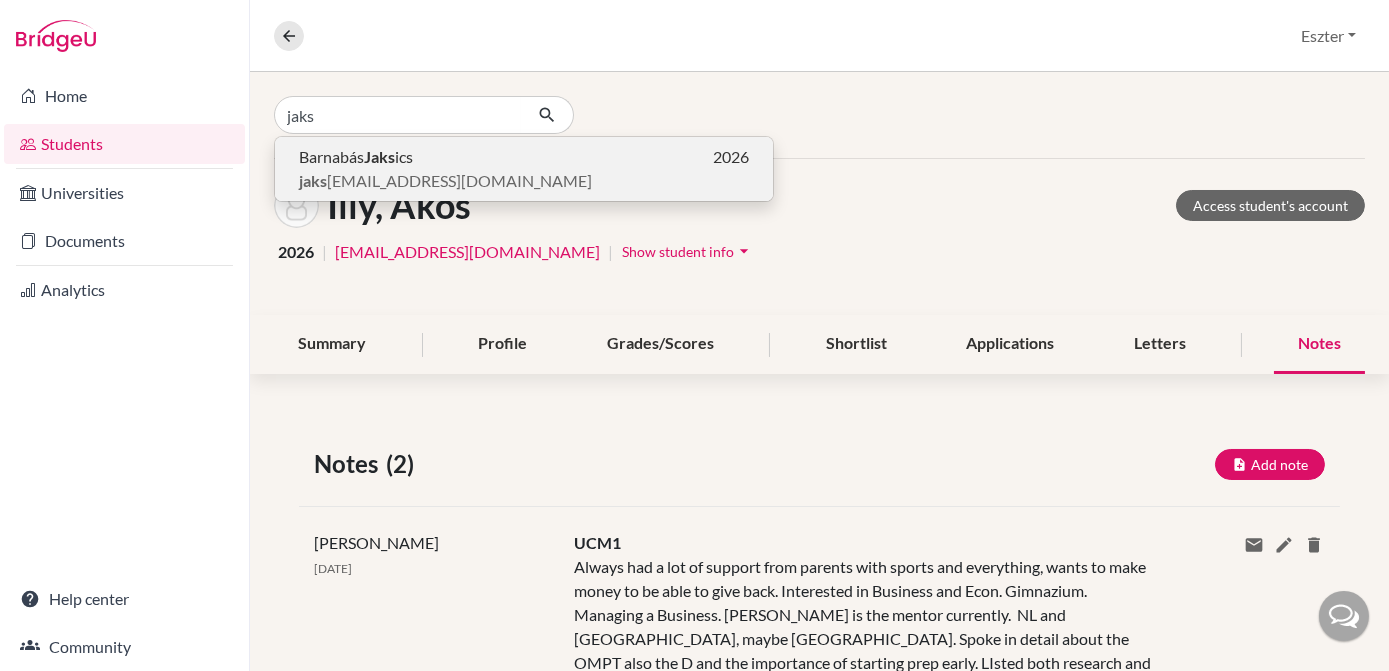 click on "[PERSON_NAME] ics 2026" at bounding box center (524, 157) 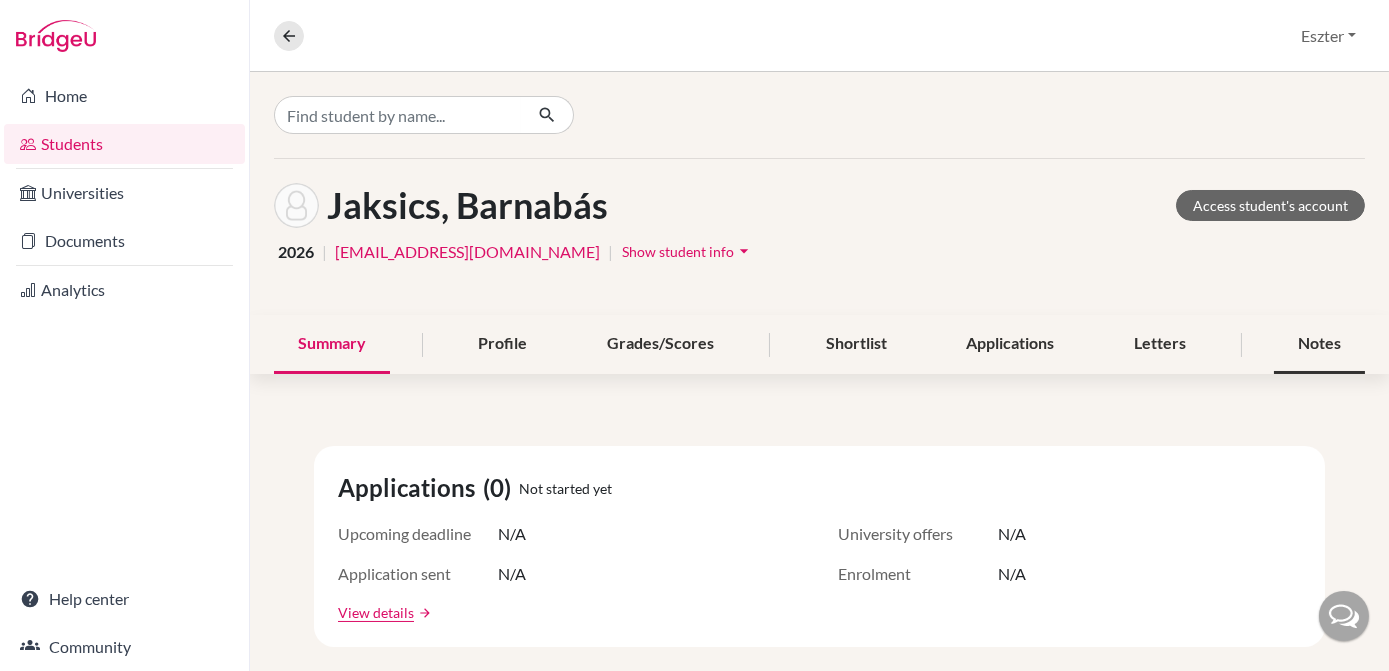 click on "Notes" at bounding box center (1319, 344) 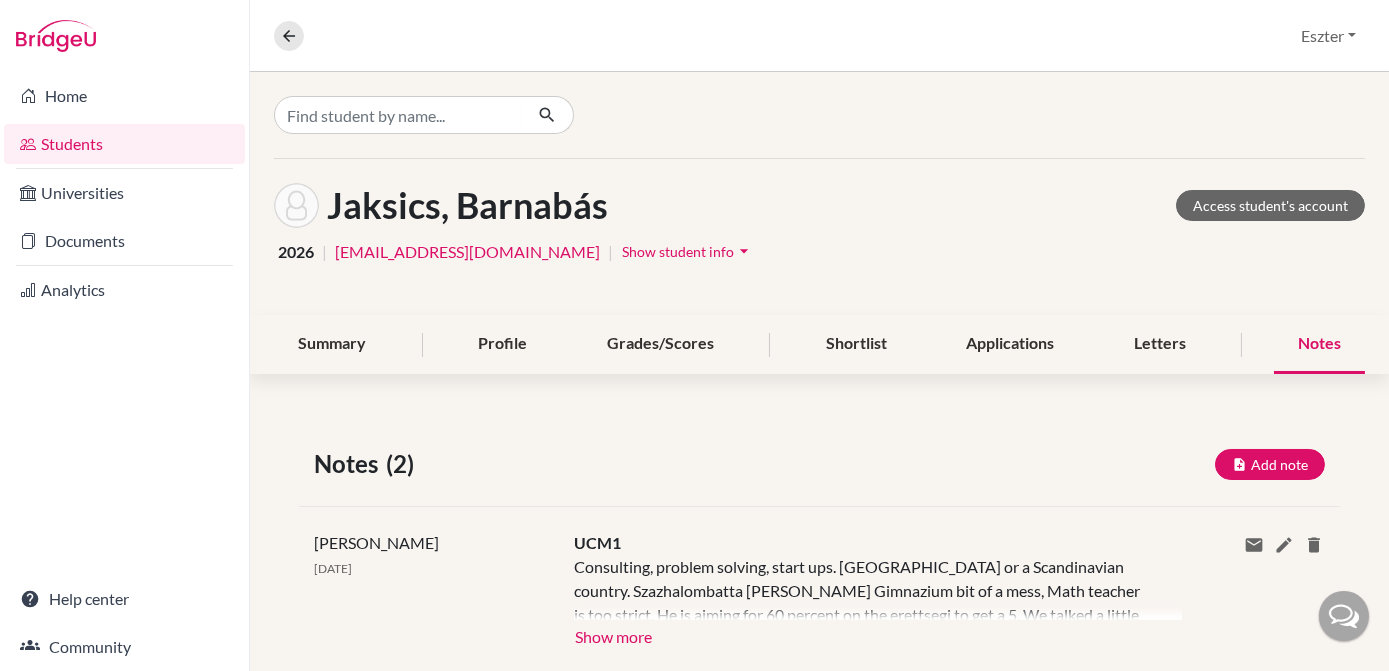 scroll, scrollTop: 216, scrollLeft: 0, axis: vertical 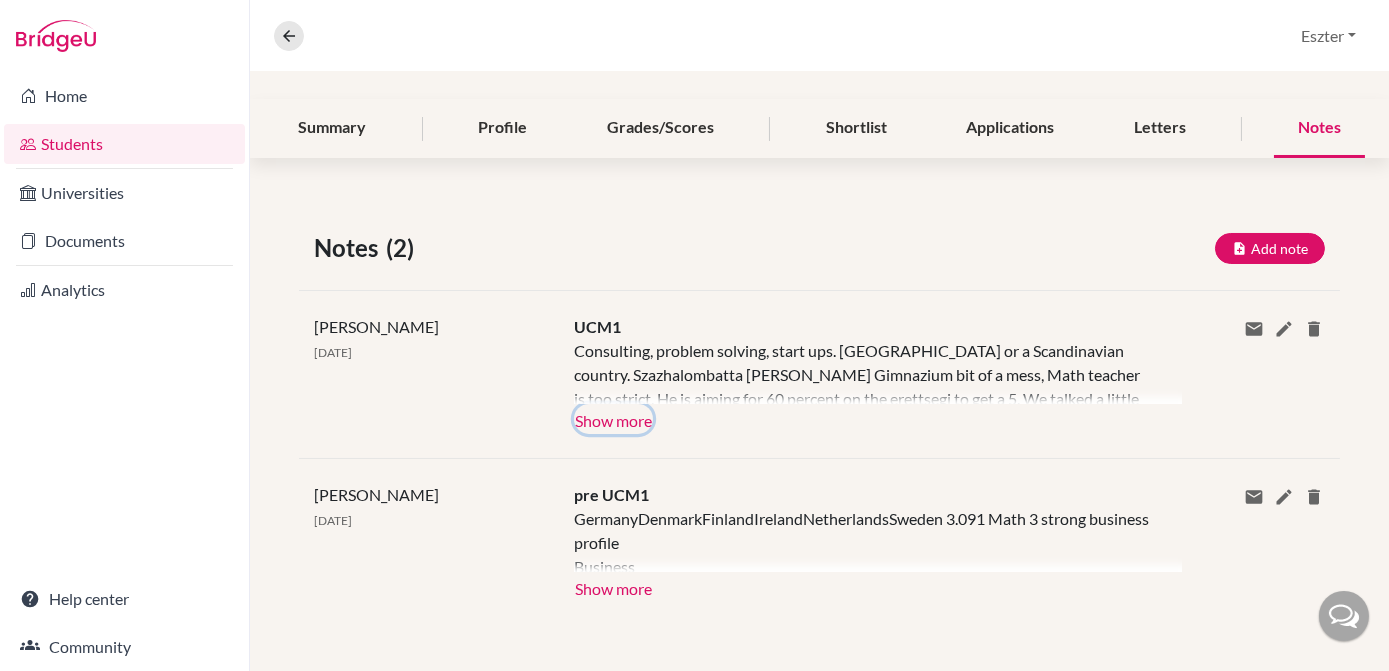 click on "Show more" 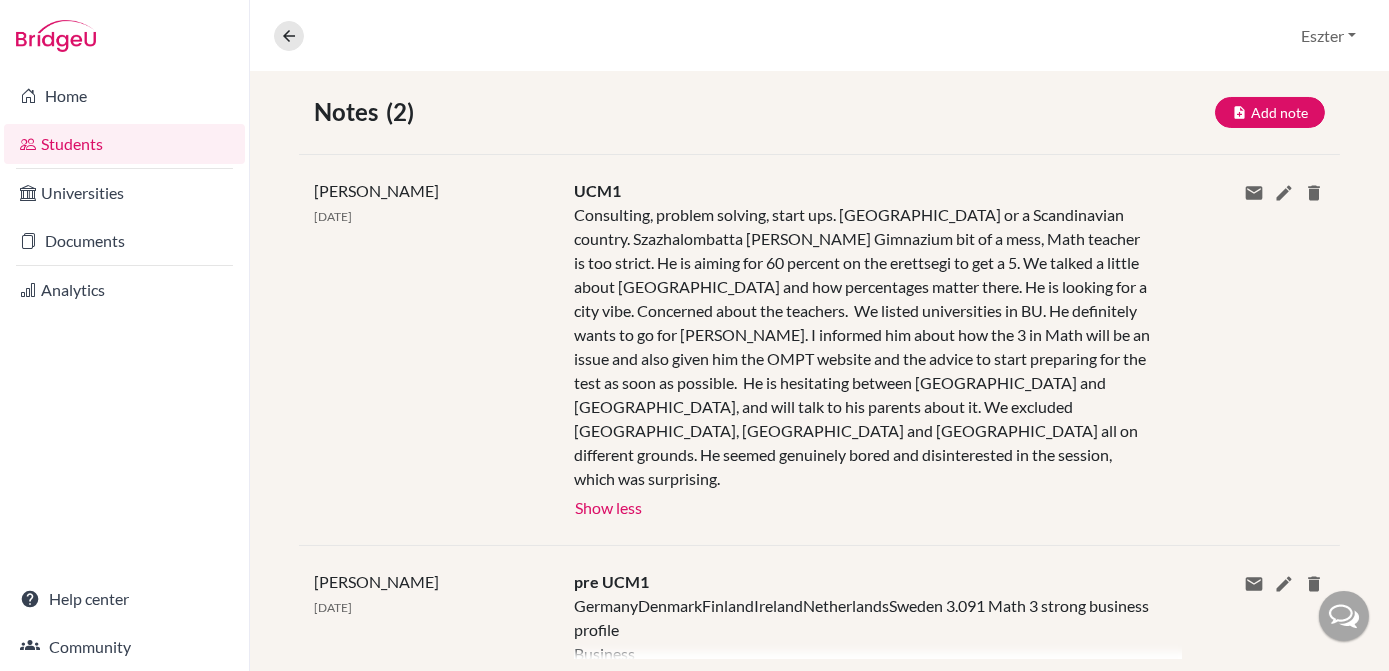 scroll, scrollTop: 0, scrollLeft: 0, axis: both 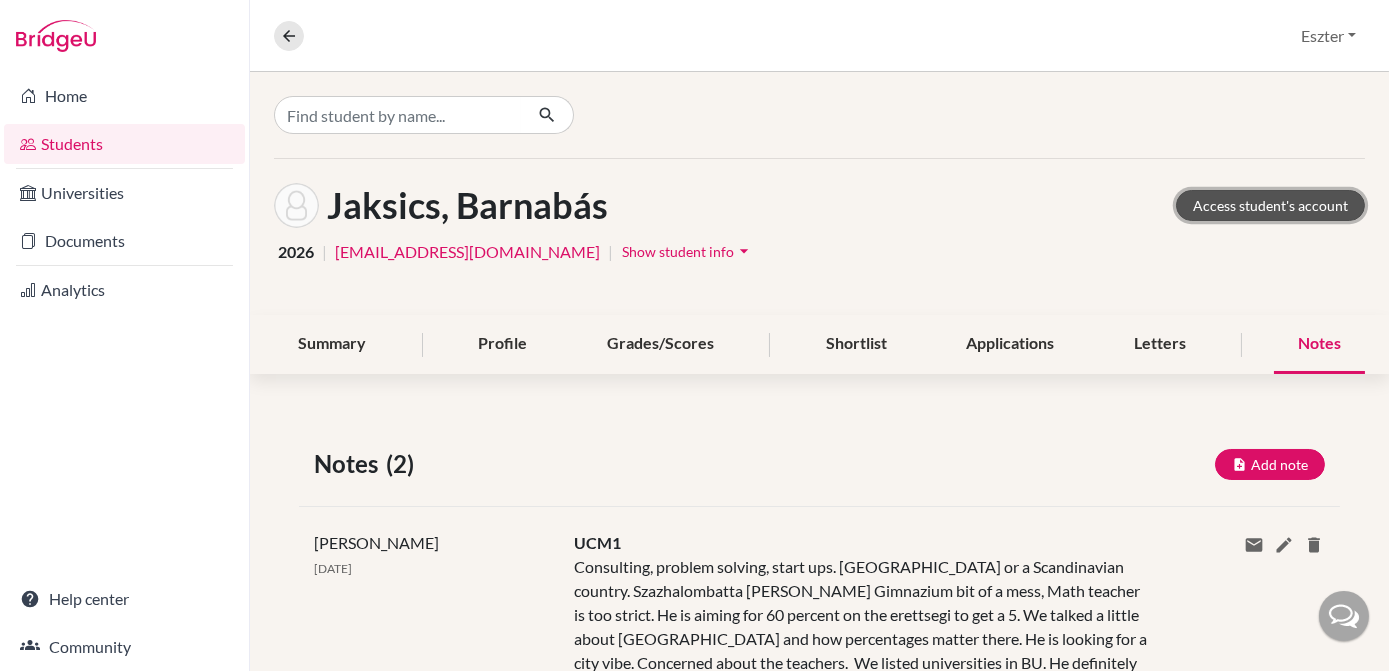 click on "Access student's account" at bounding box center (1270, 205) 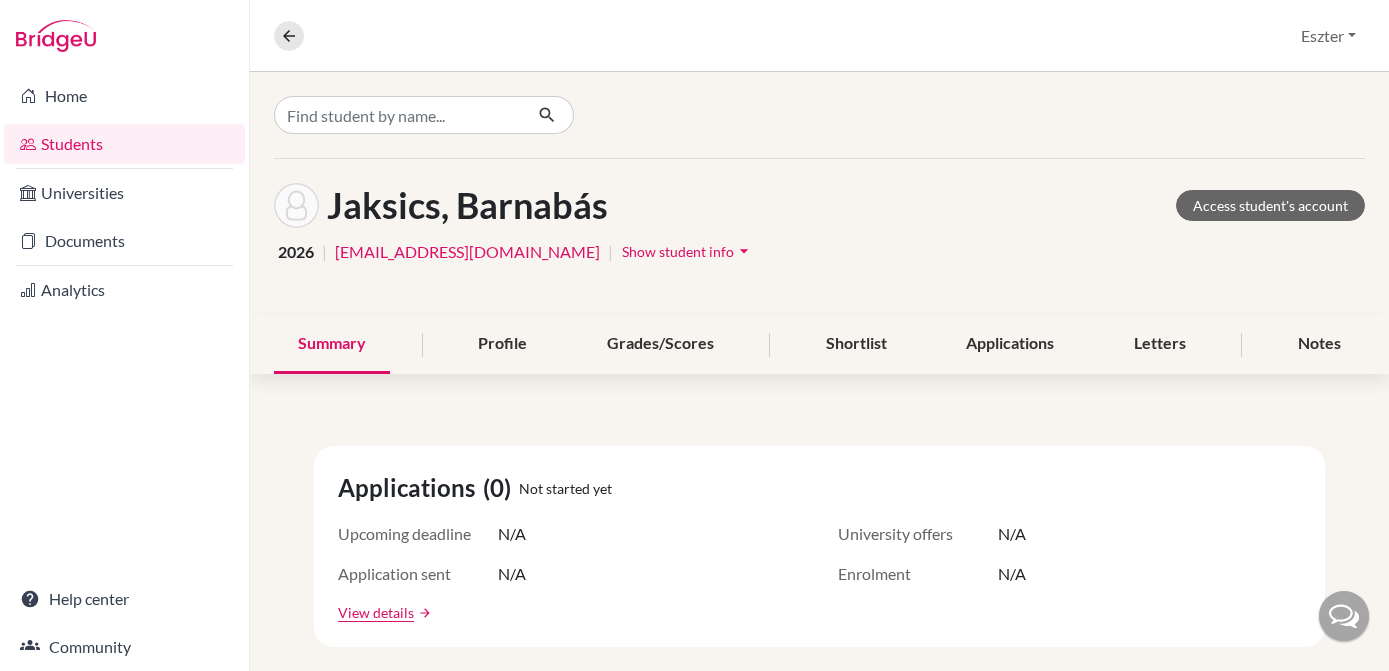 scroll, scrollTop: 0, scrollLeft: 0, axis: both 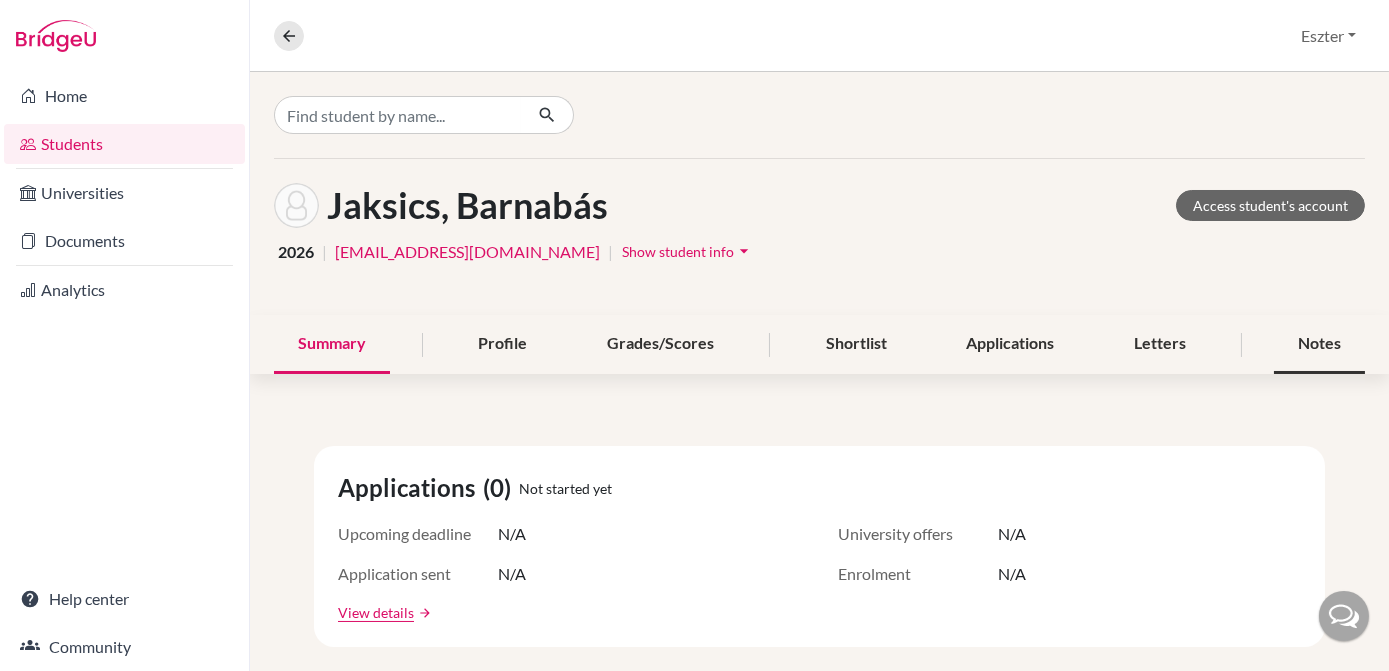 click on "Notes" at bounding box center (1319, 344) 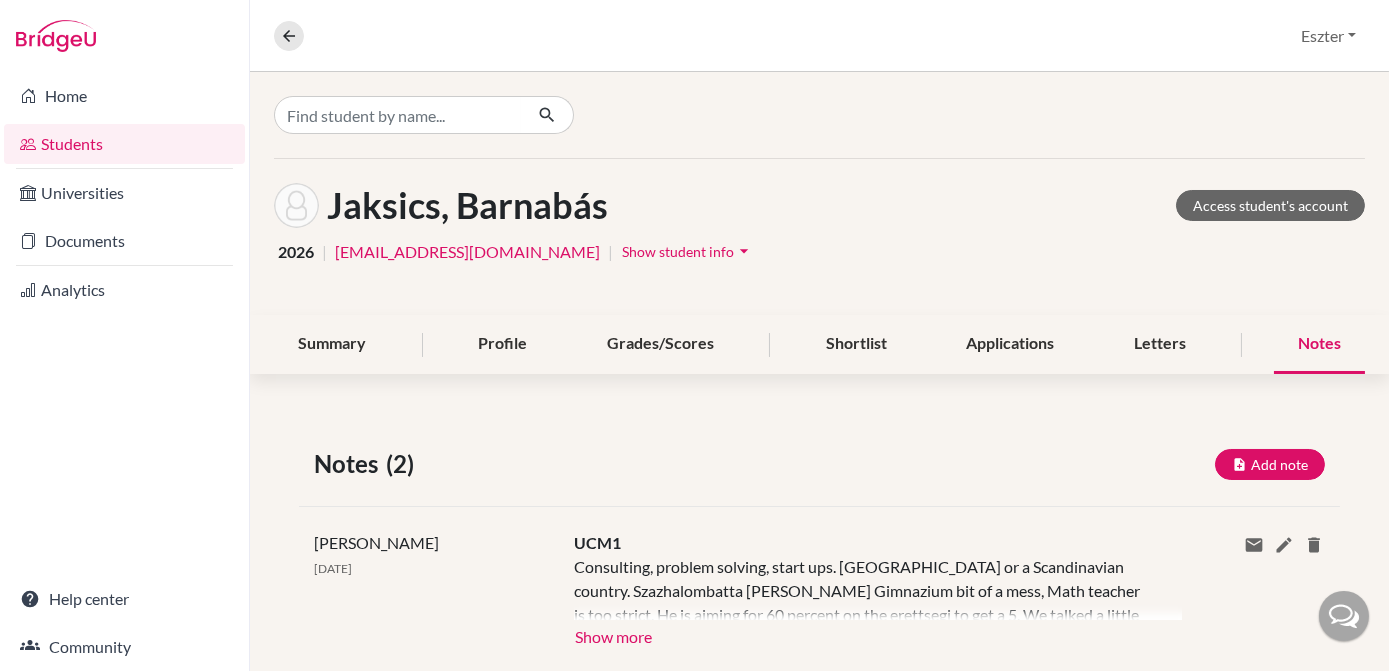 scroll, scrollTop: 216, scrollLeft: 0, axis: vertical 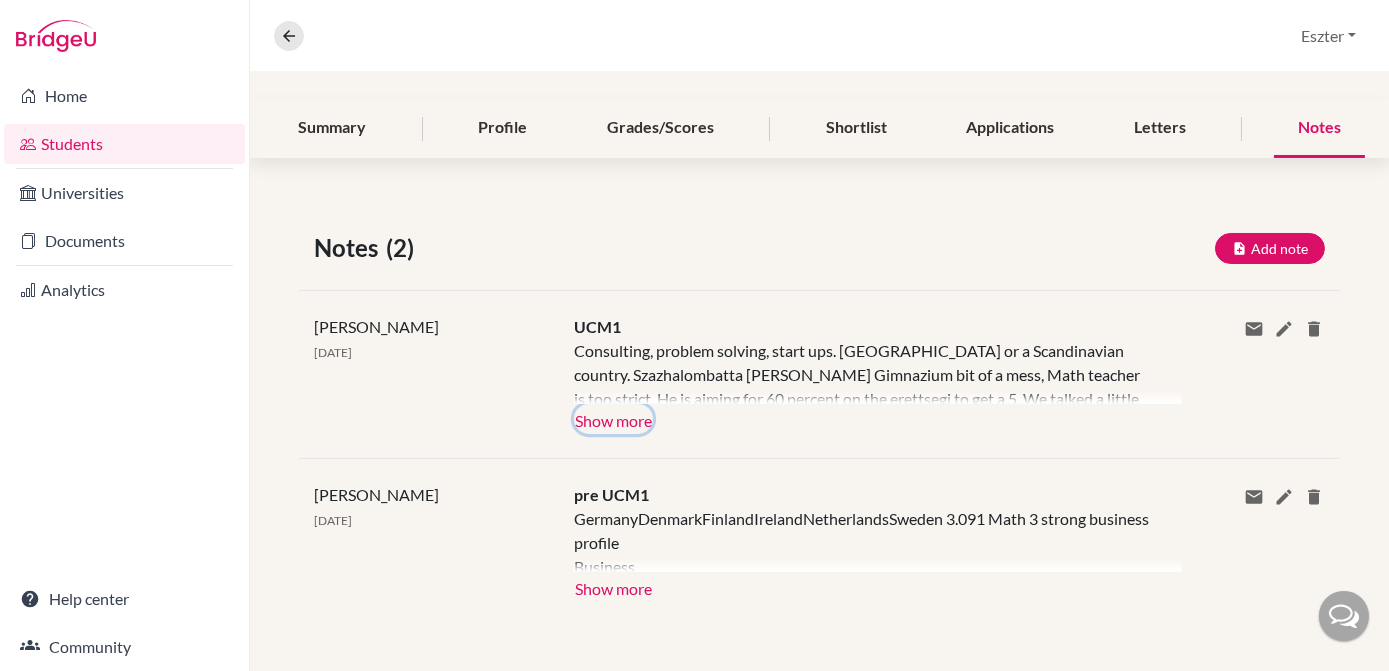 click on "Show more" 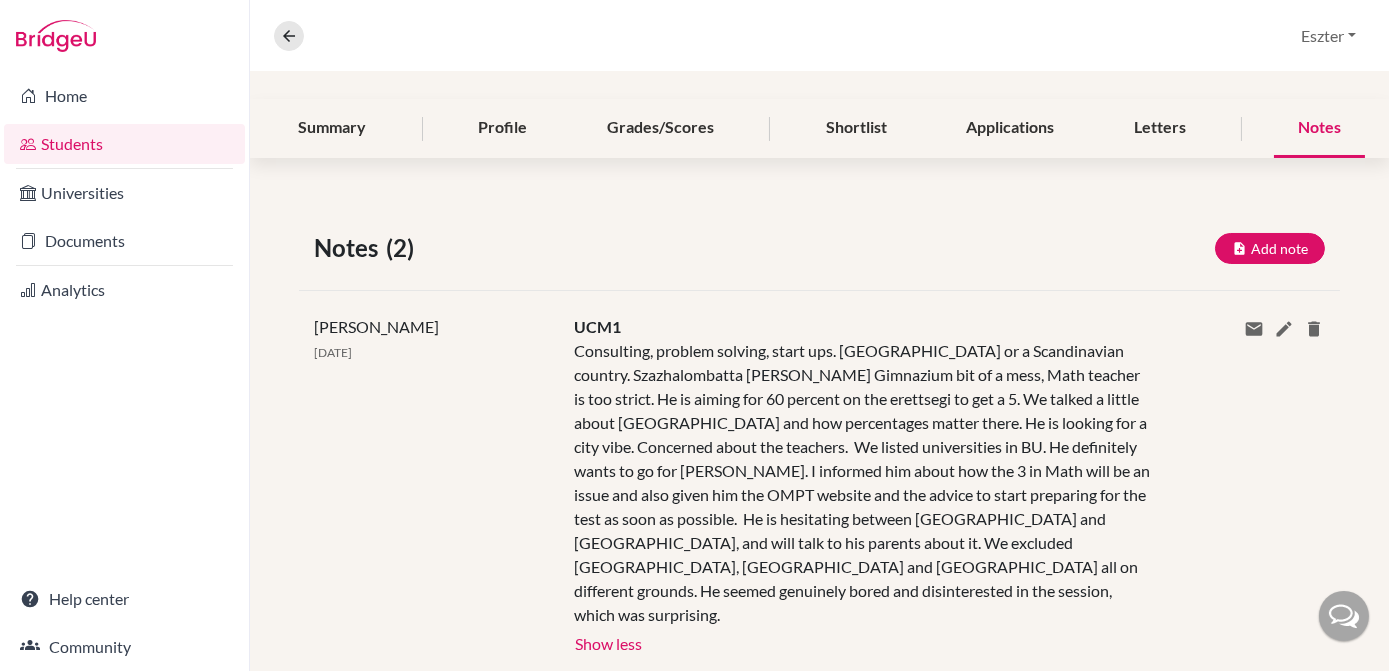 scroll, scrollTop: 0, scrollLeft: 0, axis: both 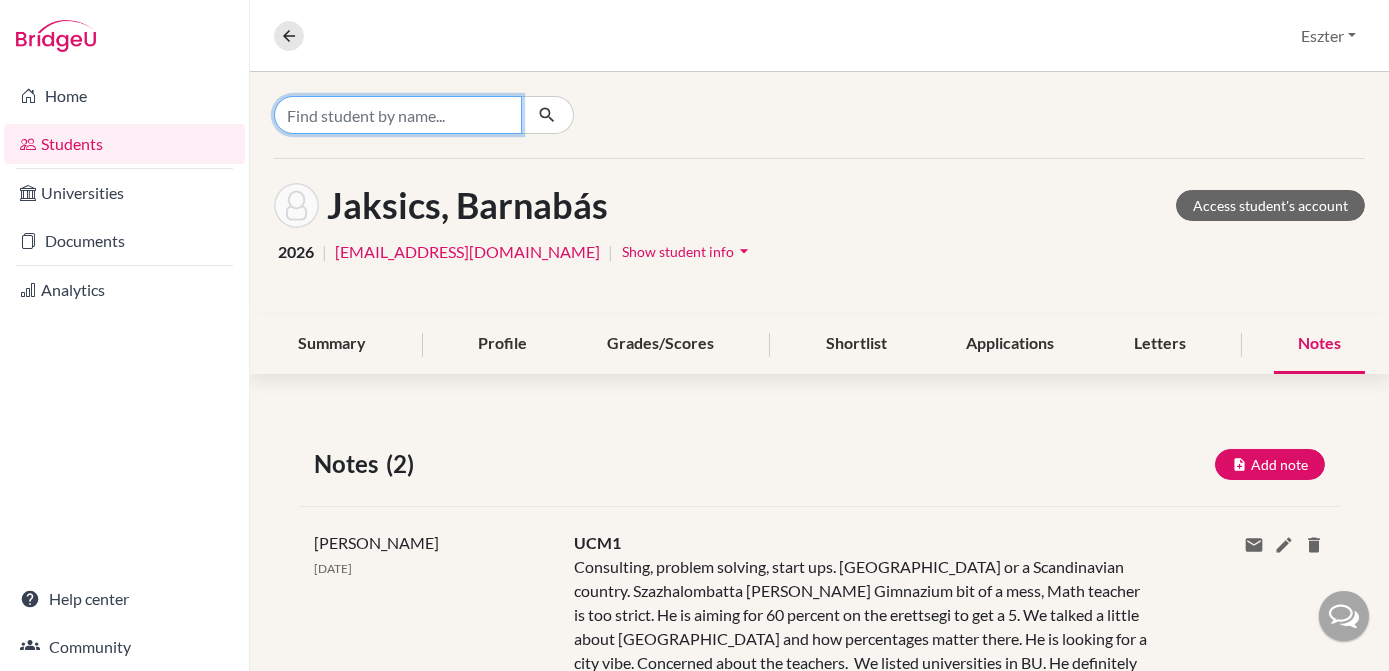click at bounding box center [398, 115] 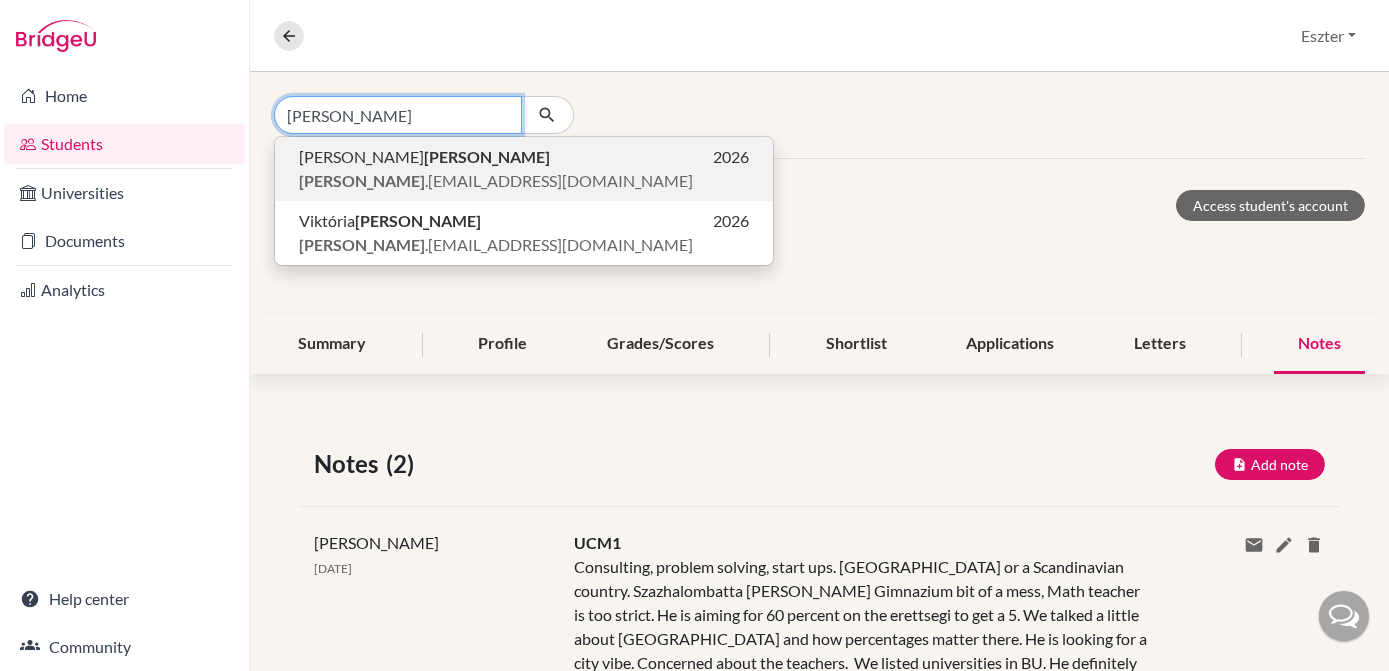 type on "katzer" 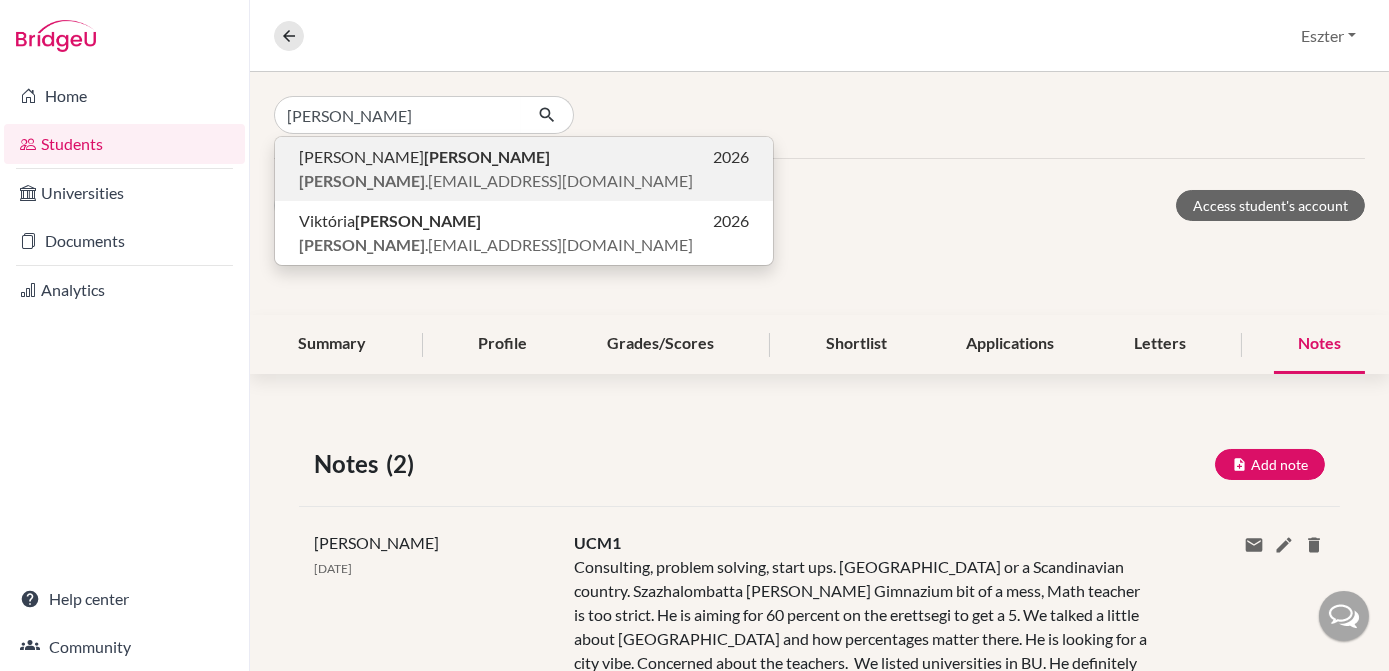 click on "katzer .szandi@gmail.com" at bounding box center [496, 181] 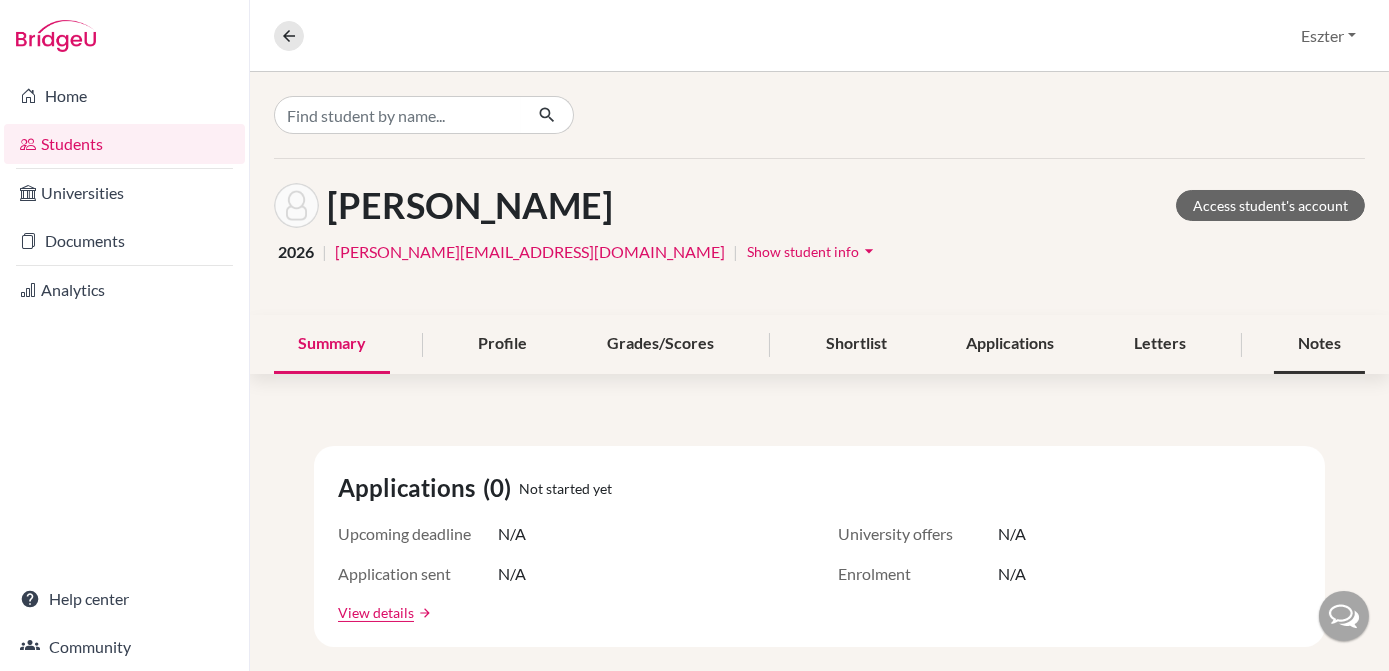 click on "Notes" at bounding box center [1319, 344] 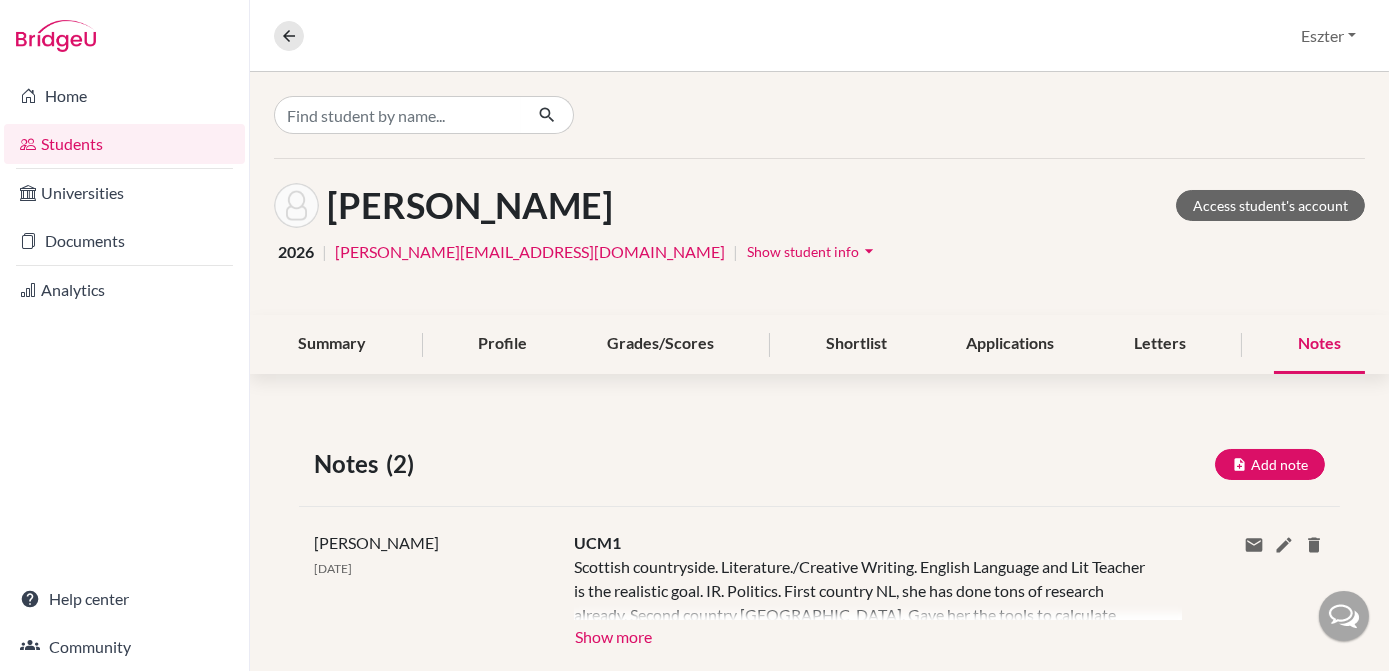 scroll, scrollTop: 216, scrollLeft: 0, axis: vertical 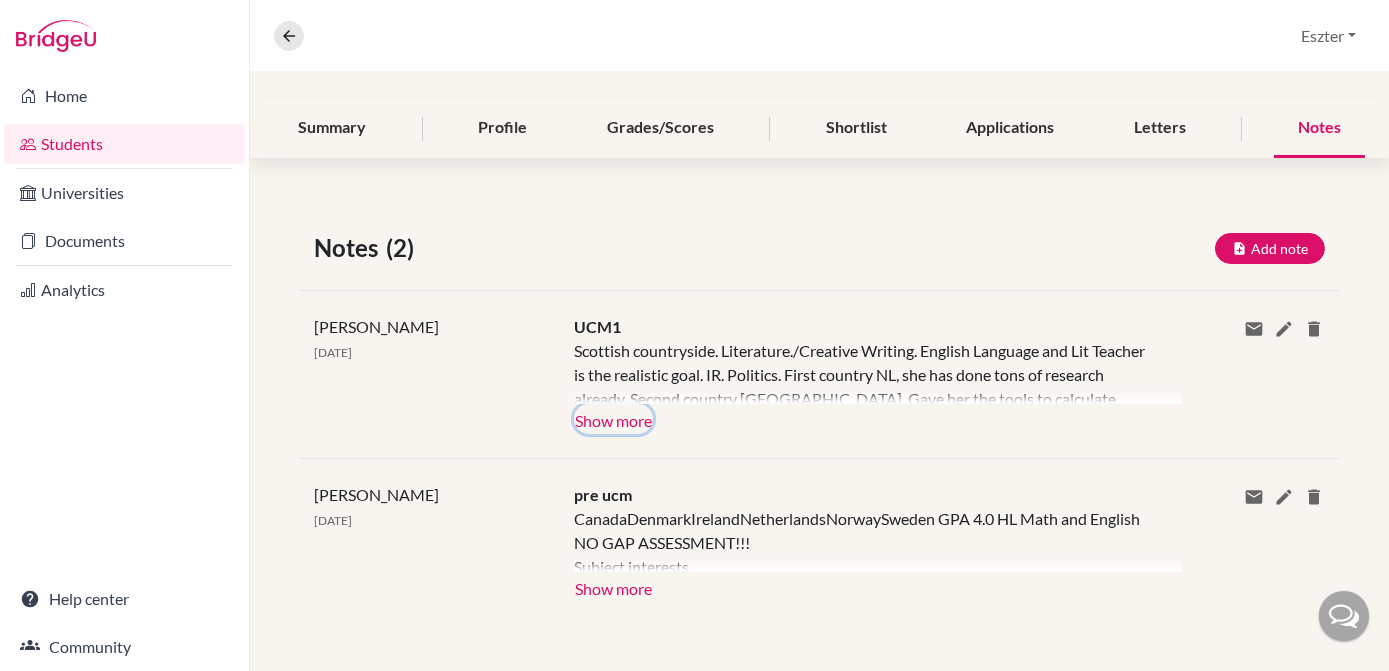 click on "Show more" 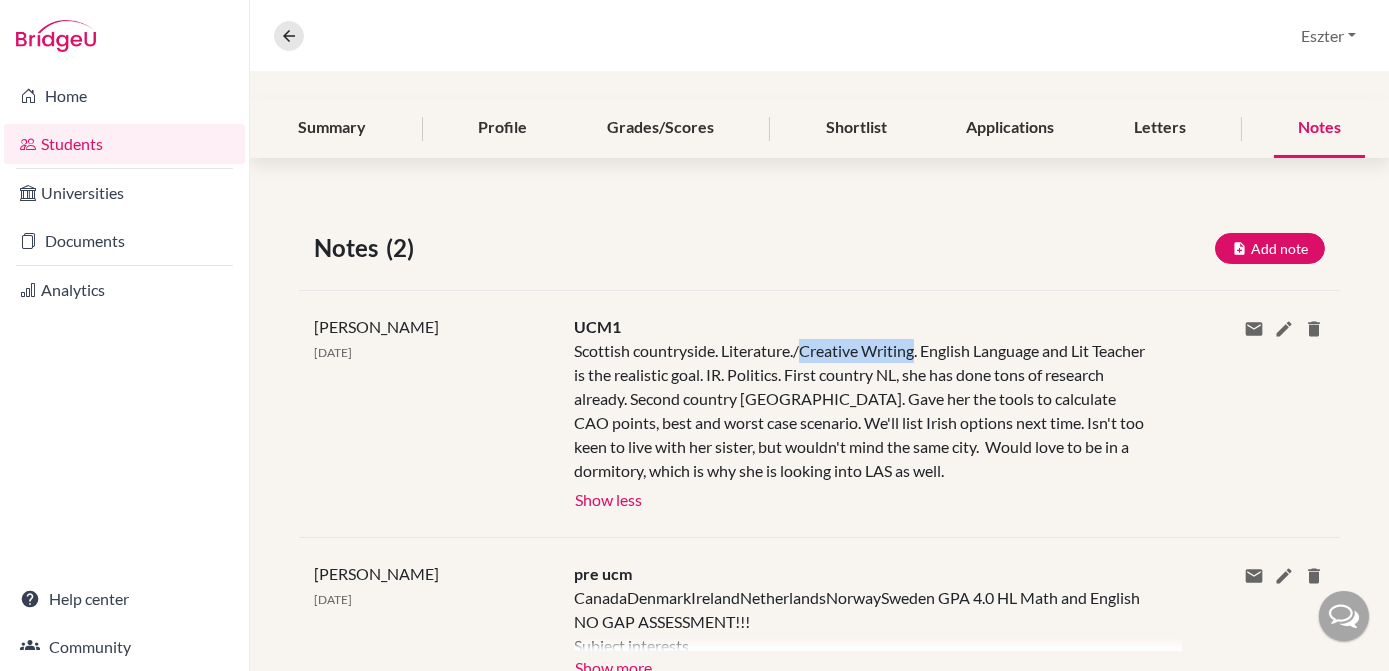 drag, startPoint x: 798, startPoint y: 353, endPoint x: 914, endPoint y: 347, distance: 116.15507 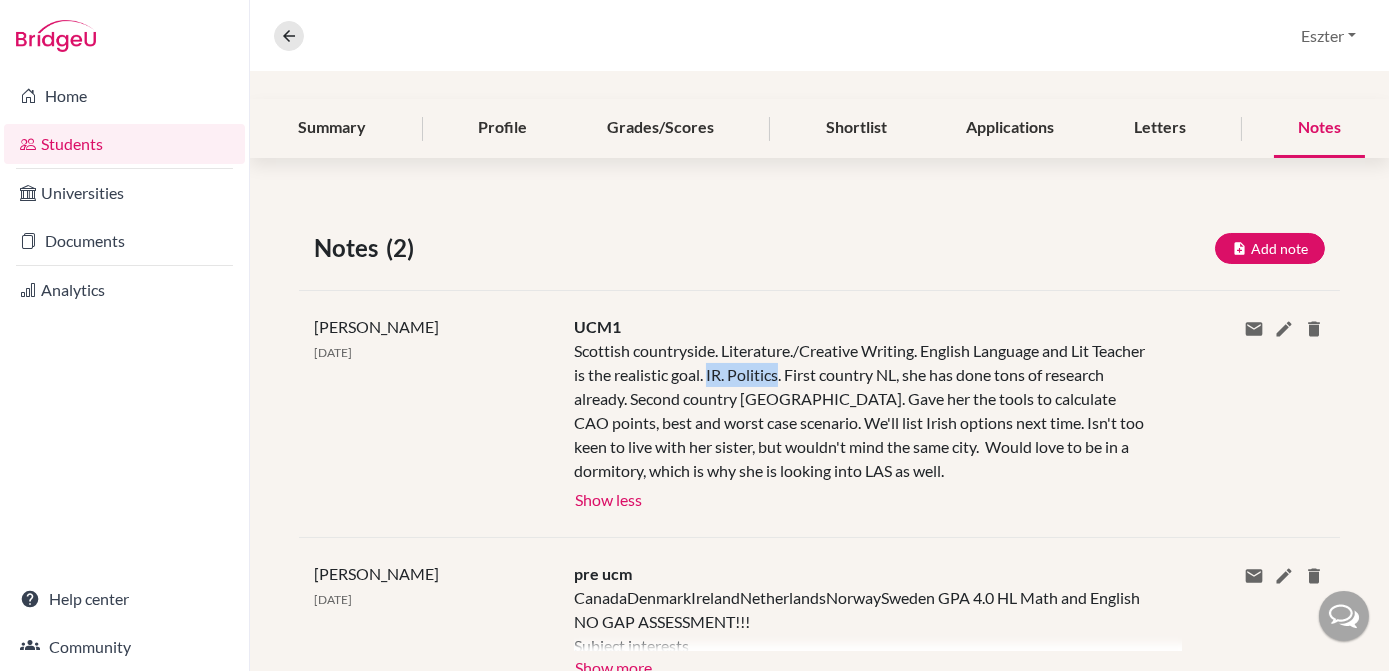 drag, startPoint x: 764, startPoint y: 373, endPoint x: 838, endPoint y: 363, distance: 74.672615 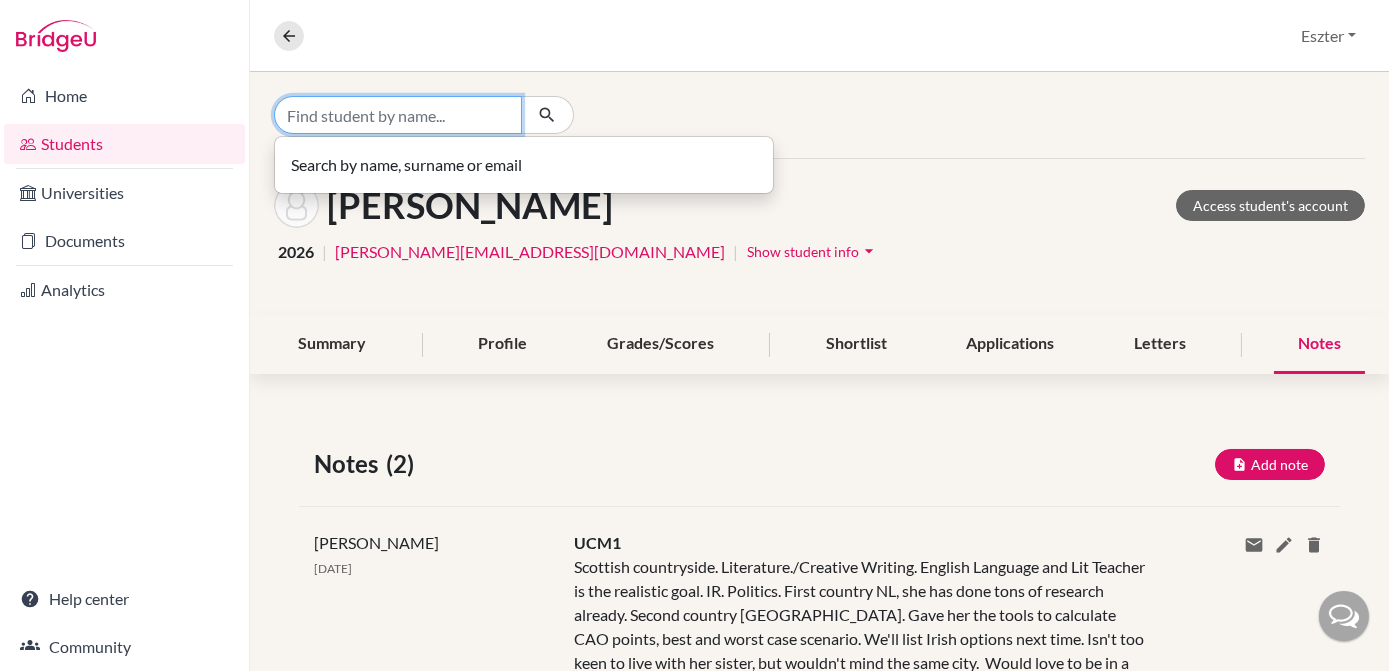 click at bounding box center [398, 115] 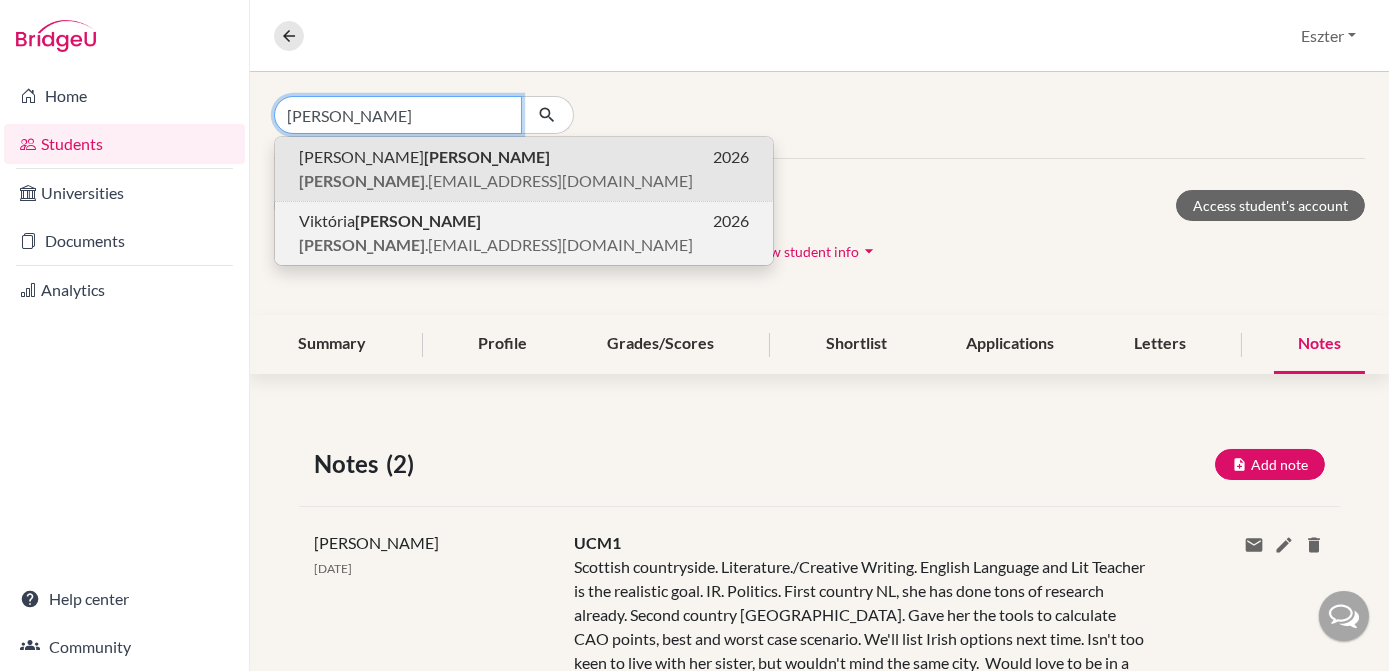 type on "katzer" 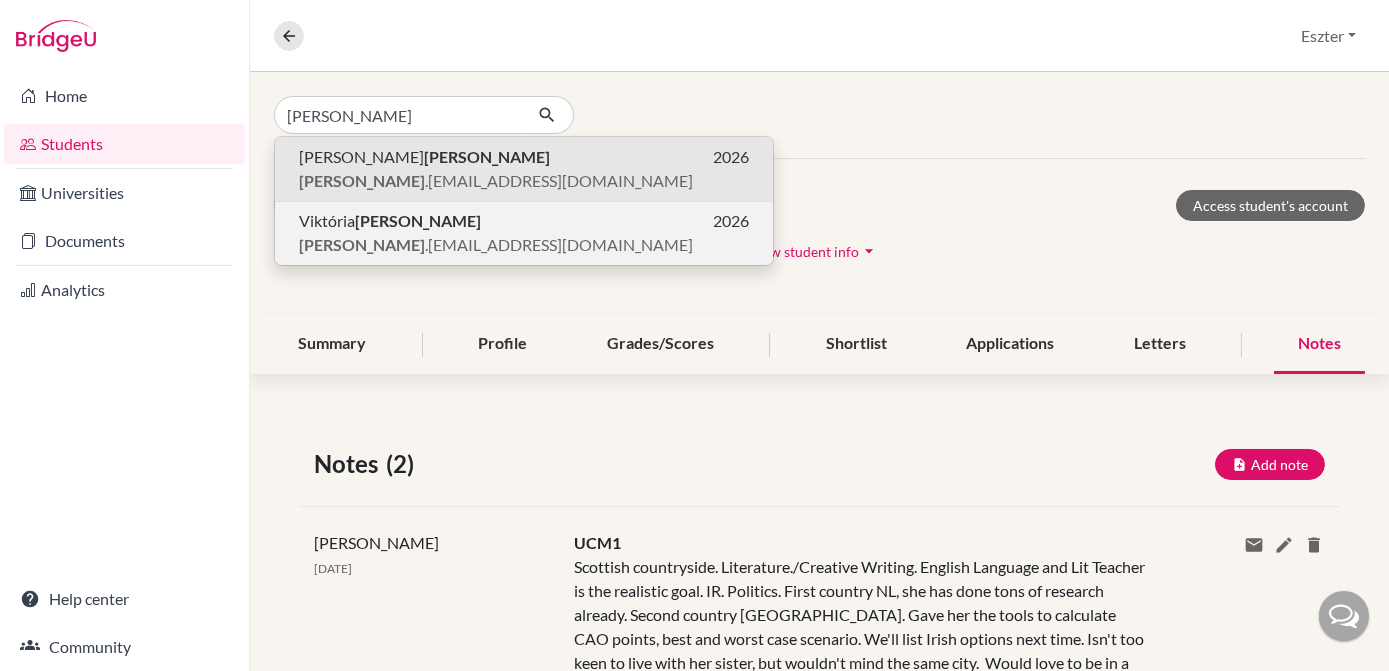 click on "Viktória  Katzer 2026" at bounding box center [524, 221] 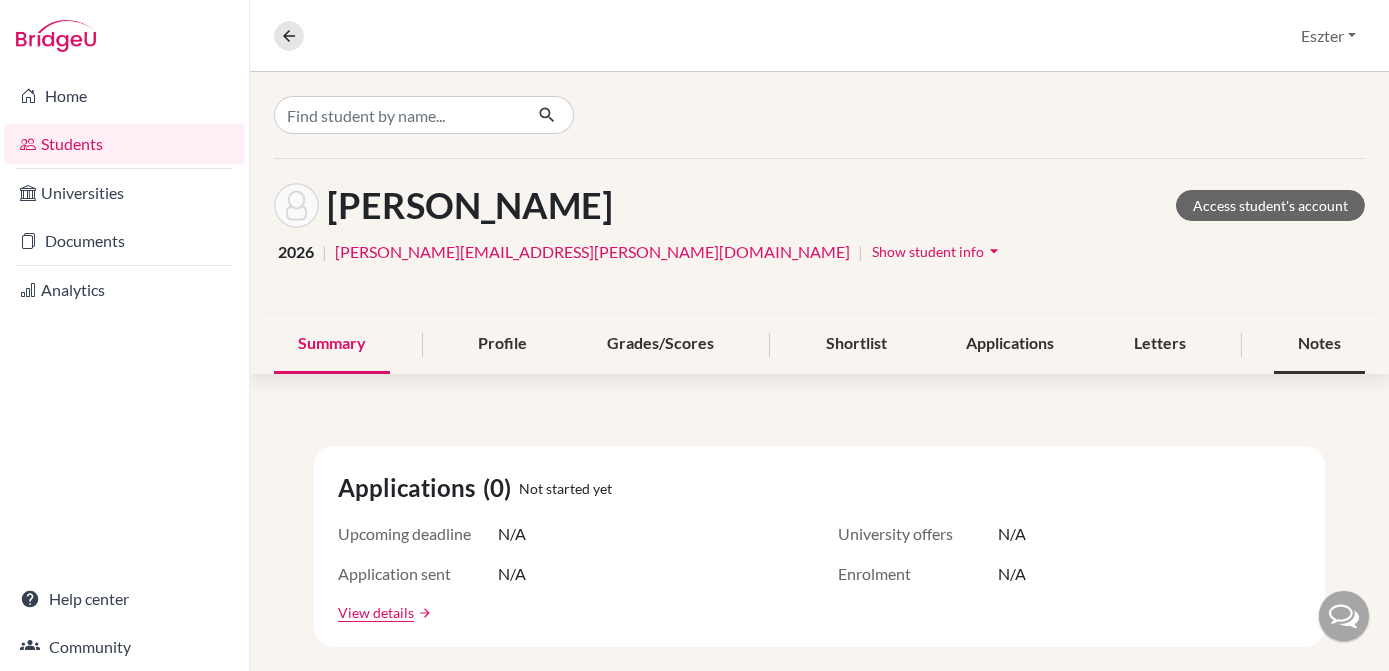 click on "Notes" at bounding box center [1319, 344] 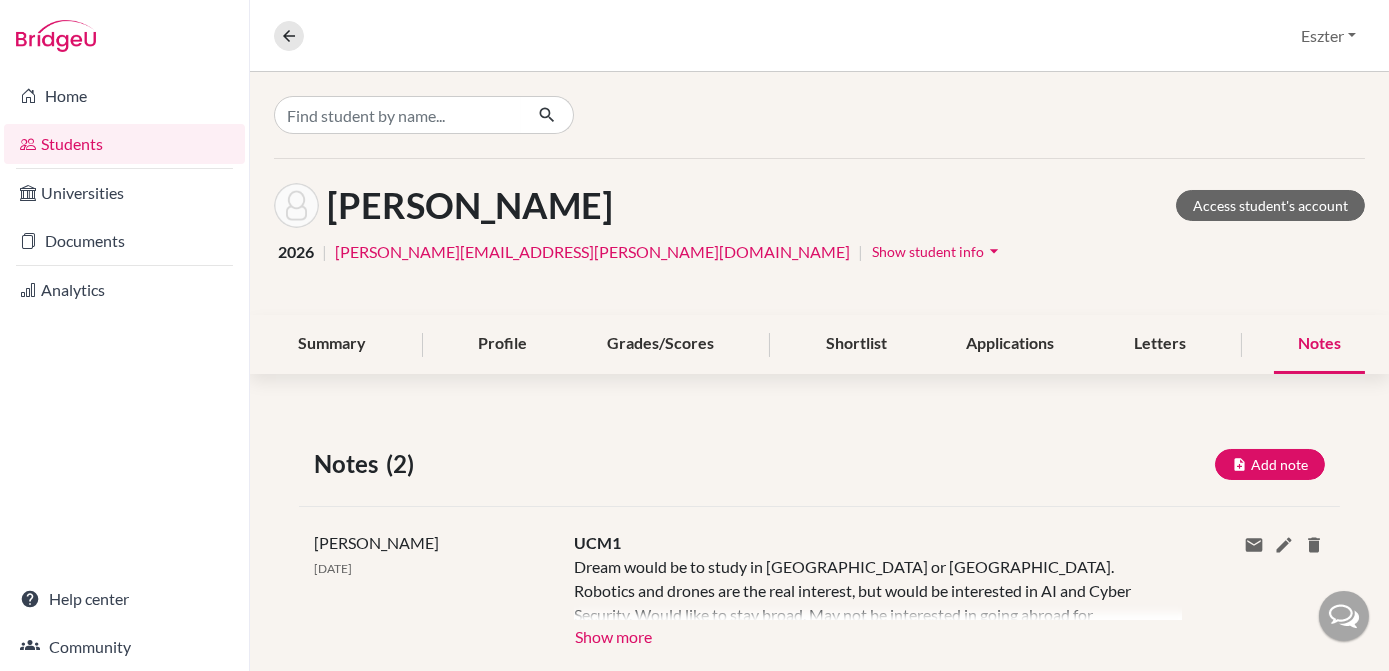 scroll, scrollTop: 216, scrollLeft: 0, axis: vertical 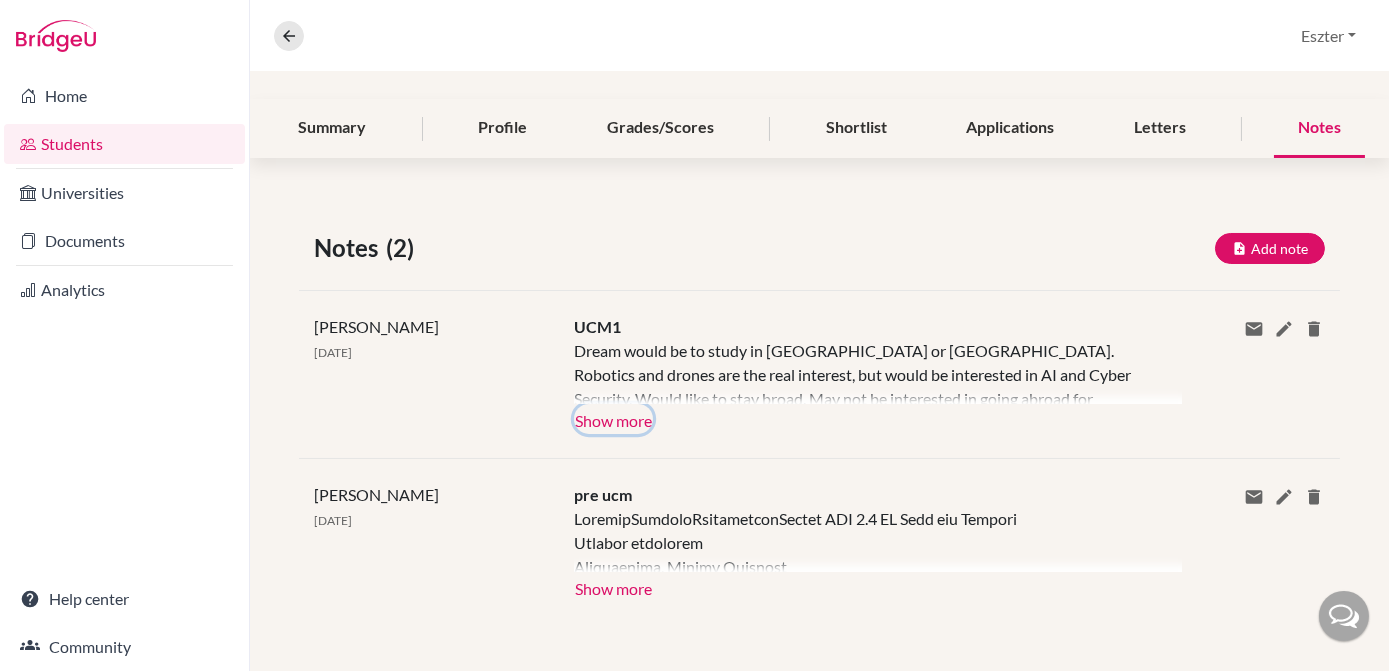 click on "Show more" 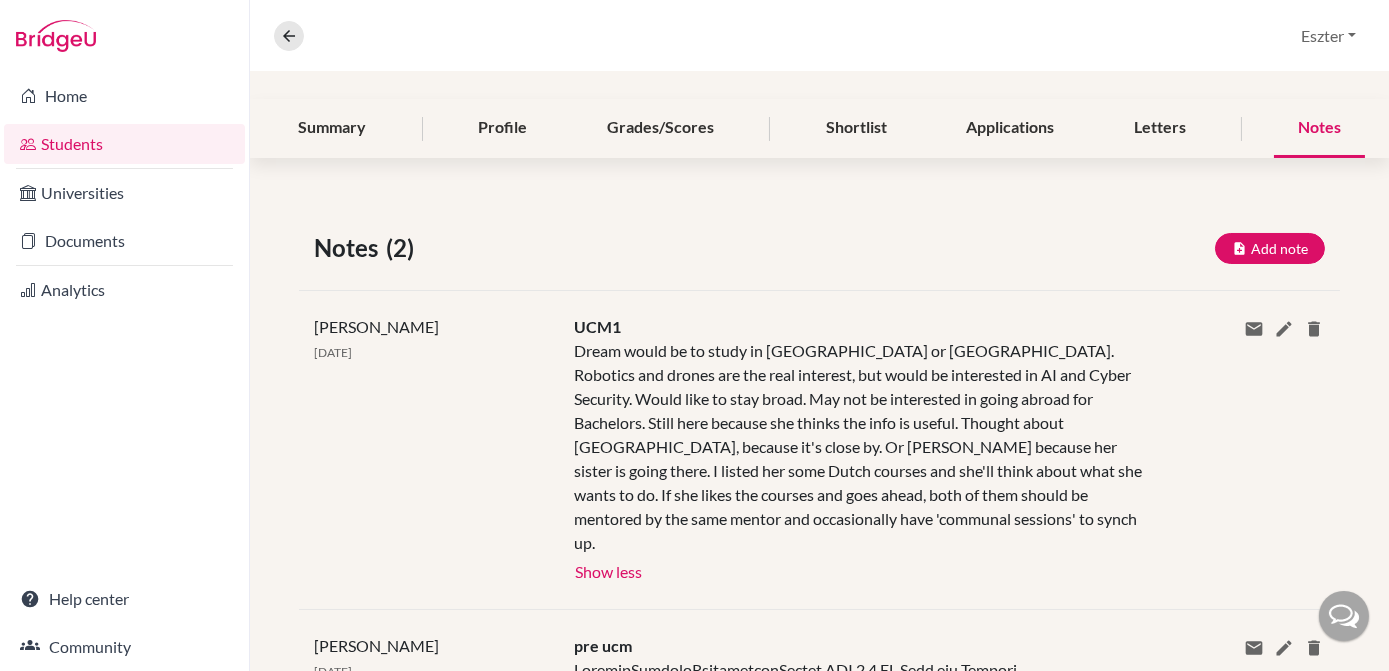 scroll, scrollTop: 0, scrollLeft: 0, axis: both 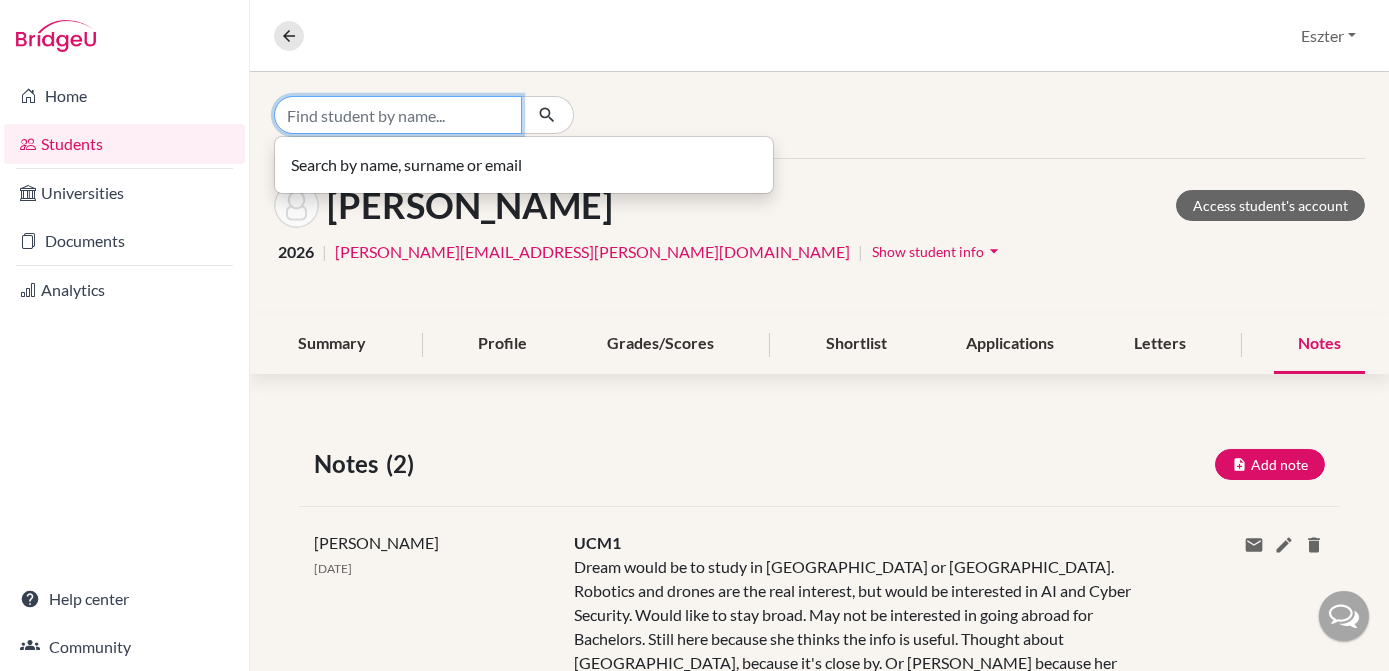 click at bounding box center [398, 115] 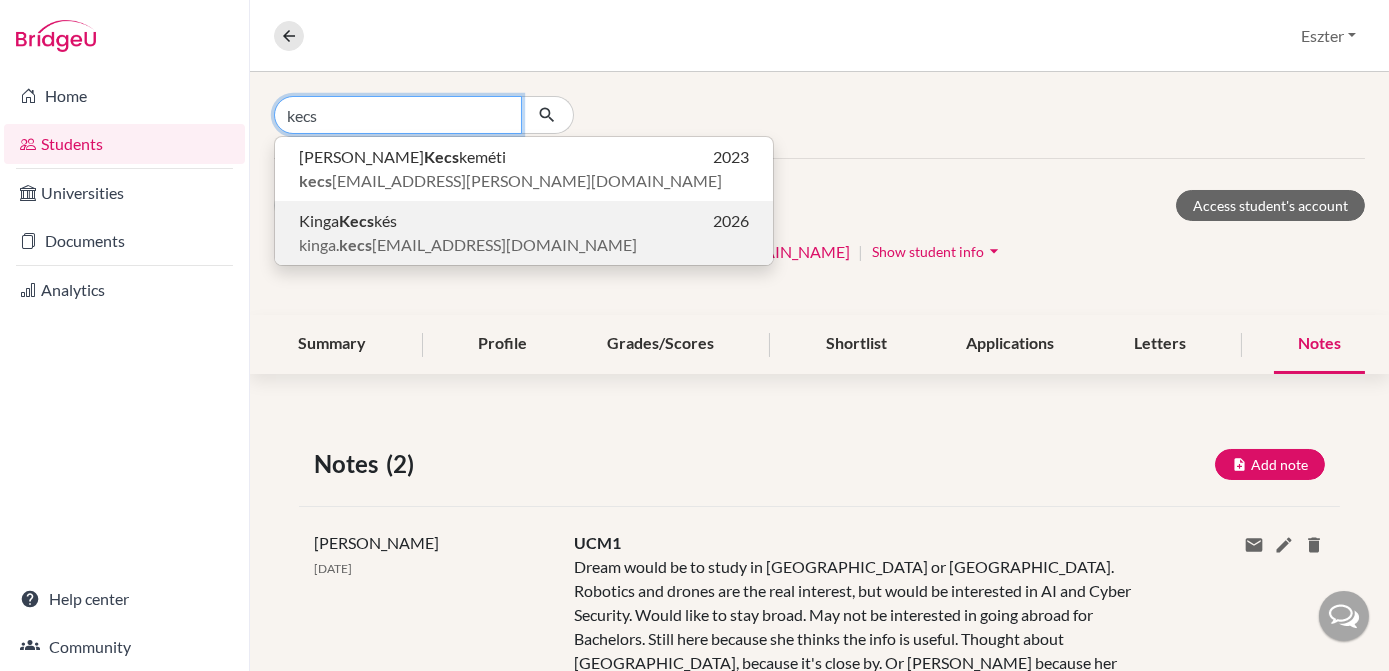 type on "kecs" 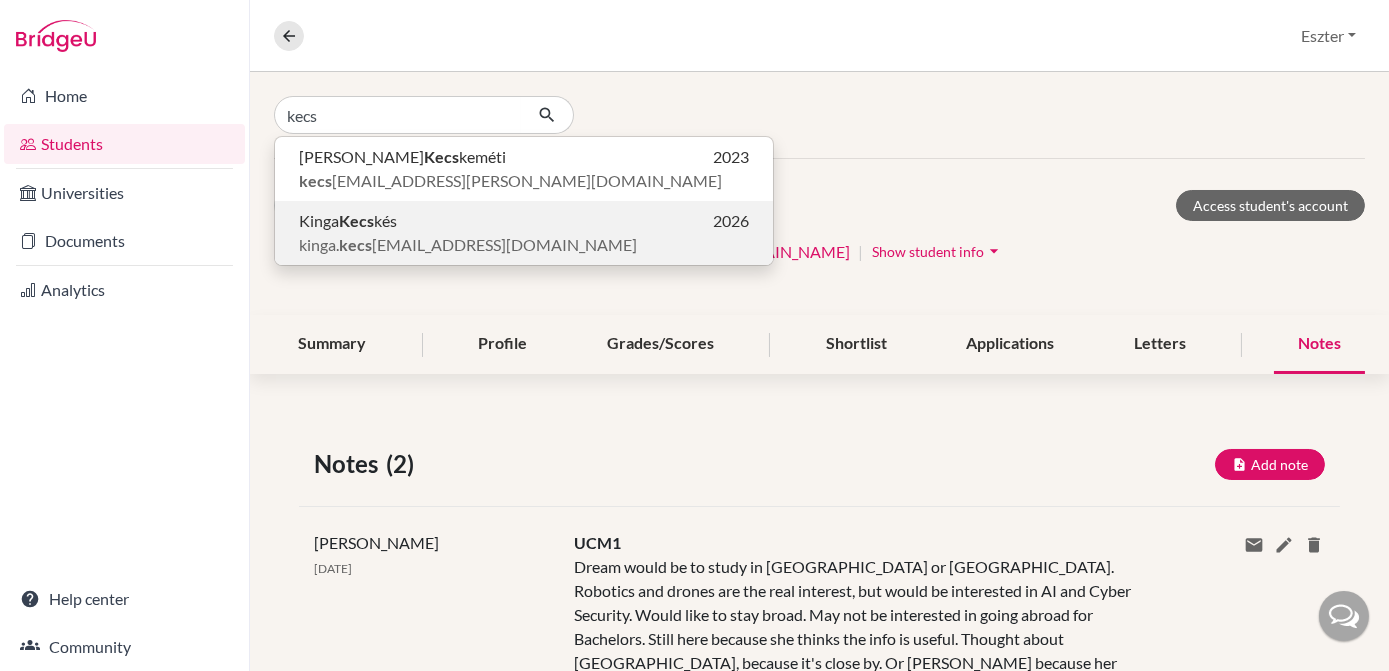 click on "Kinga  Kecs kés 2026" at bounding box center (524, 221) 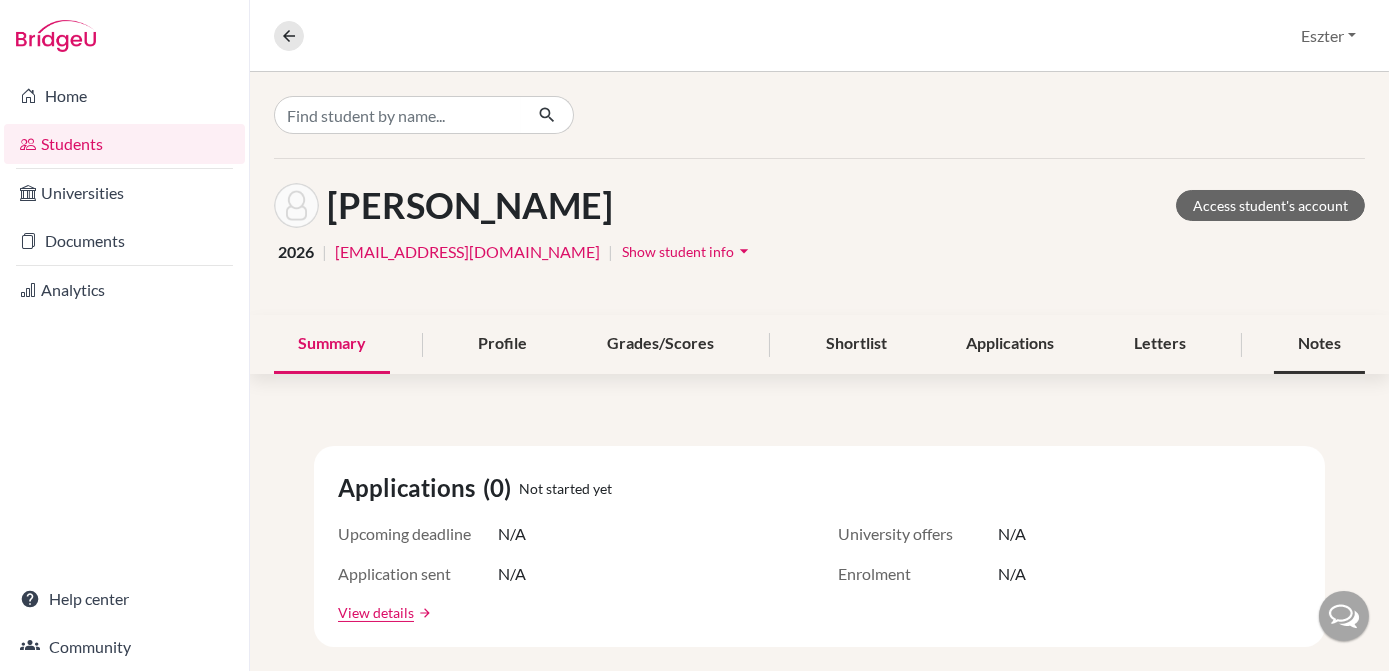 click on "Notes" at bounding box center [1319, 344] 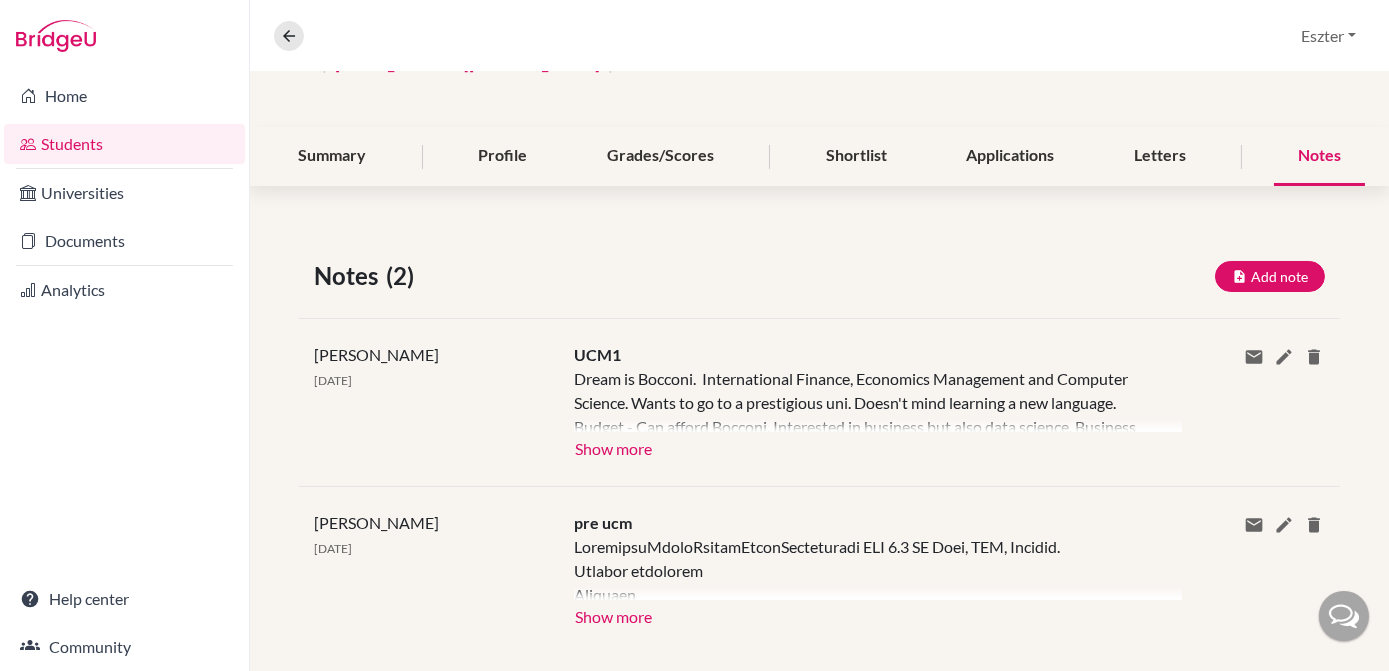 scroll, scrollTop: 192, scrollLeft: 0, axis: vertical 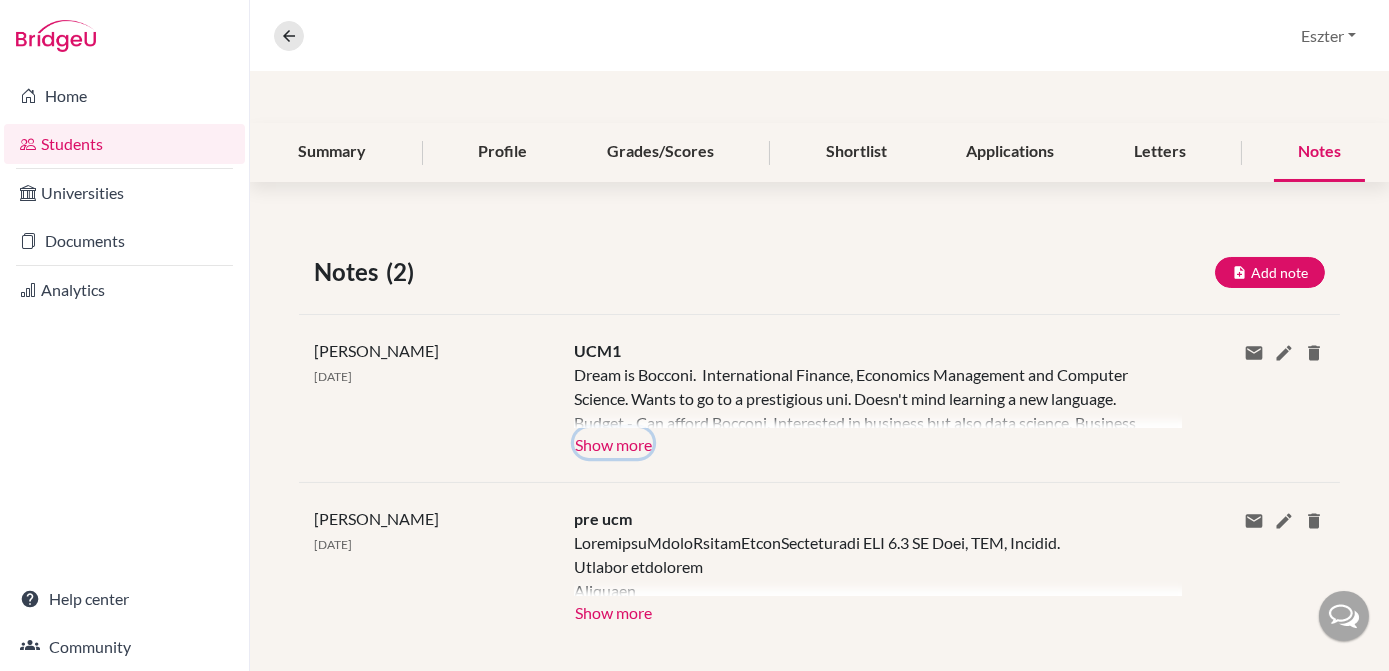 click on "Show more" 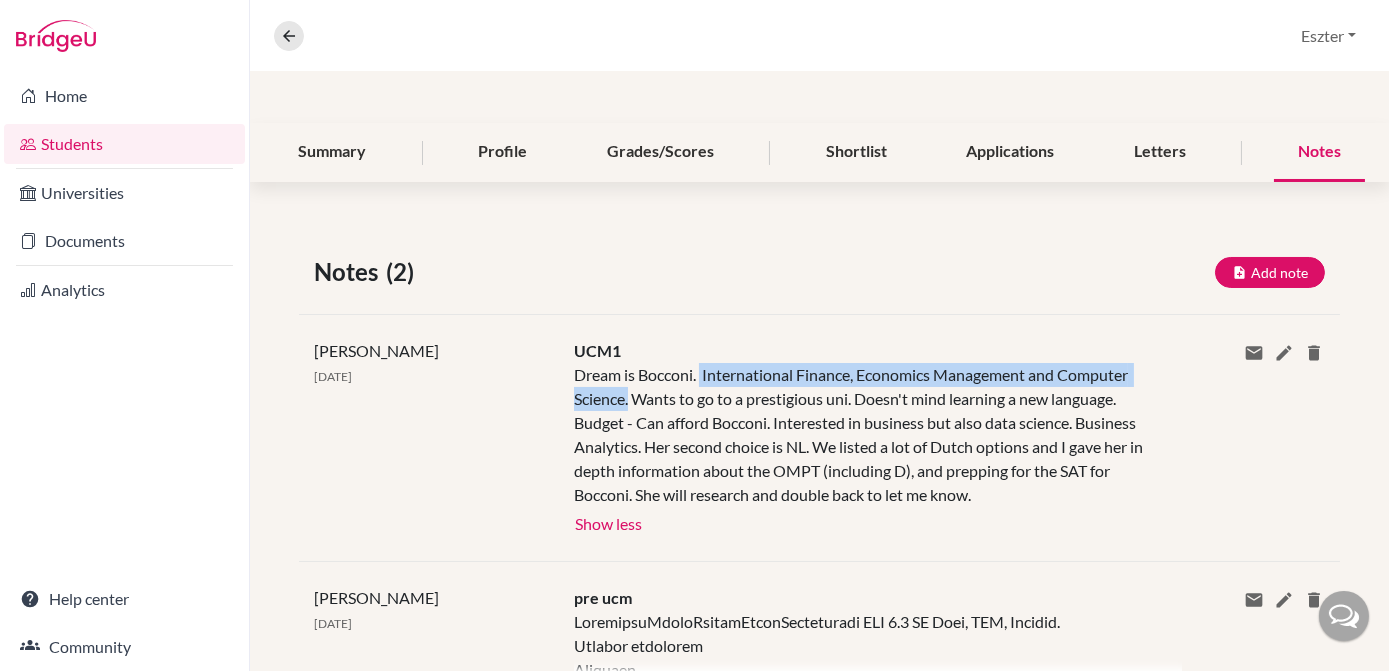 drag, startPoint x: 699, startPoint y: 375, endPoint x: 626, endPoint y: 398, distance: 76.537575 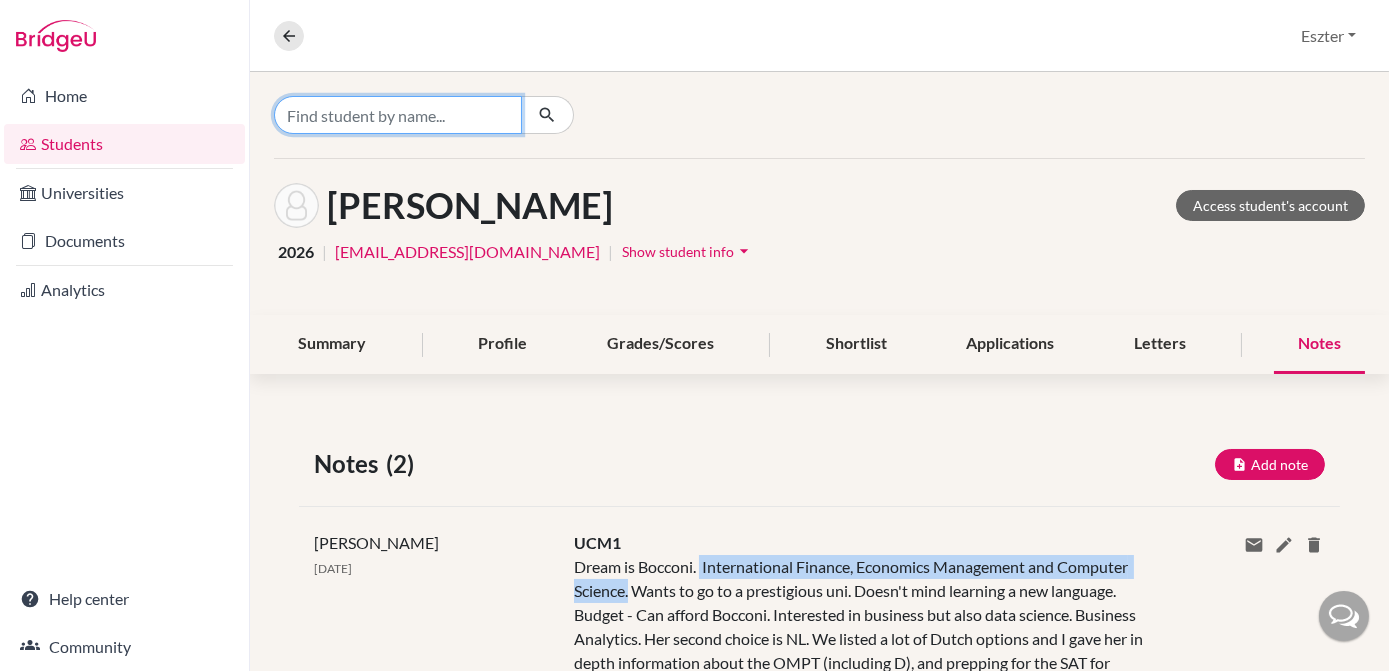 click at bounding box center [398, 115] 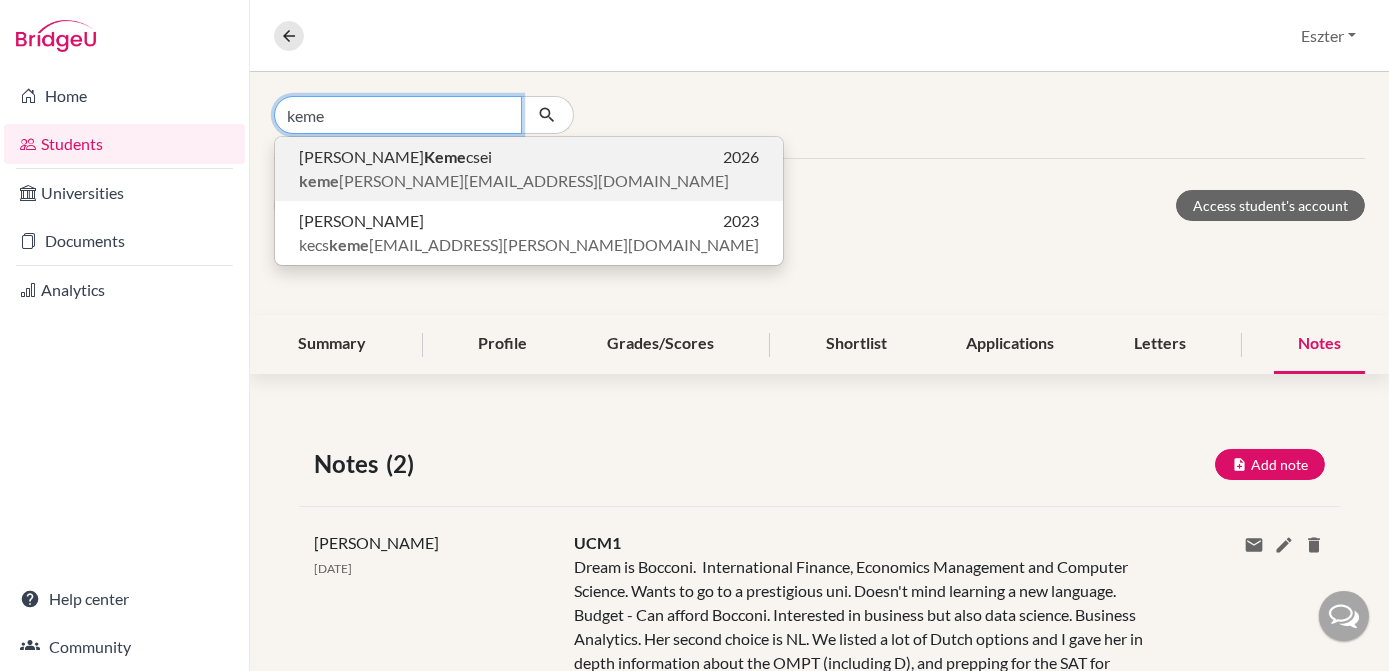 type on "keme" 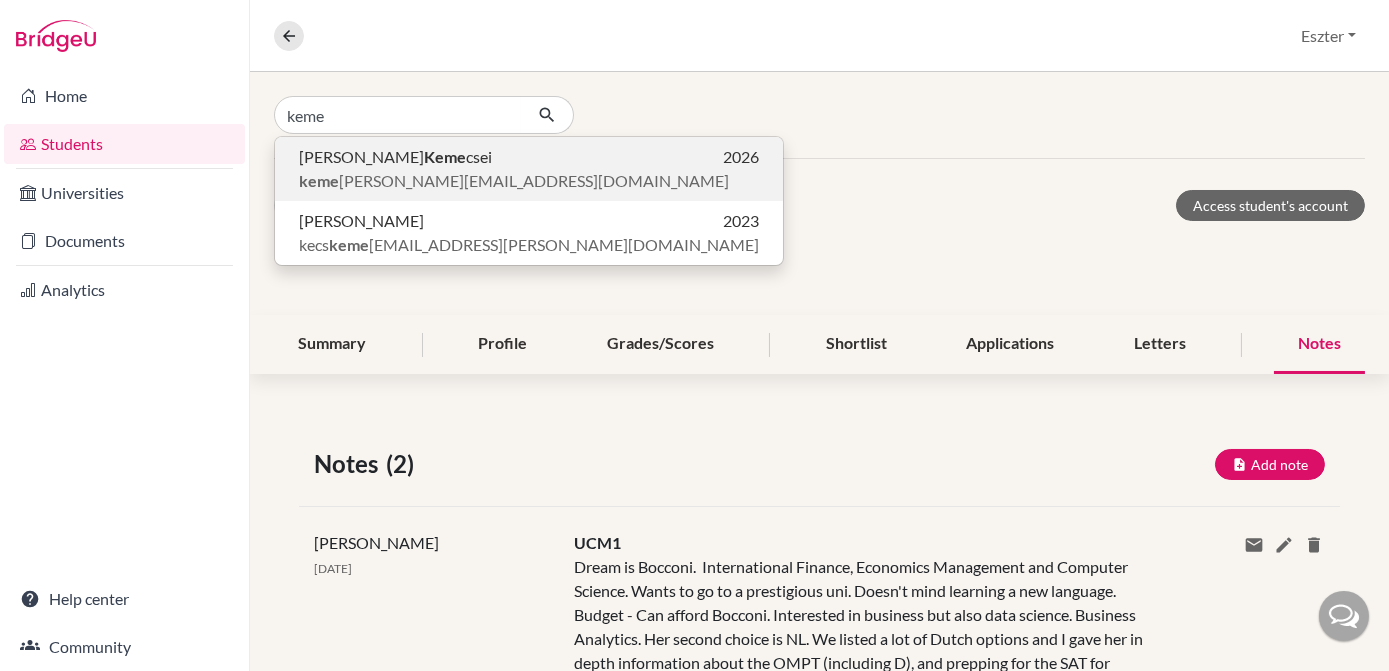 click on "keme aron@gmail.com" at bounding box center (514, 181) 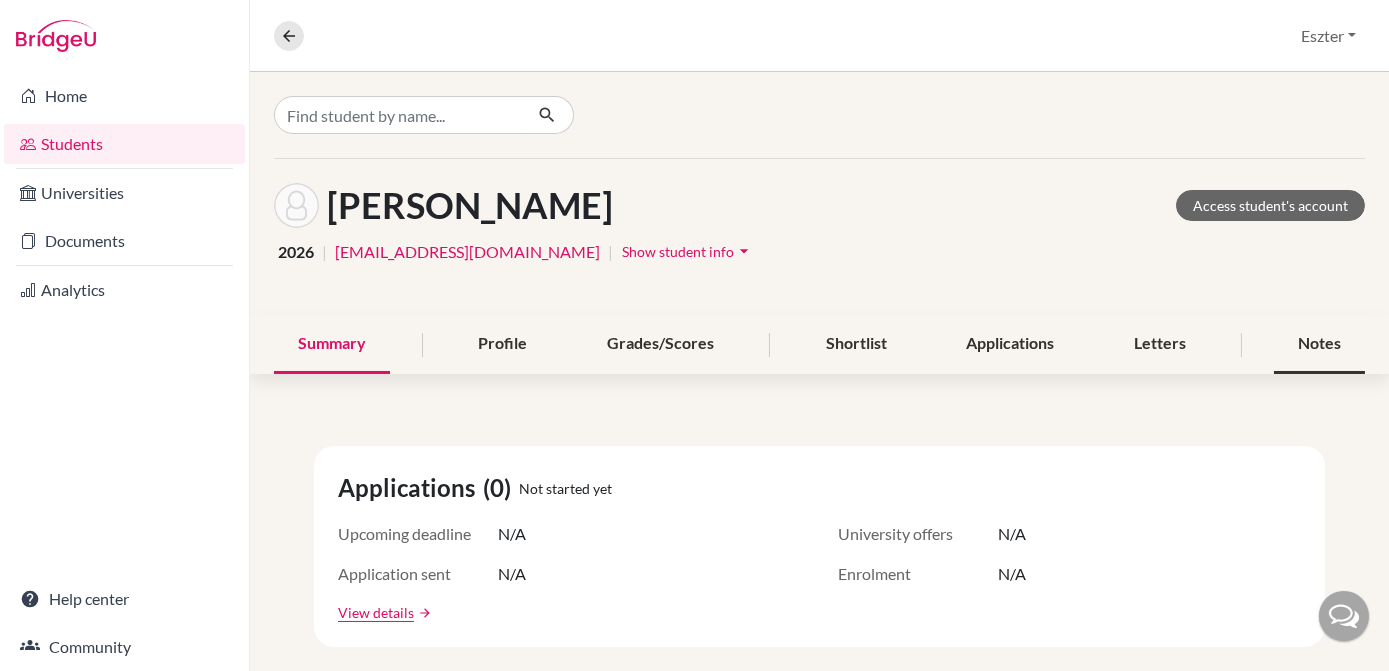 click on "Notes" at bounding box center (1319, 344) 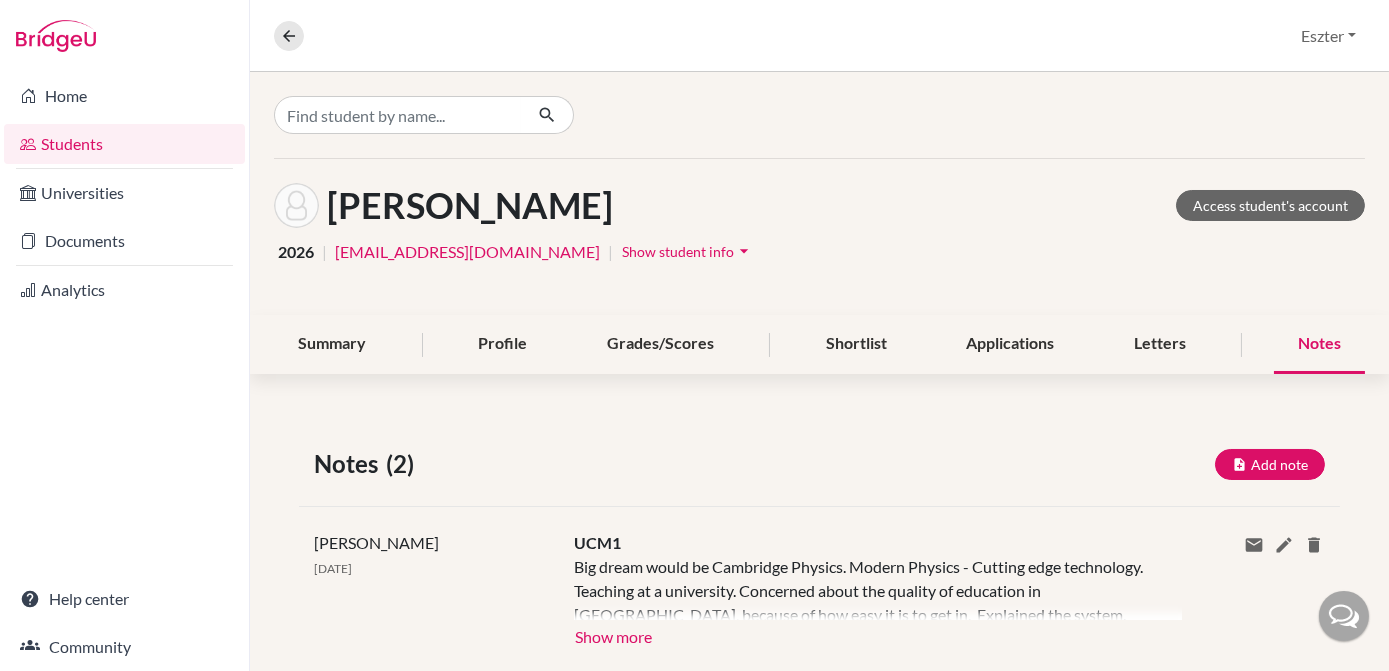 scroll, scrollTop: 216, scrollLeft: 0, axis: vertical 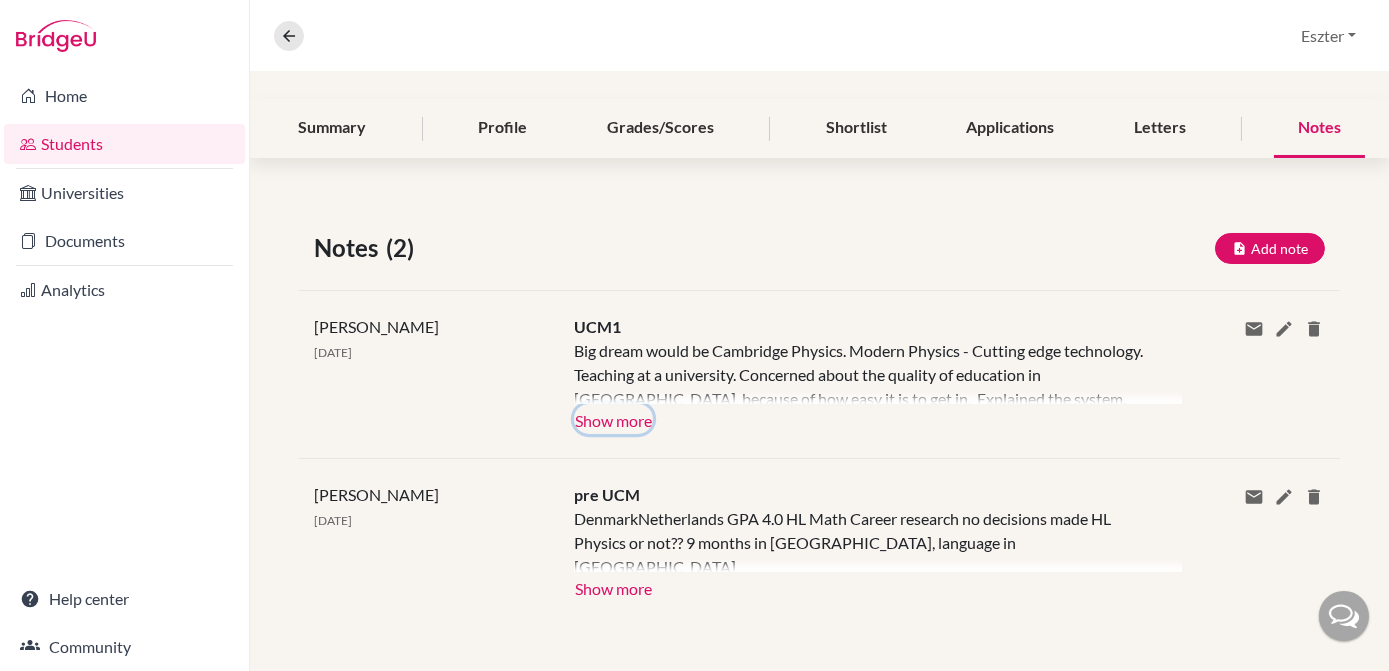 click on "Show more" 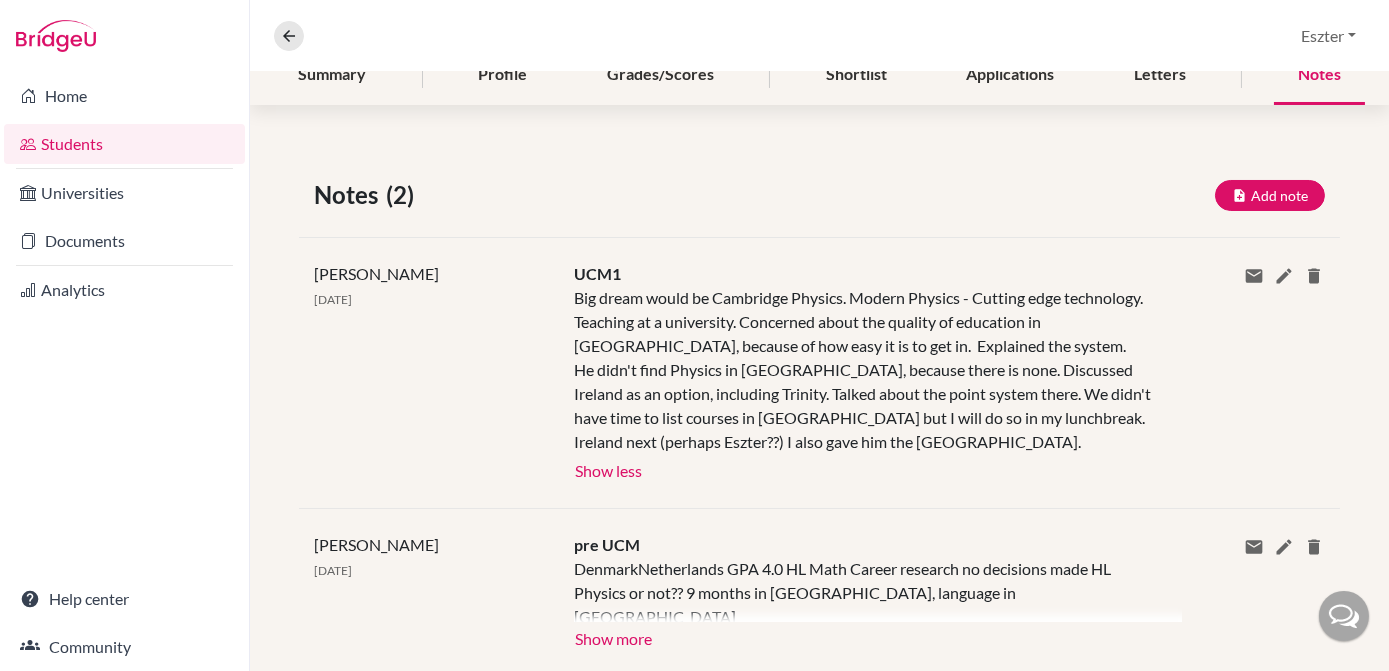 scroll, scrollTop: 270, scrollLeft: 0, axis: vertical 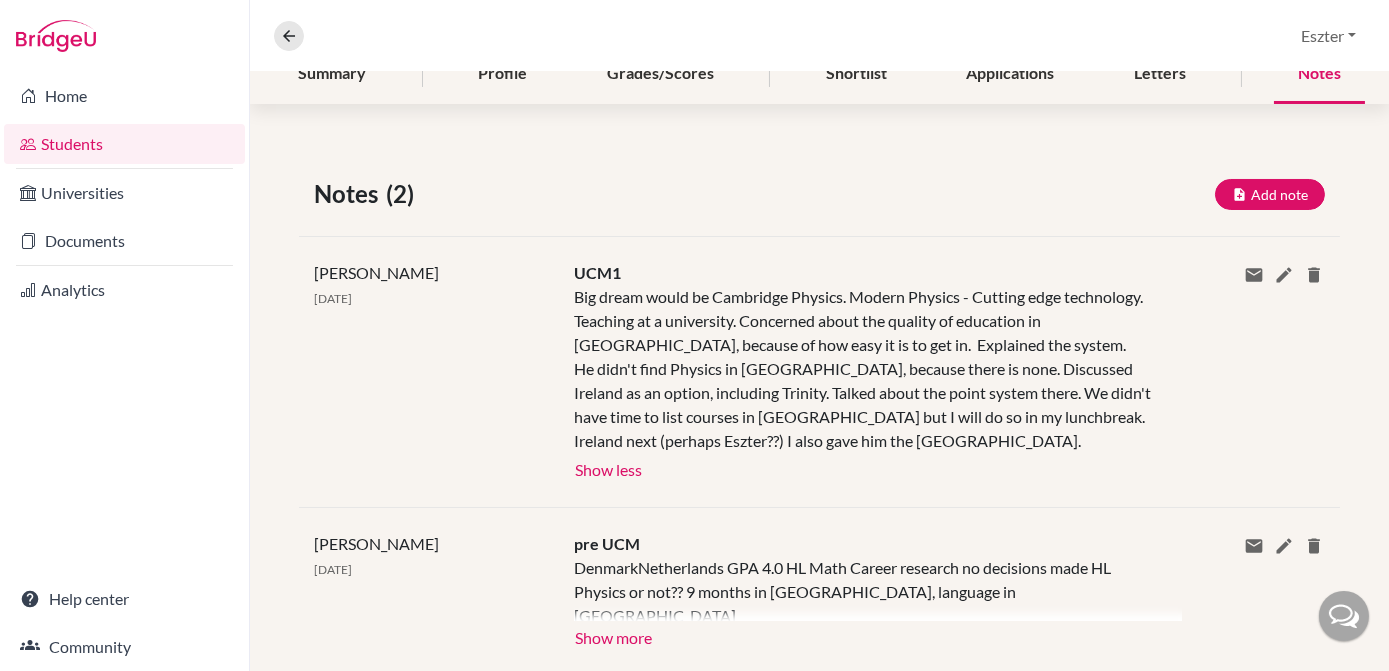 click on "Big dream would be Cambridge Physics. Modern Physics - Cutting edge technology. Teaching at a university. Concerned about the quality of education in NL, because of how easy it is to get in.  Explained the system.  He didn't find Physics in Denmark, because there is none. Discussed Ireland as an option, including Trinity. Talked about the point system there. We didn't have time to list courses in NL but I will do so in my lunchbreak. Ireland next (perhaps Eszter??) I also gave him the university college brochure." 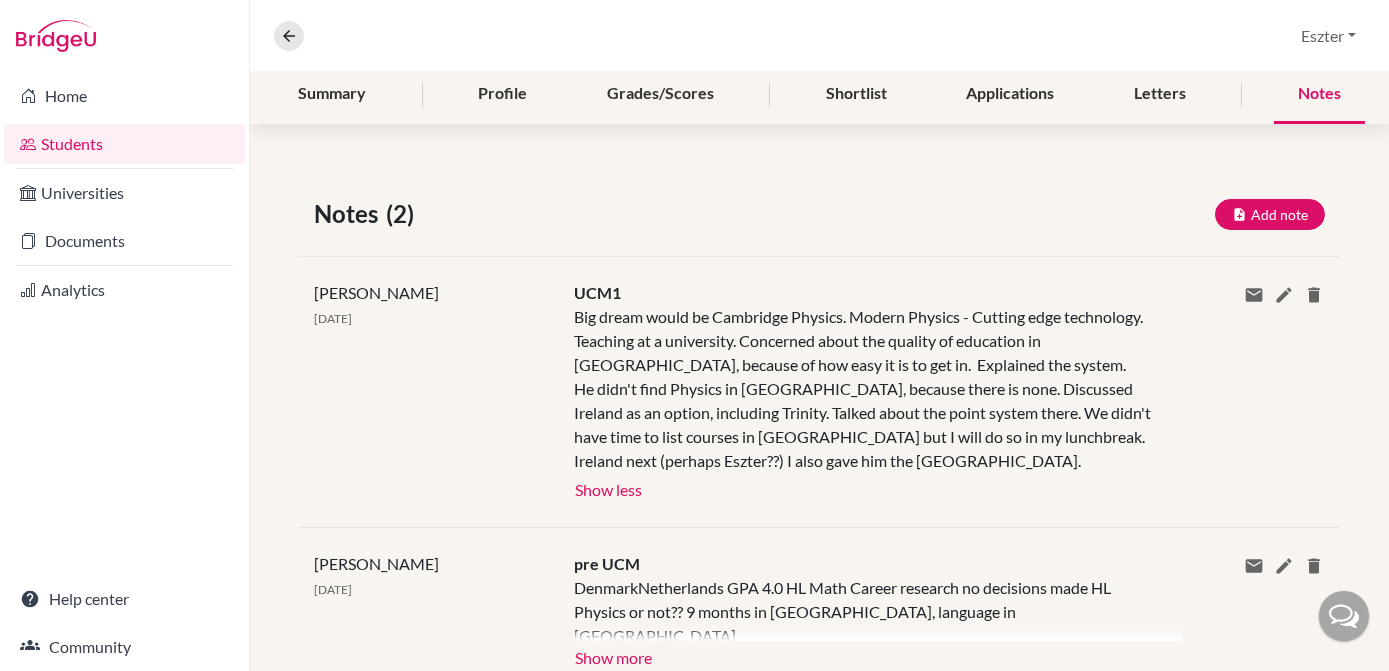 scroll, scrollTop: 0, scrollLeft: 0, axis: both 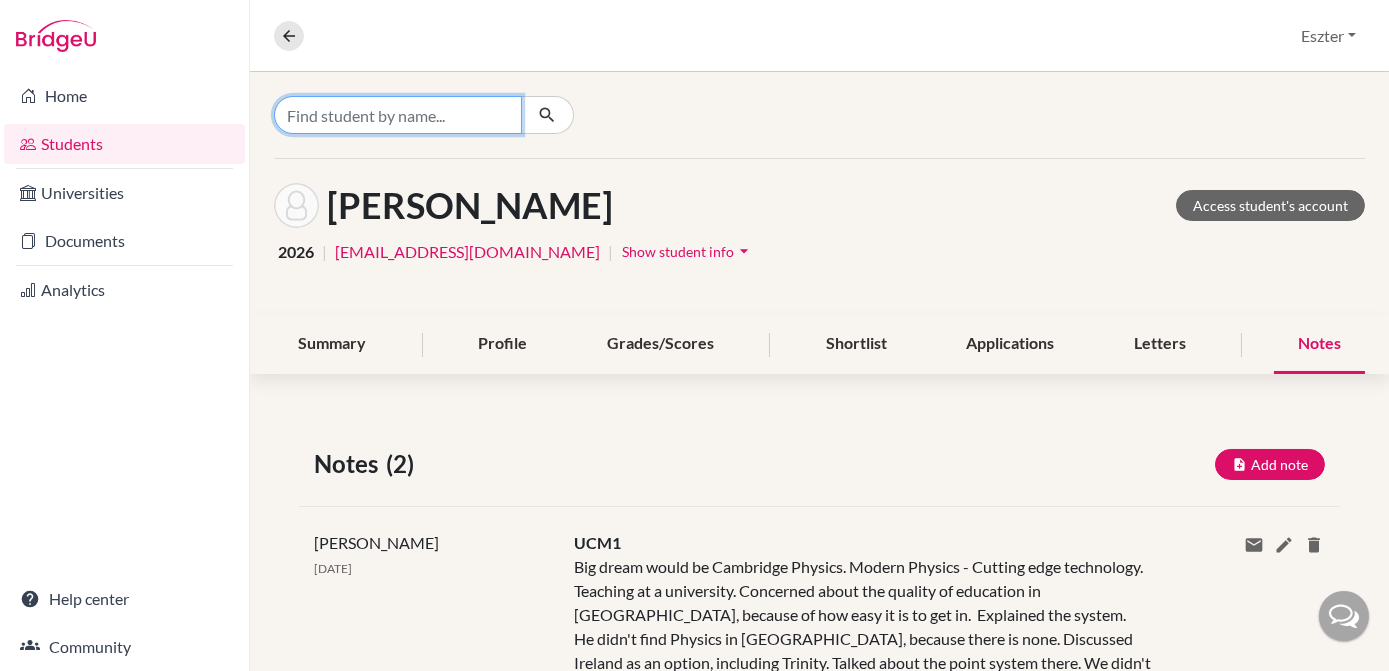 click at bounding box center [398, 115] 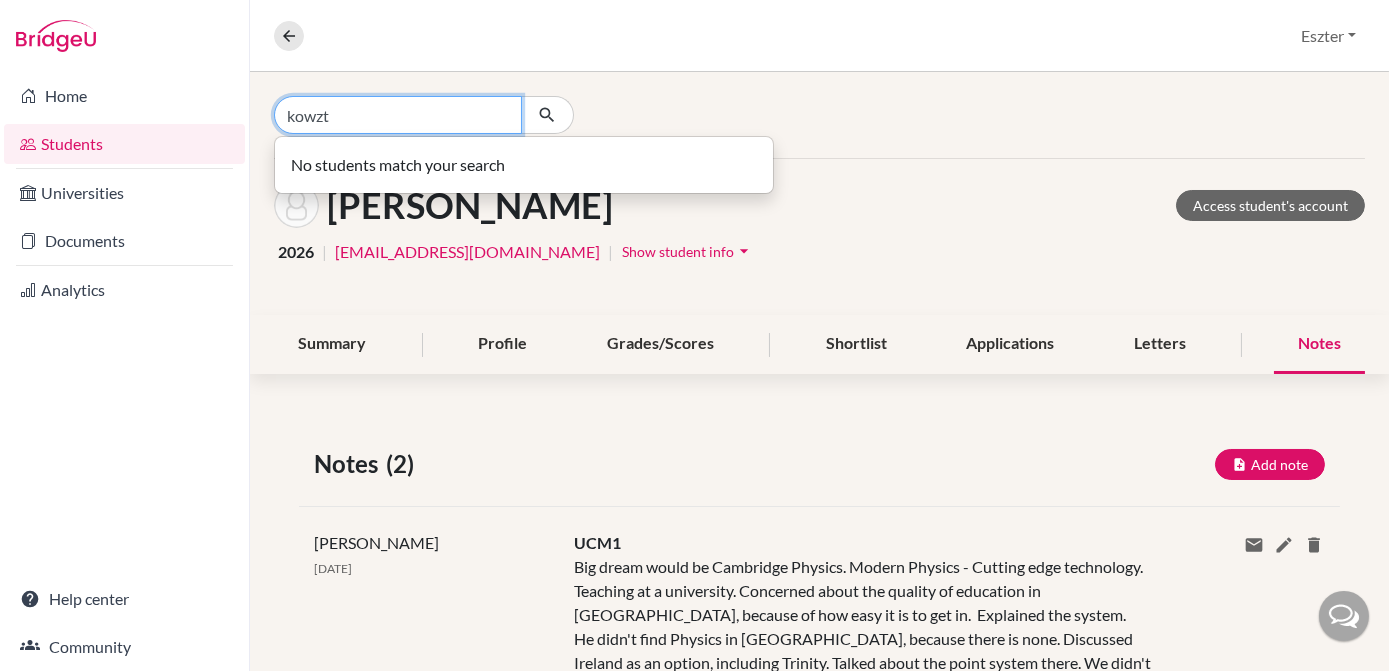 click on "kowzt" at bounding box center (398, 115) 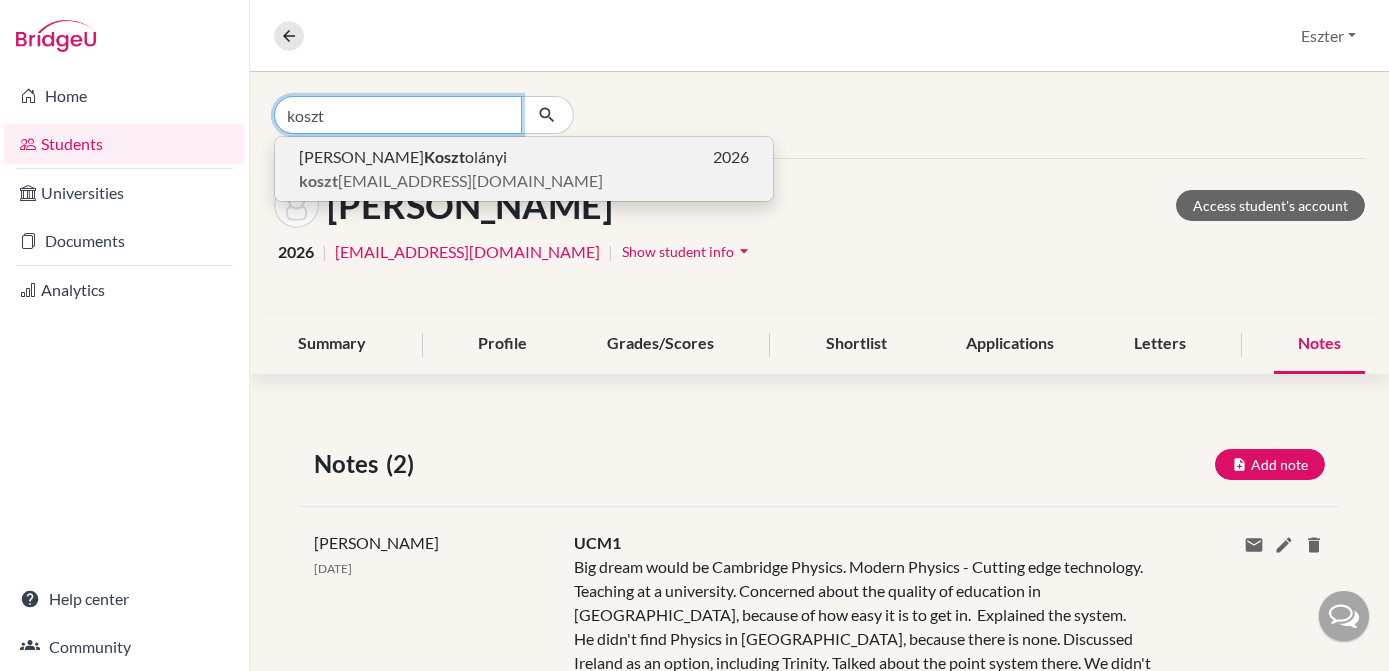 type on "koszt" 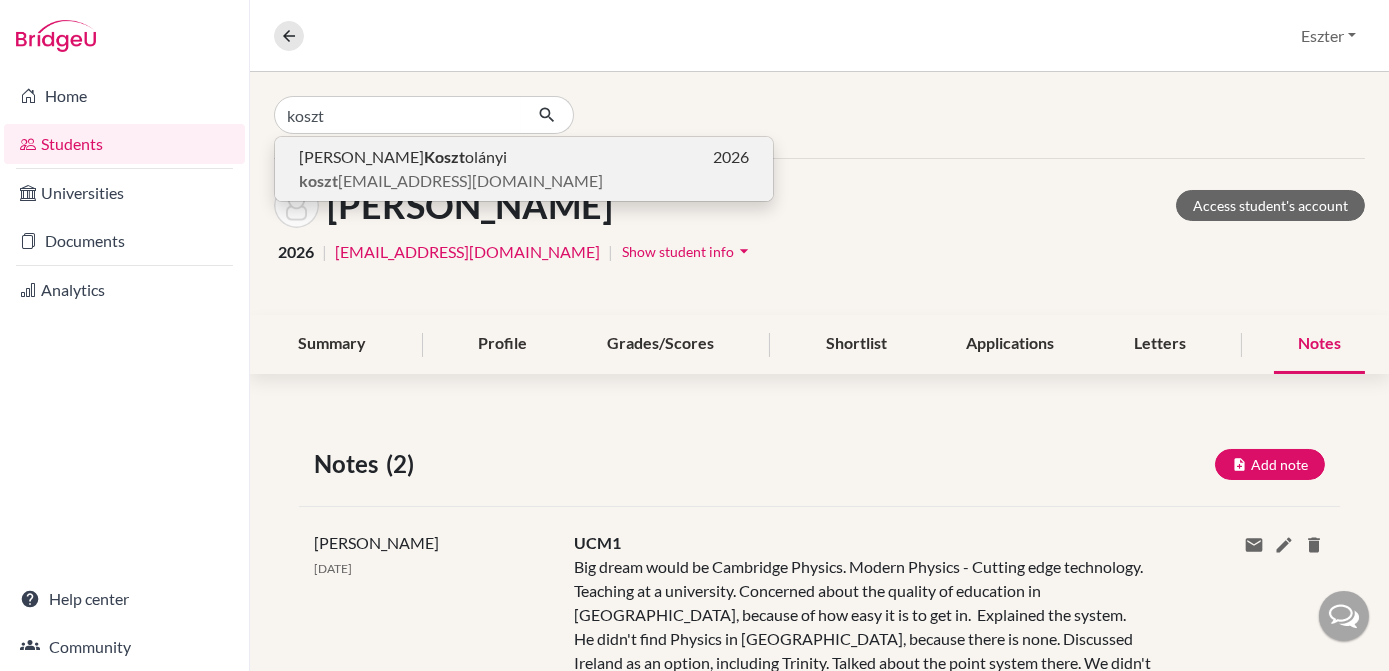click on "Koszt" at bounding box center [444, 156] 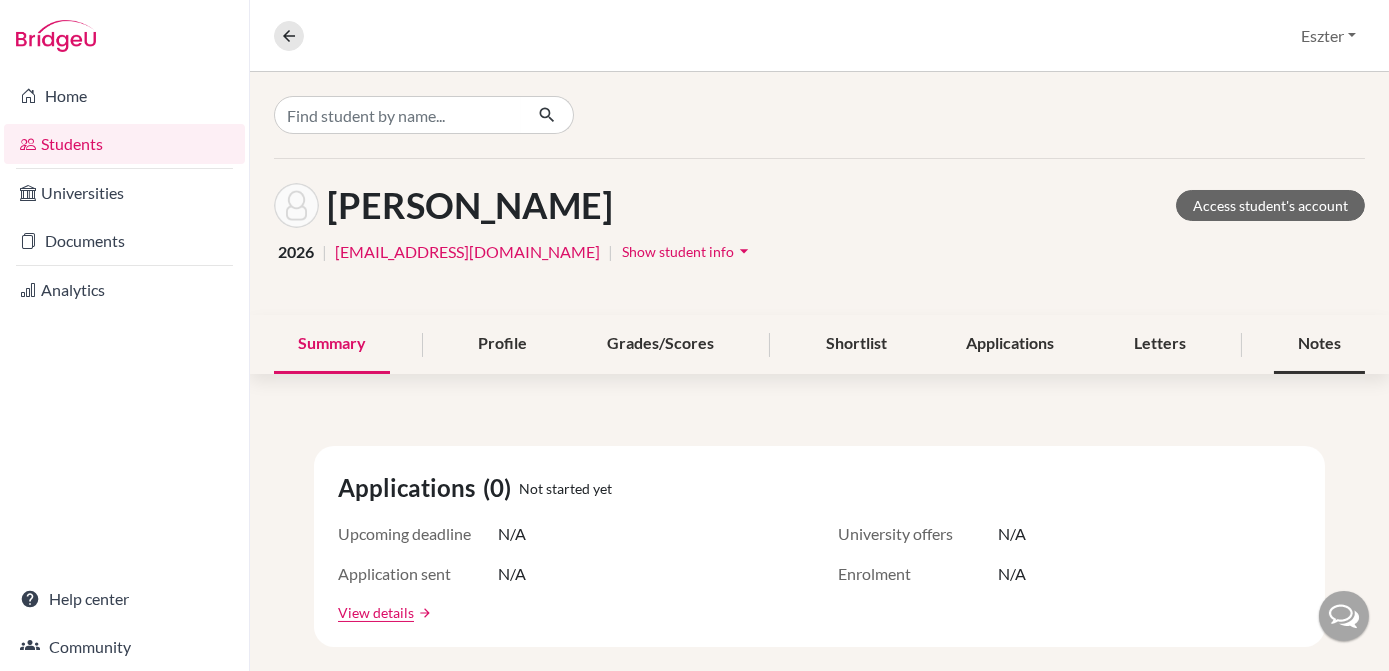 drag, startPoint x: 1285, startPoint y: 342, endPoint x: 1307, endPoint y: 341, distance: 22.022715 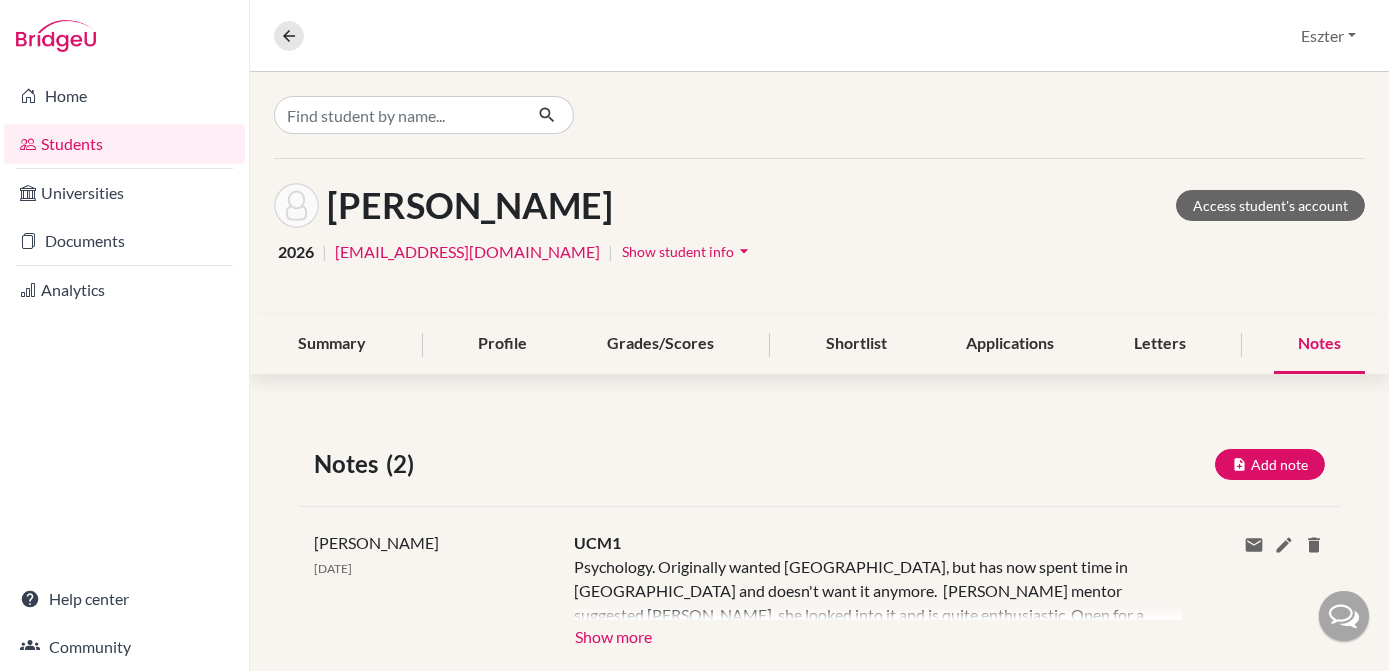 scroll, scrollTop: 216, scrollLeft: 0, axis: vertical 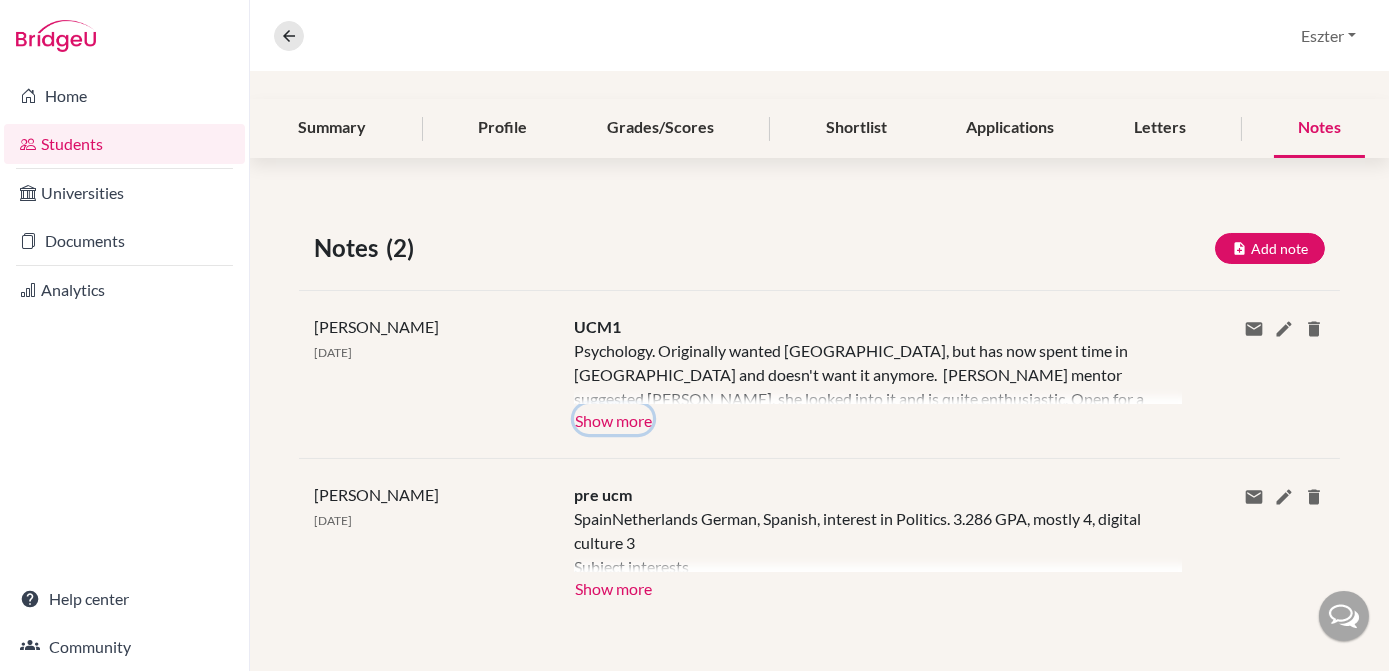 click on "Show more" 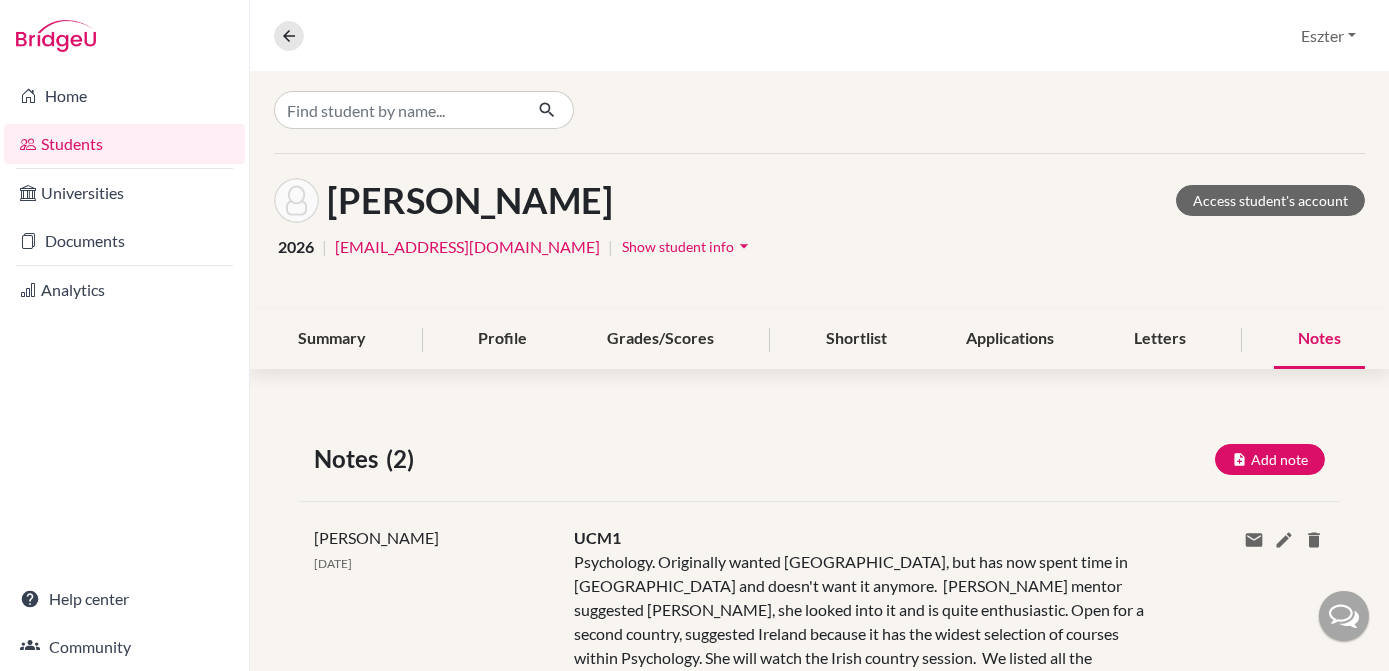 scroll, scrollTop: 0, scrollLeft: 0, axis: both 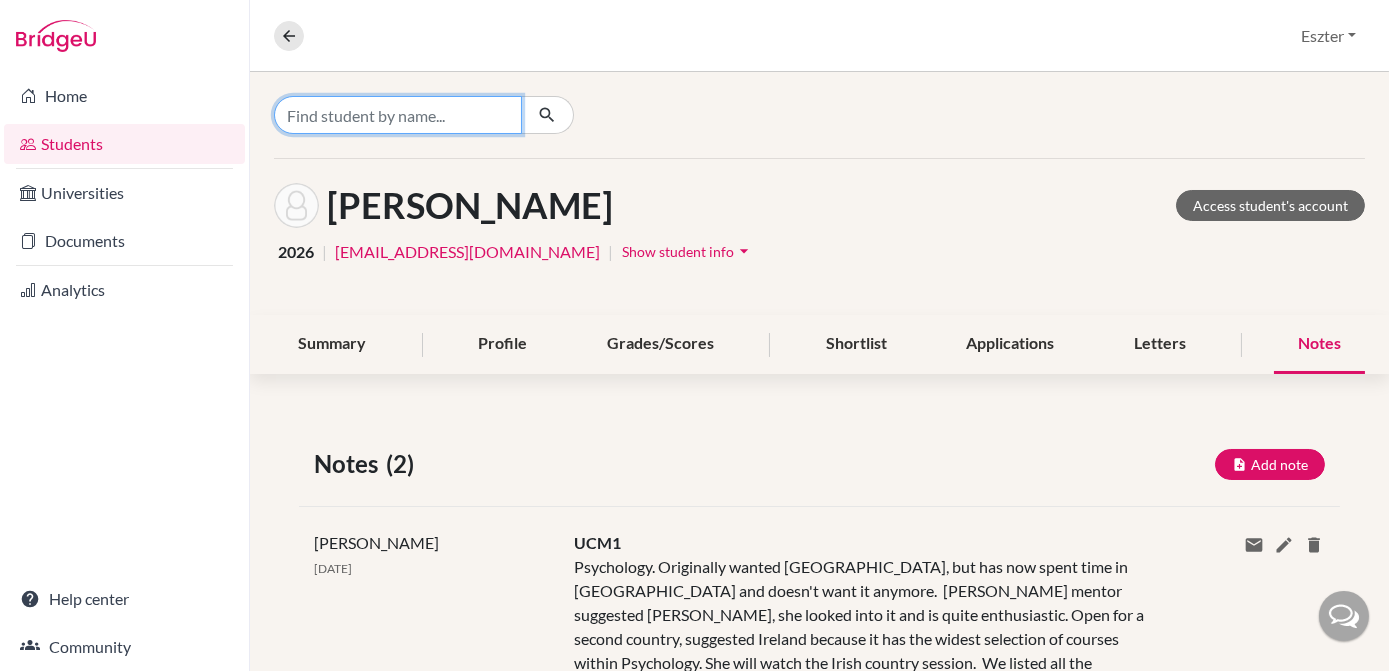 click at bounding box center [398, 115] 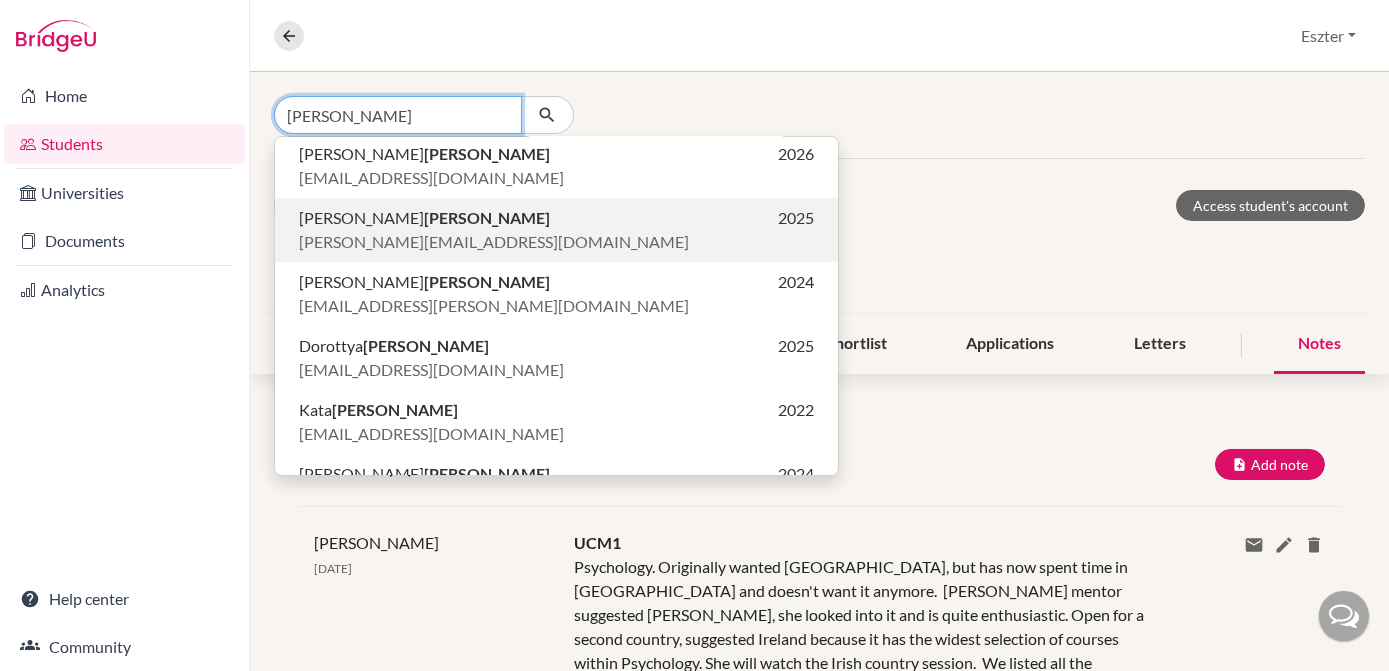 scroll, scrollTop: 173, scrollLeft: 0, axis: vertical 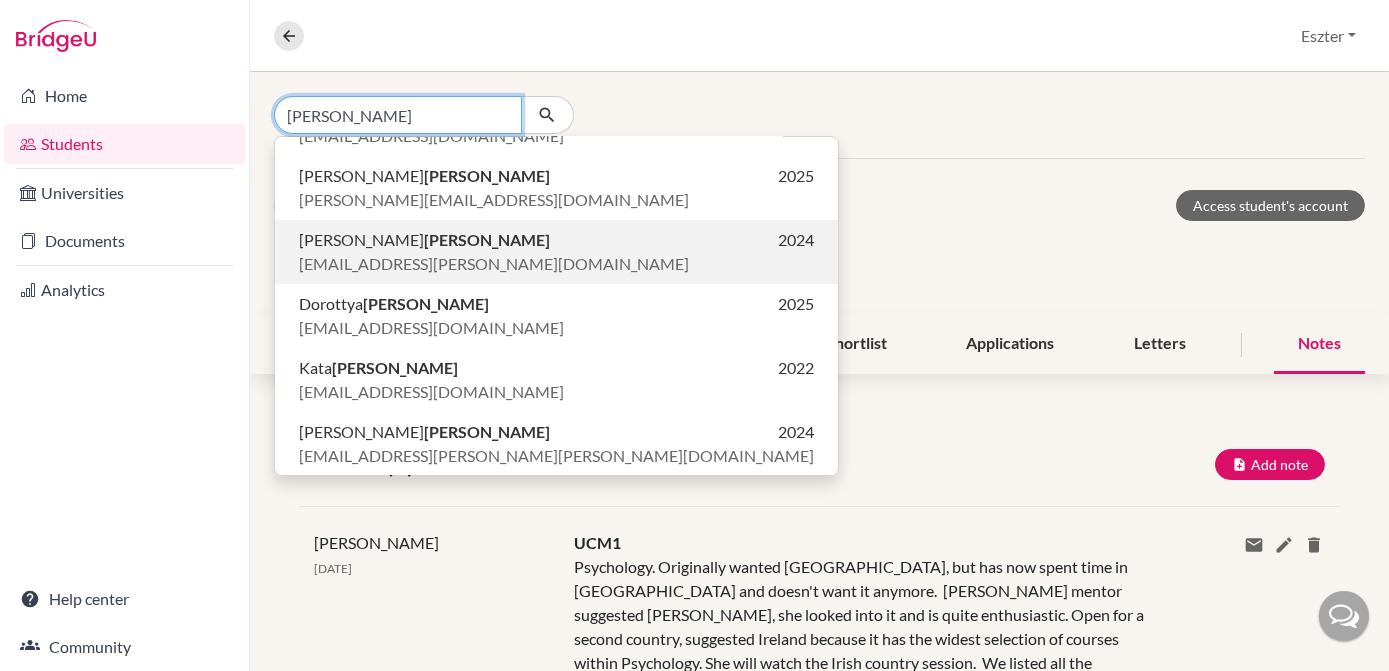 type on "kovács" 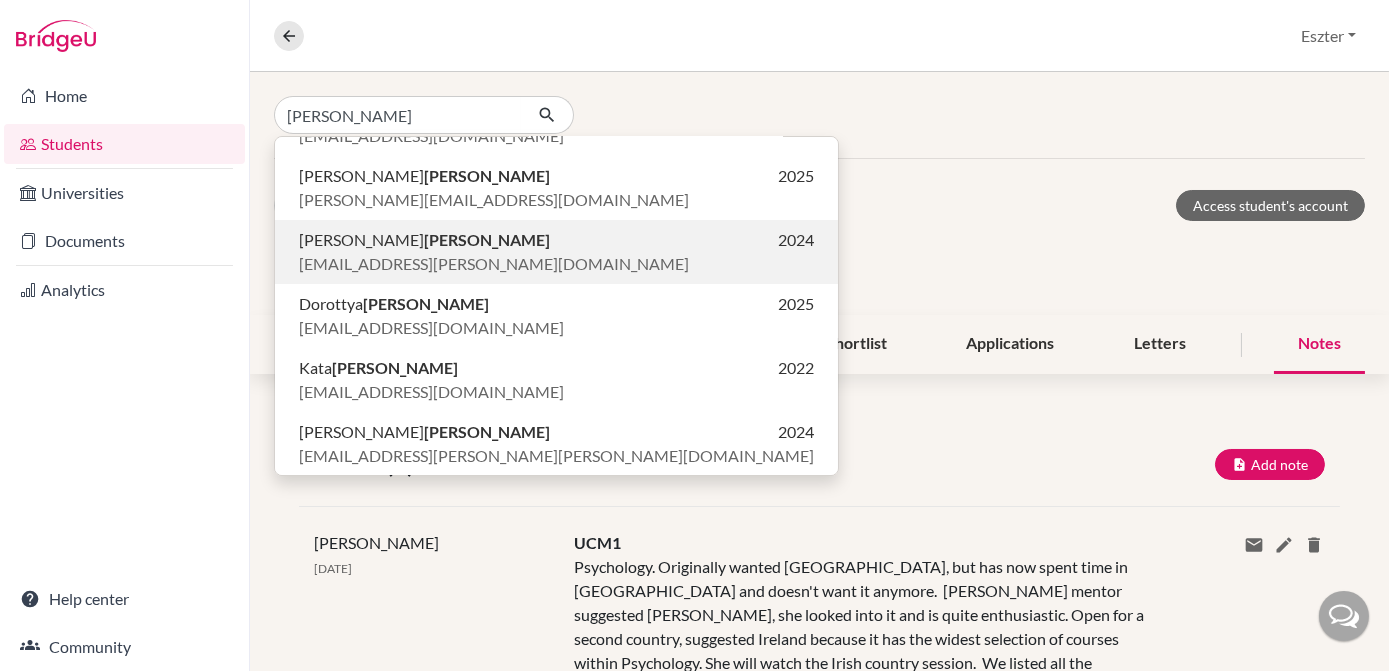click on "Dániel  Kovács 2024" at bounding box center (556, 240) 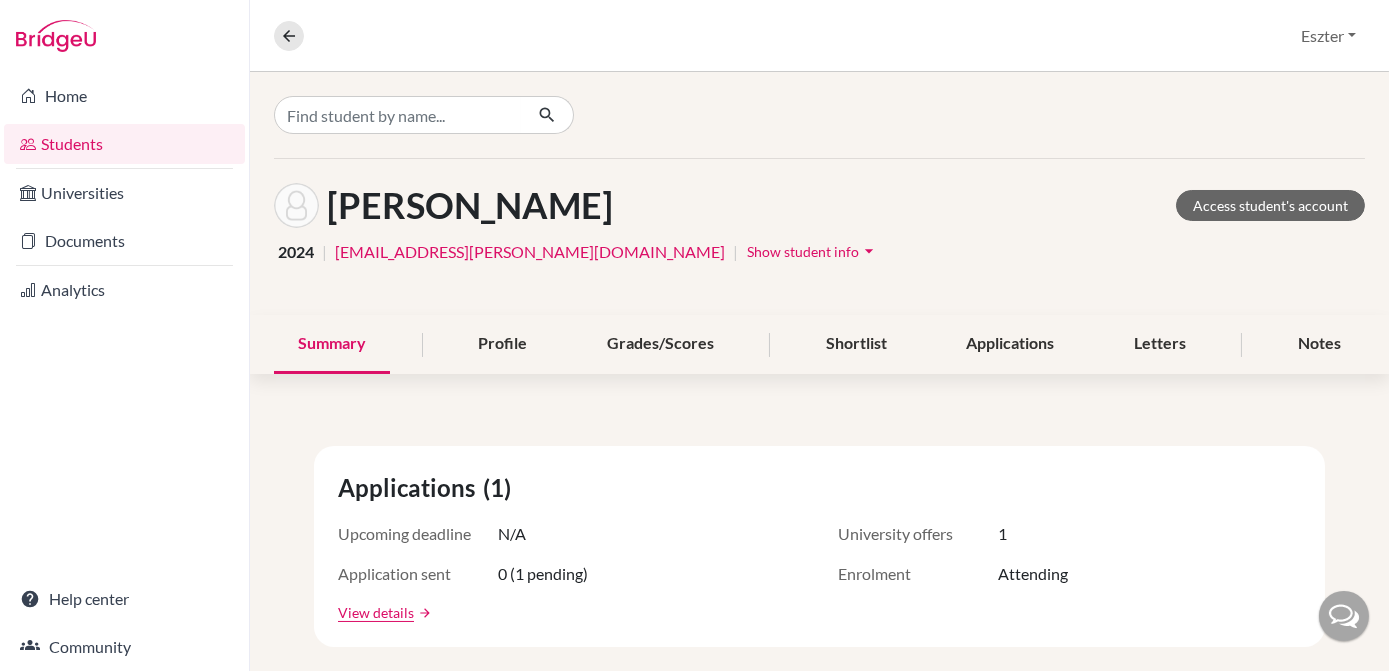scroll, scrollTop: 0, scrollLeft: 0, axis: both 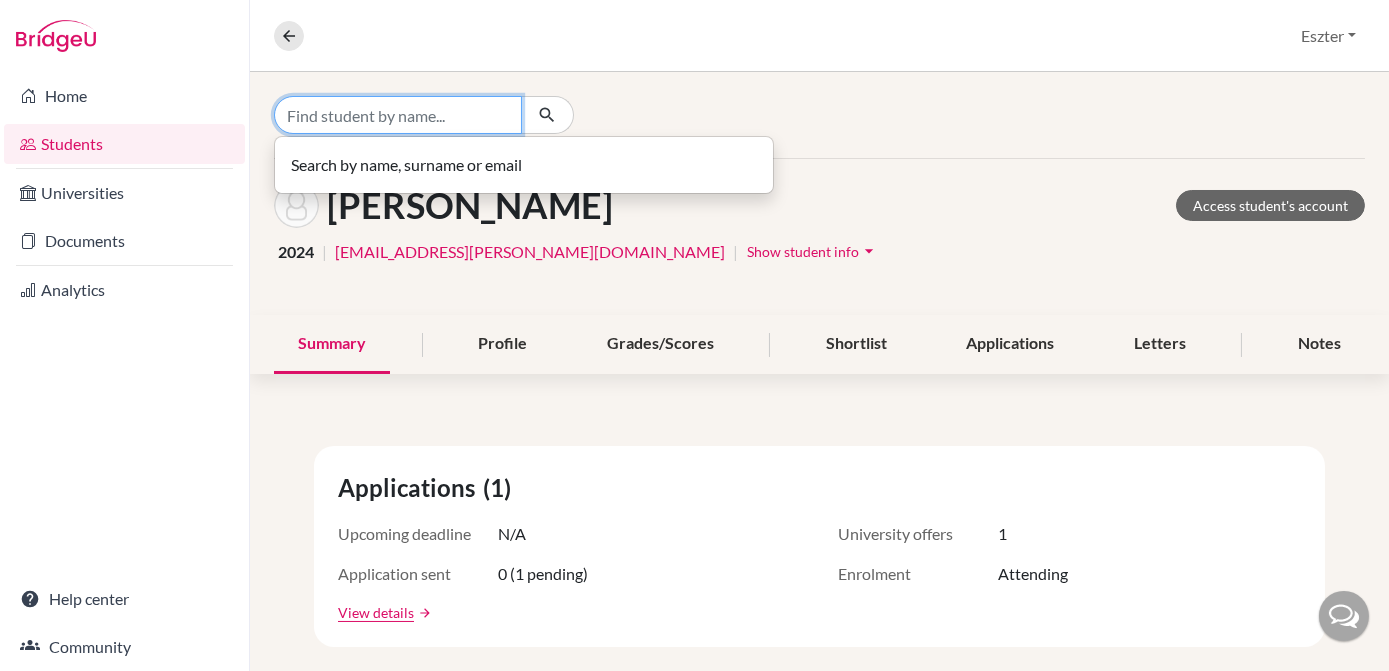 click at bounding box center [398, 115] 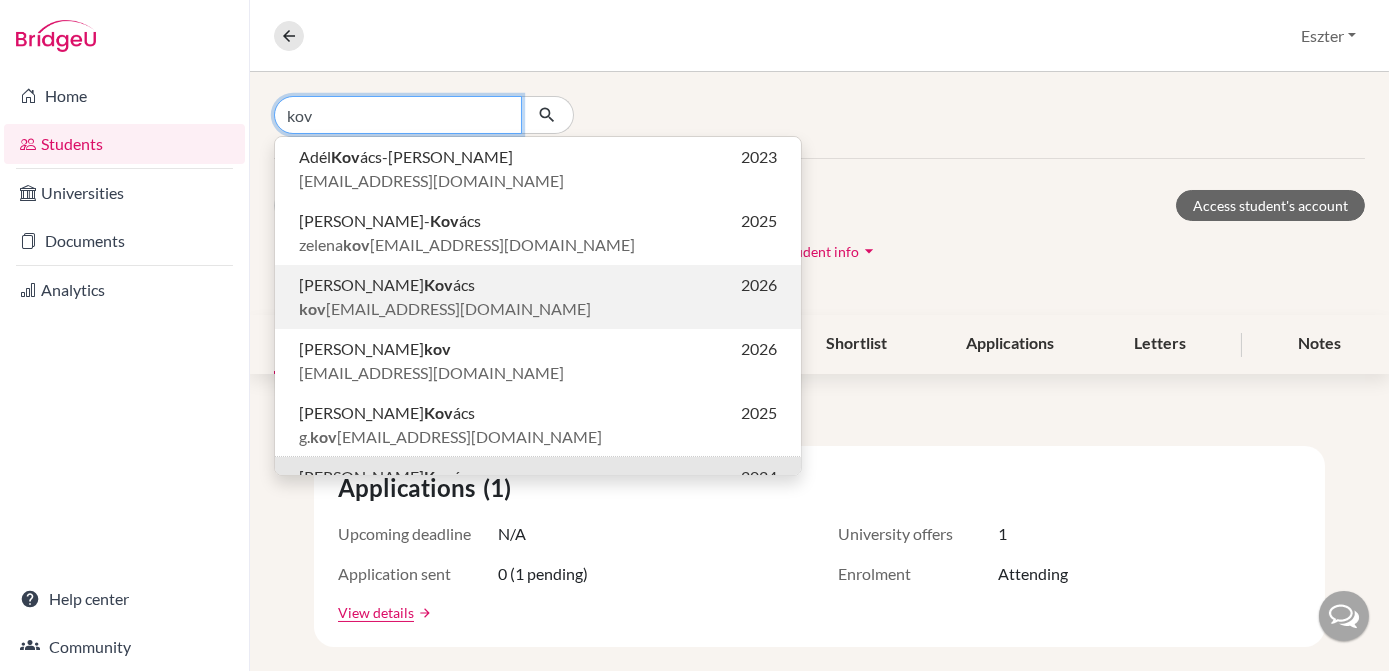 type on "kov" 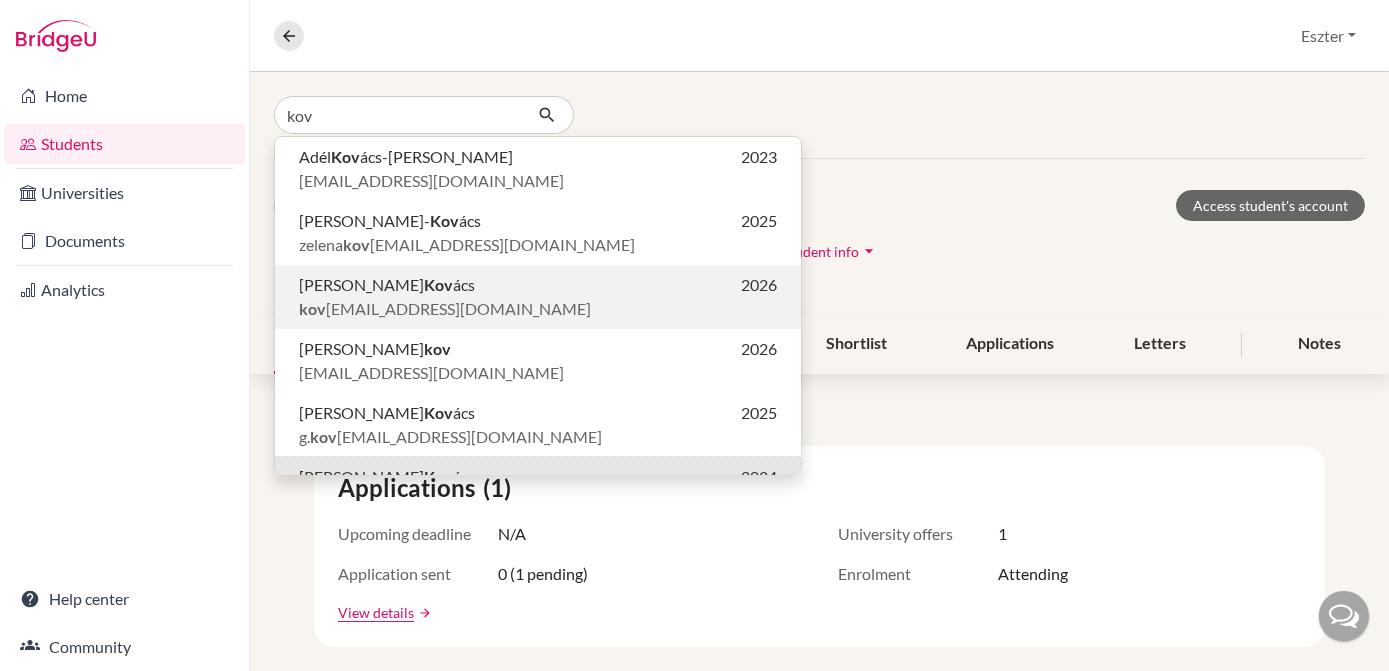 click on "Áron  Kov ács" at bounding box center [387, 285] 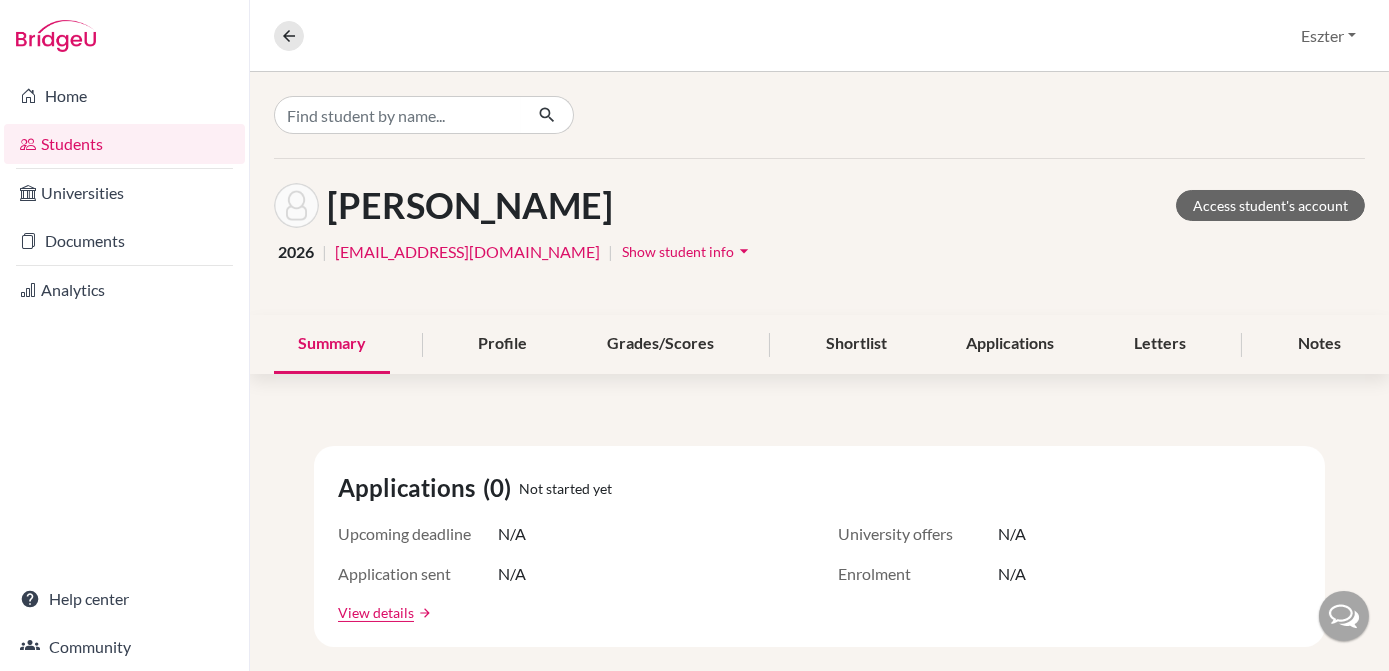 click on "Show student info" at bounding box center (678, 251) 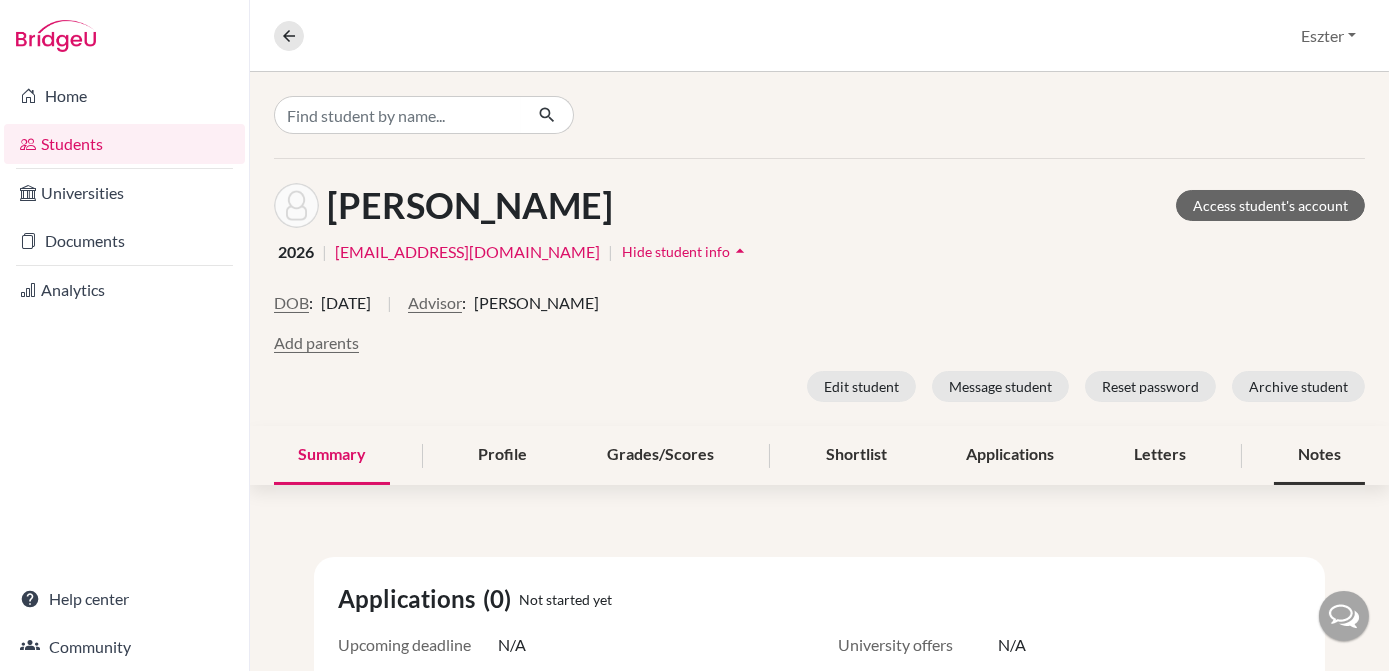 click on "Notes" at bounding box center (1319, 455) 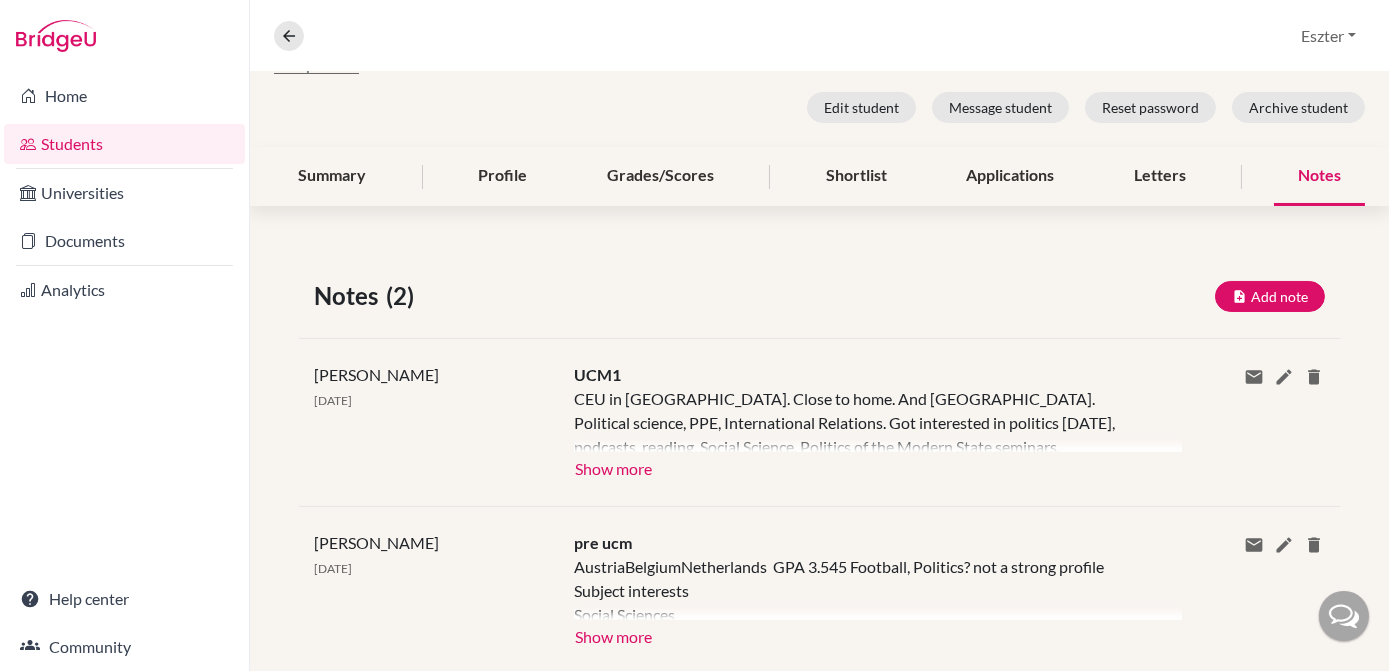 scroll, scrollTop: 280, scrollLeft: 0, axis: vertical 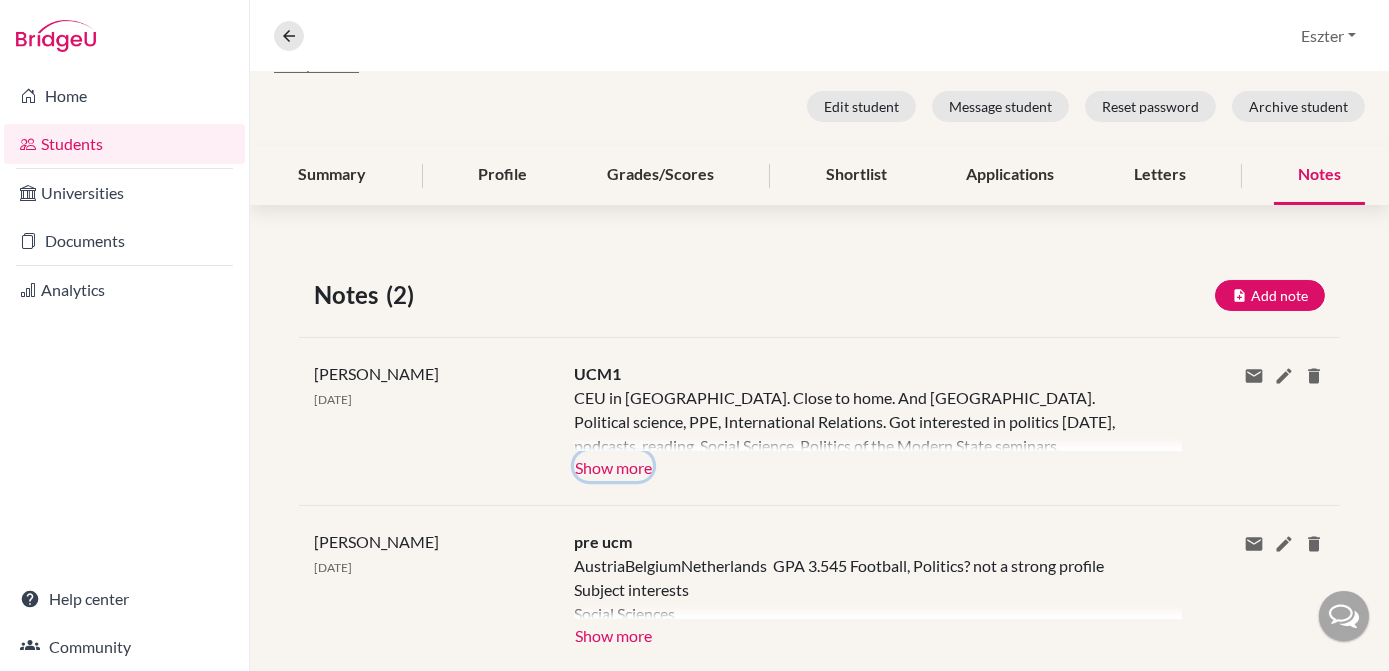 click on "Show more" 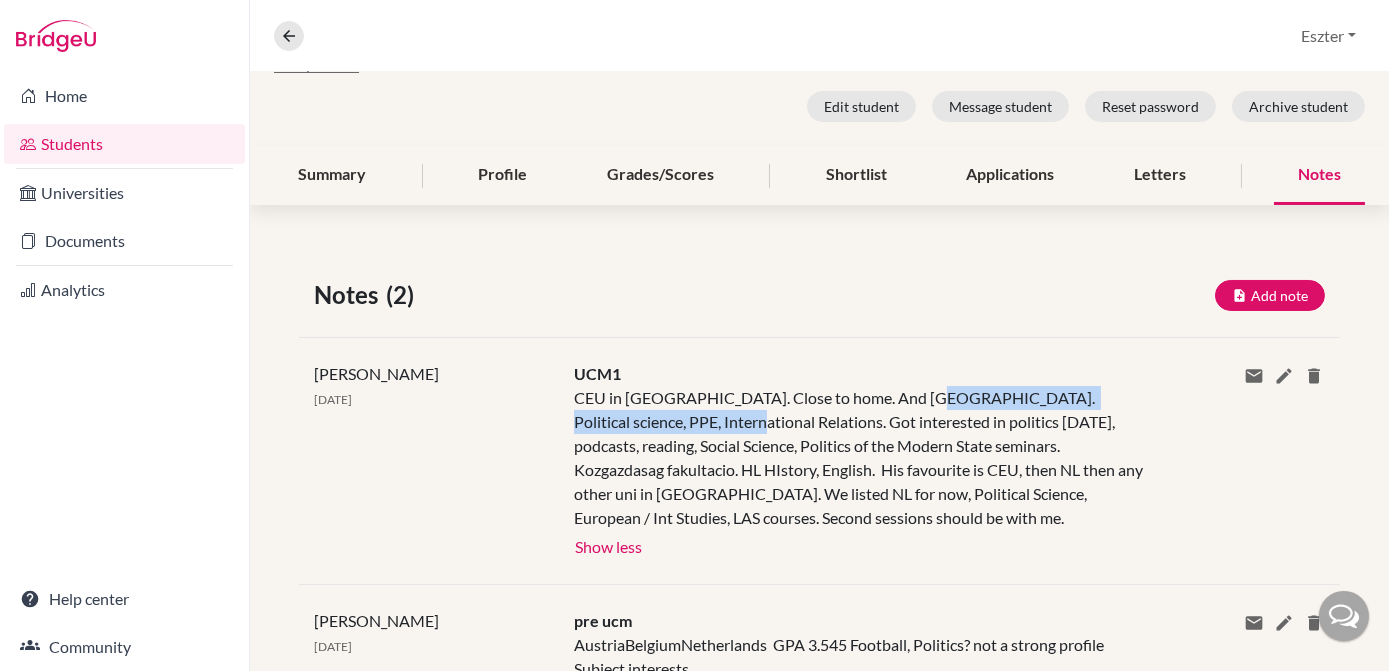 drag, startPoint x: 913, startPoint y: 398, endPoint x: 730, endPoint y: 428, distance: 185.44272 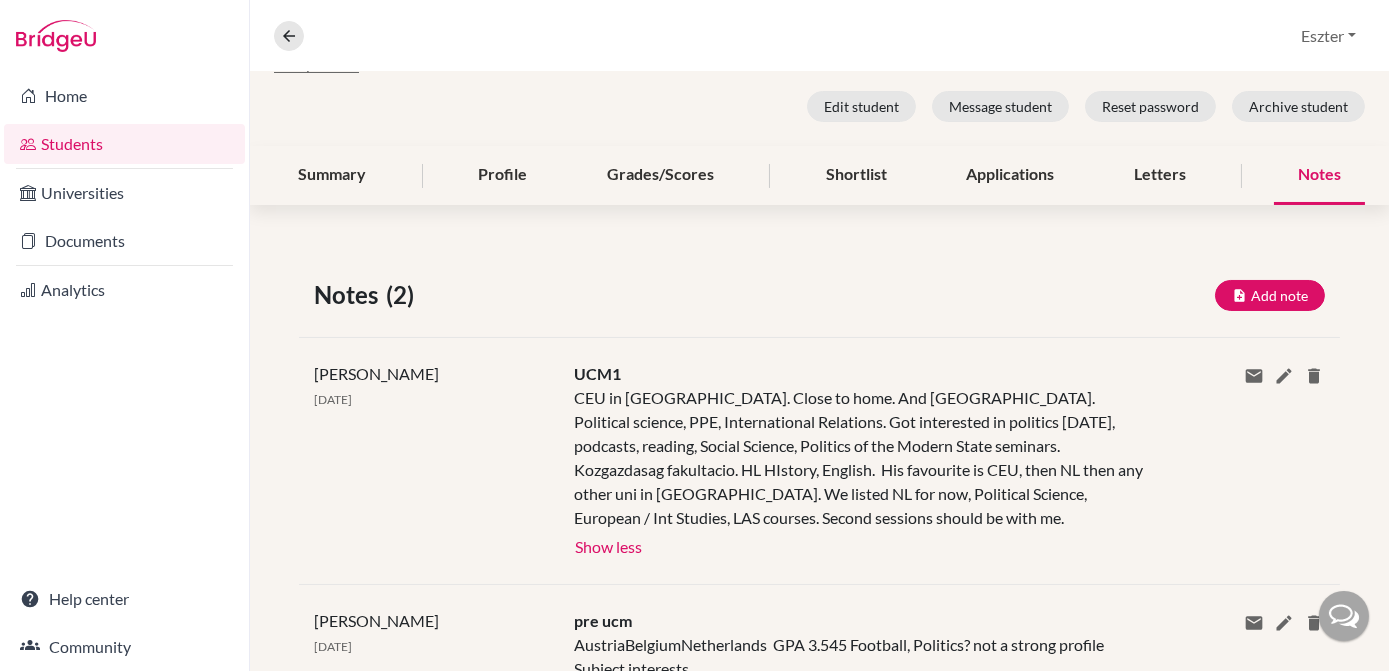 click on "CEU in Vienna. Close to home. And Netherlands. Political science, PPE, International Relations. Got interested in politics 2 years ago, podcasts, reading, Social Science, Politics of the Modern State seminars. Kozgazdasag fakultacio. HL HIstory, English.  His favourite is CEU, then NL then any other uni in Austria. We listed NL for now, Political Science, European / Int Studies, LAS courses. Second sessions should be with me." 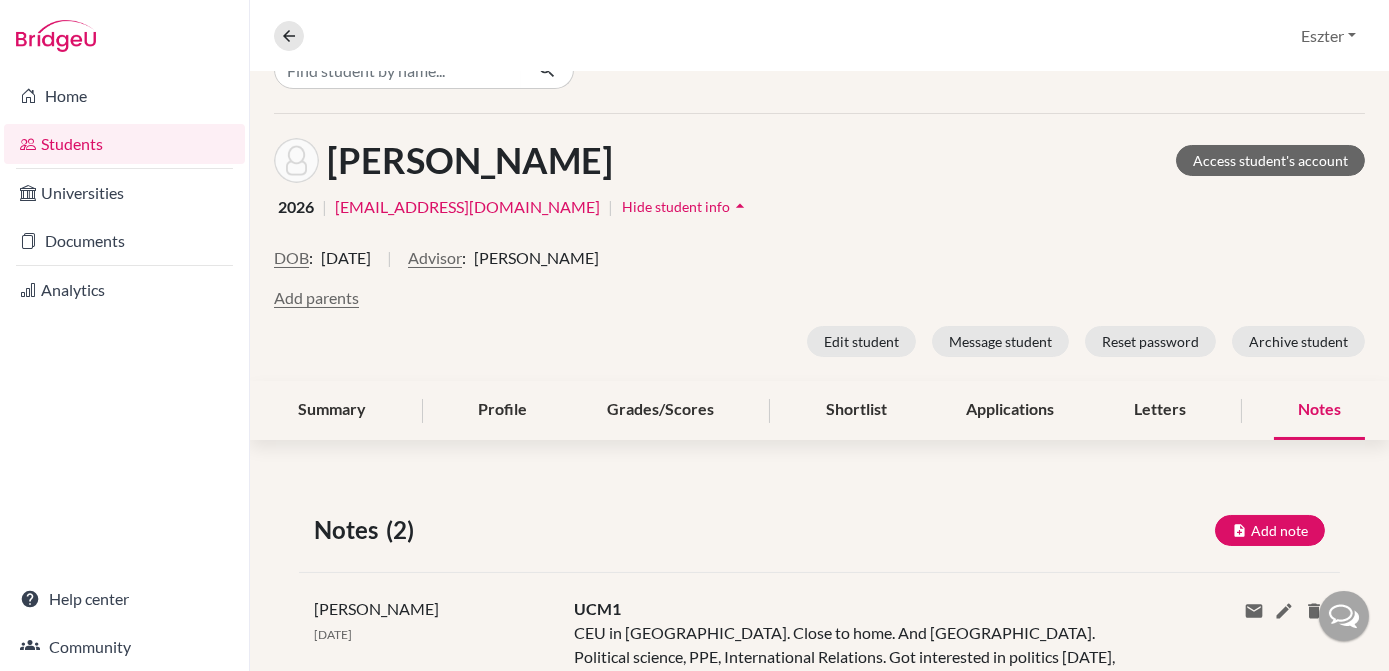 scroll, scrollTop: 0, scrollLeft: 0, axis: both 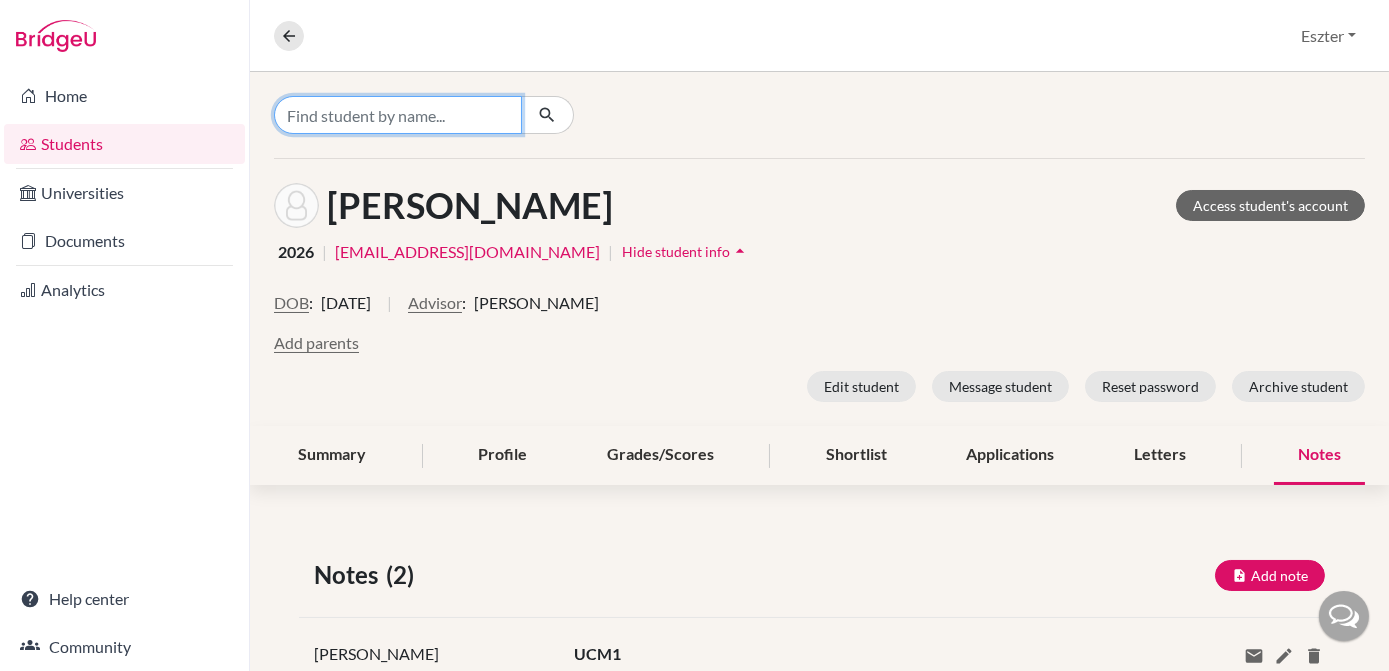 click at bounding box center [398, 115] 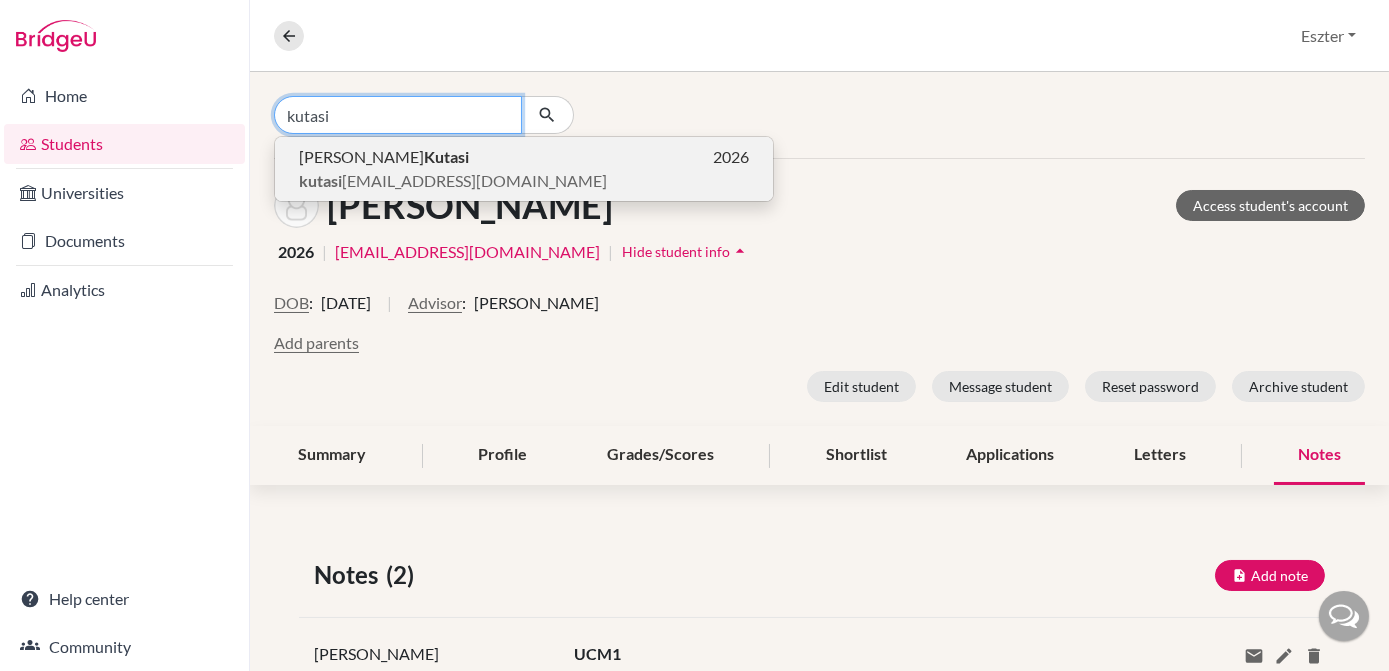 type on "kutasi" 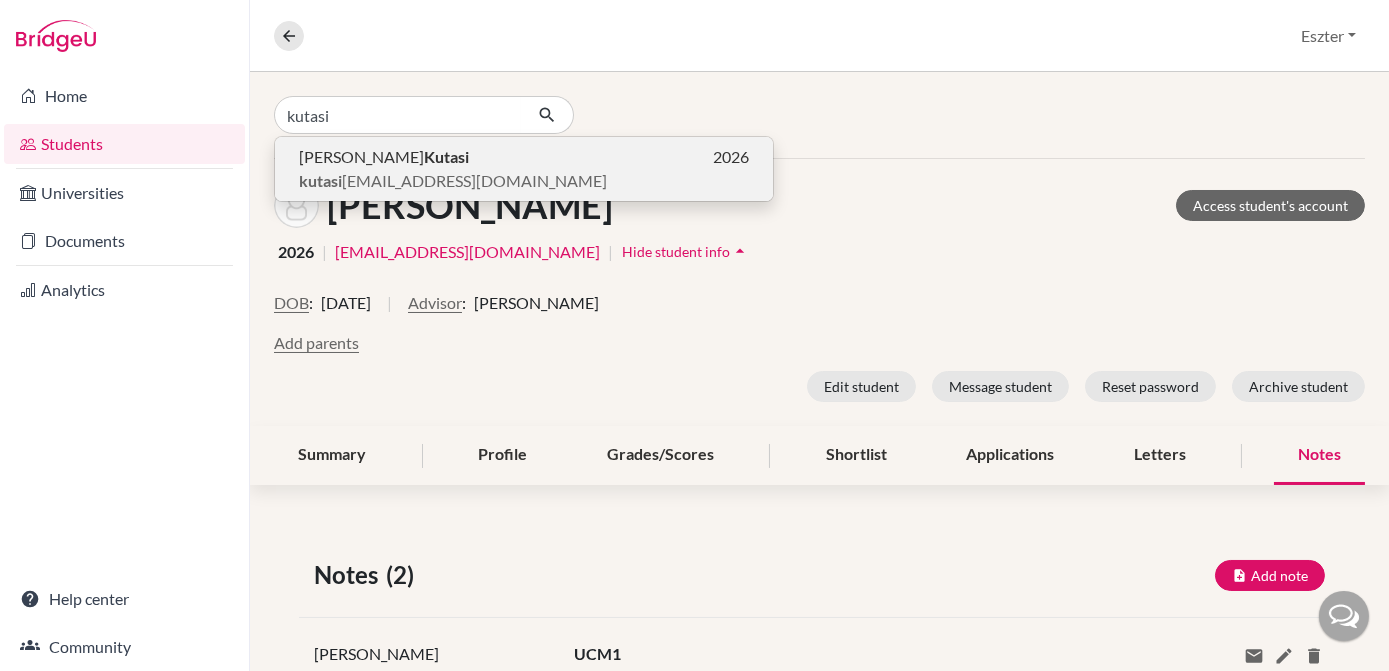 click on "kutasi sara73@gmail.com" at bounding box center (453, 181) 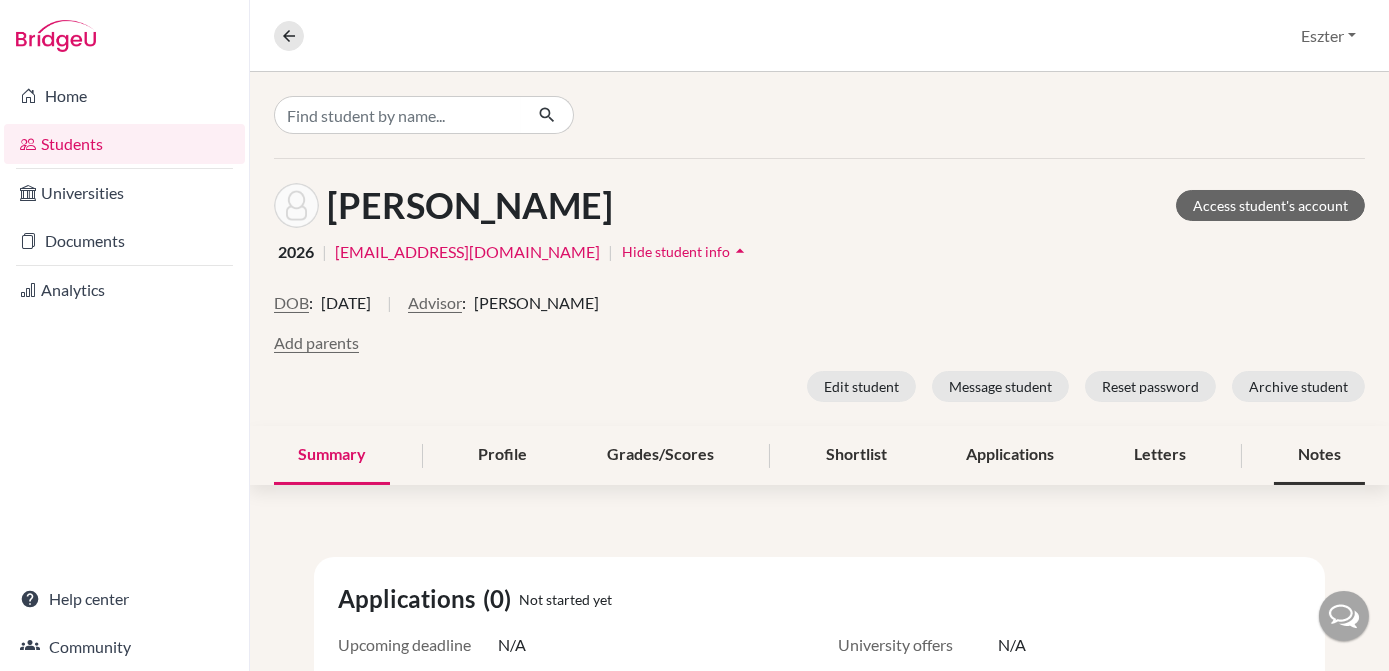 click on "Notes" at bounding box center [1319, 455] 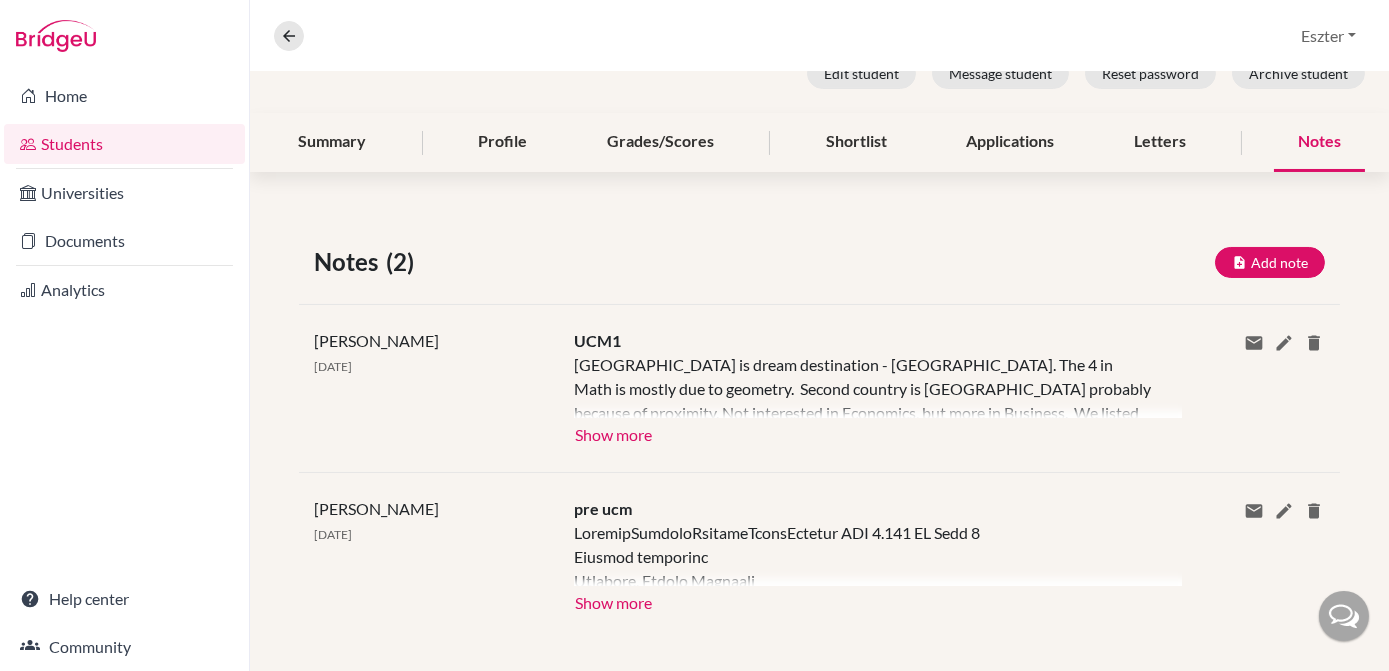 scroll, scrollTop: 326, scrollLeft: 0, axis: vertical 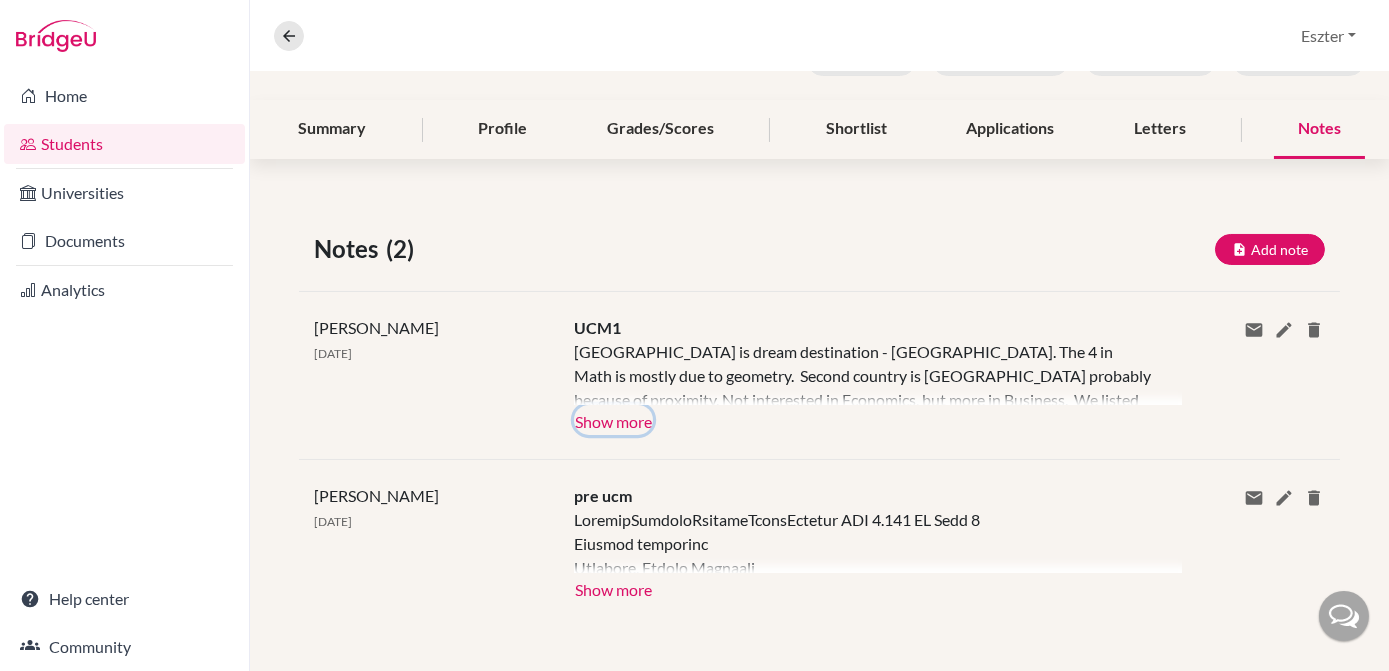 click on "Show more" 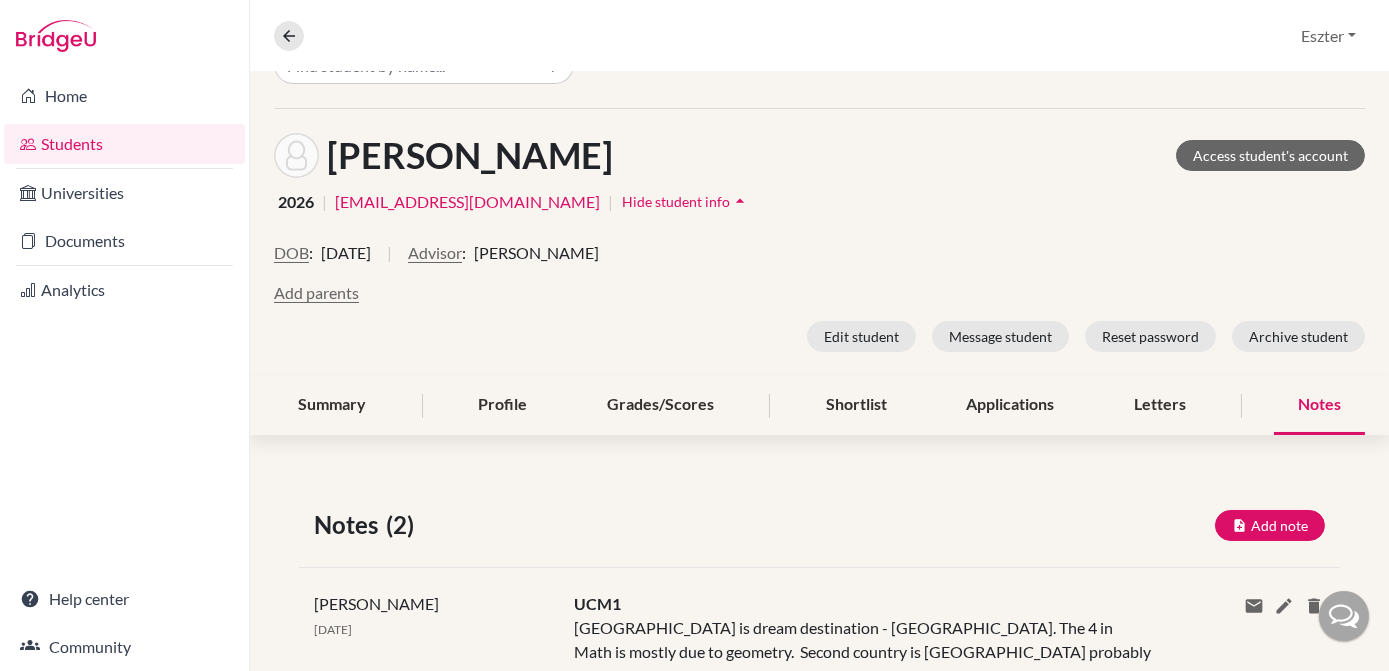 scroll, scrollTop: 0, scrollLeft: 0, axis: both 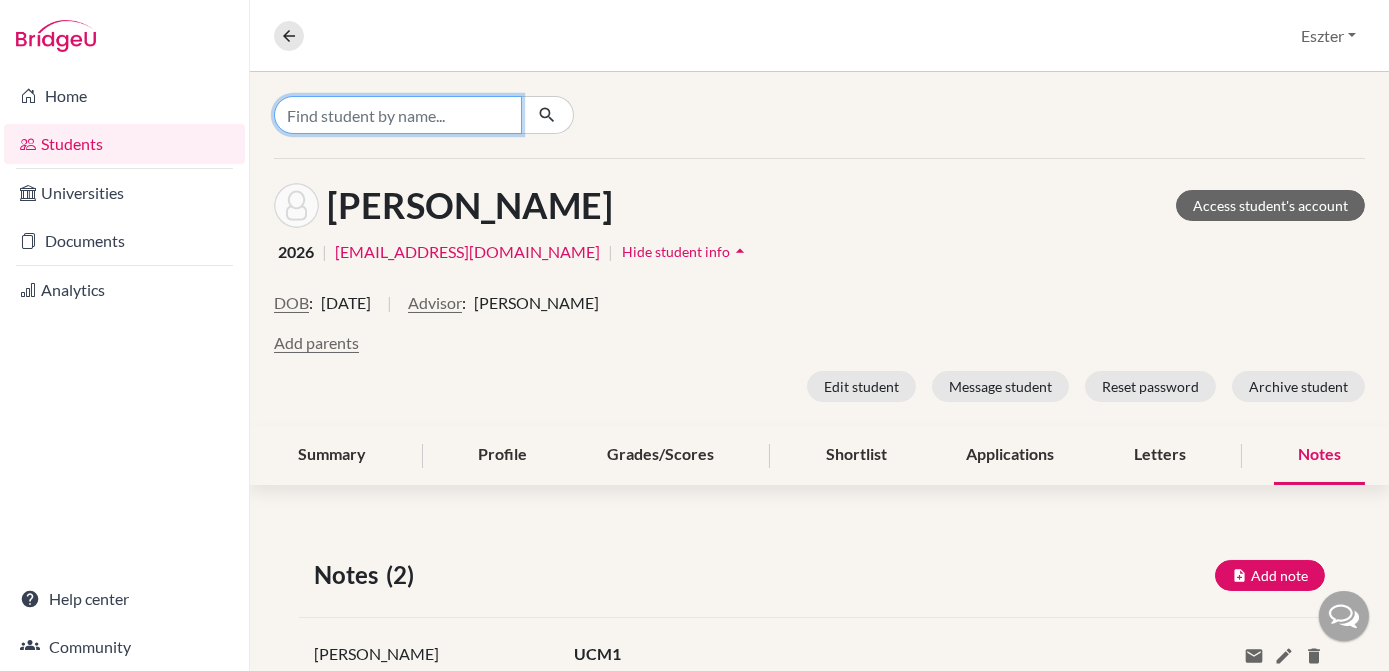 click at bounding box center (398, 115) 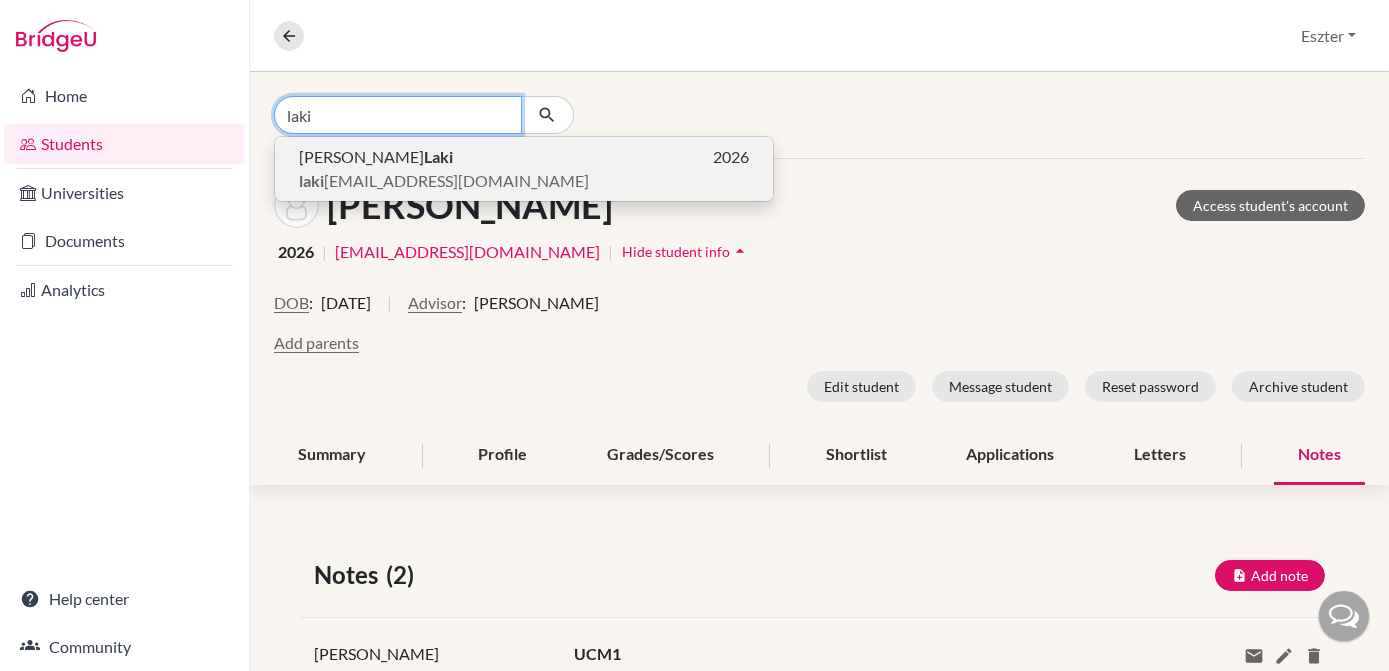type on "laki" 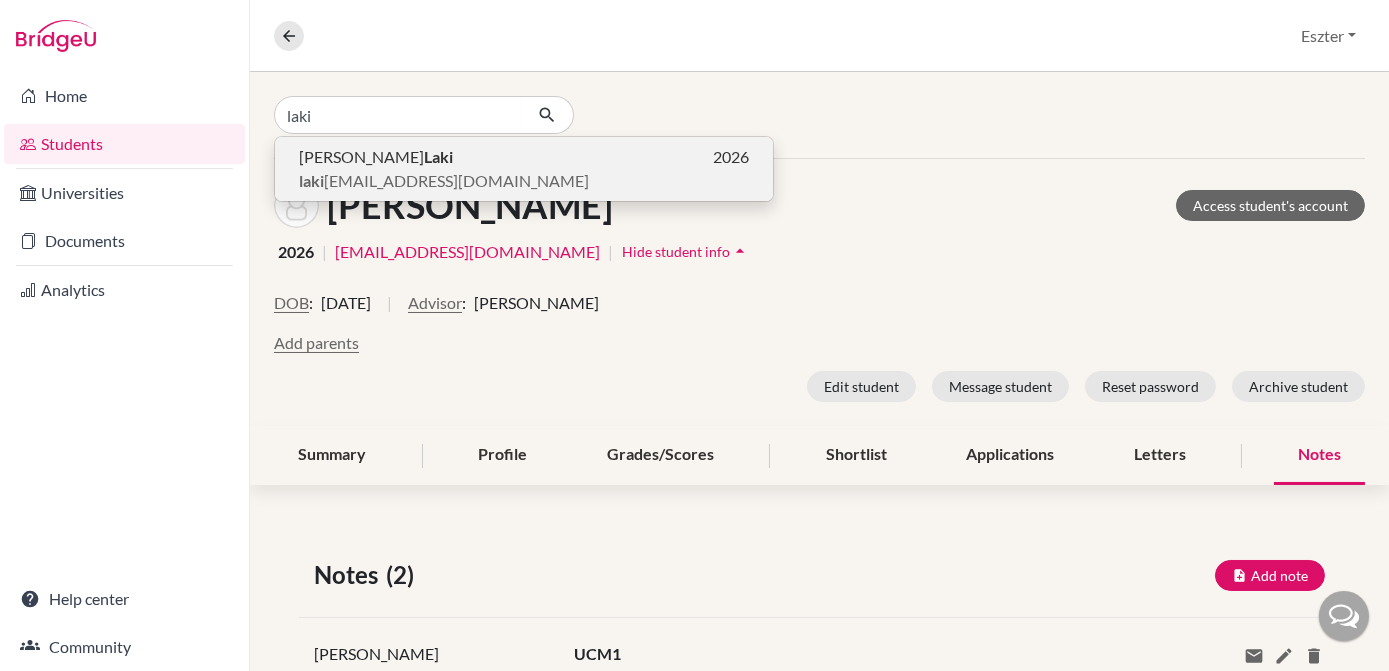 click on "laki lilla34@gmail.com" at bounding box center [444, 181] 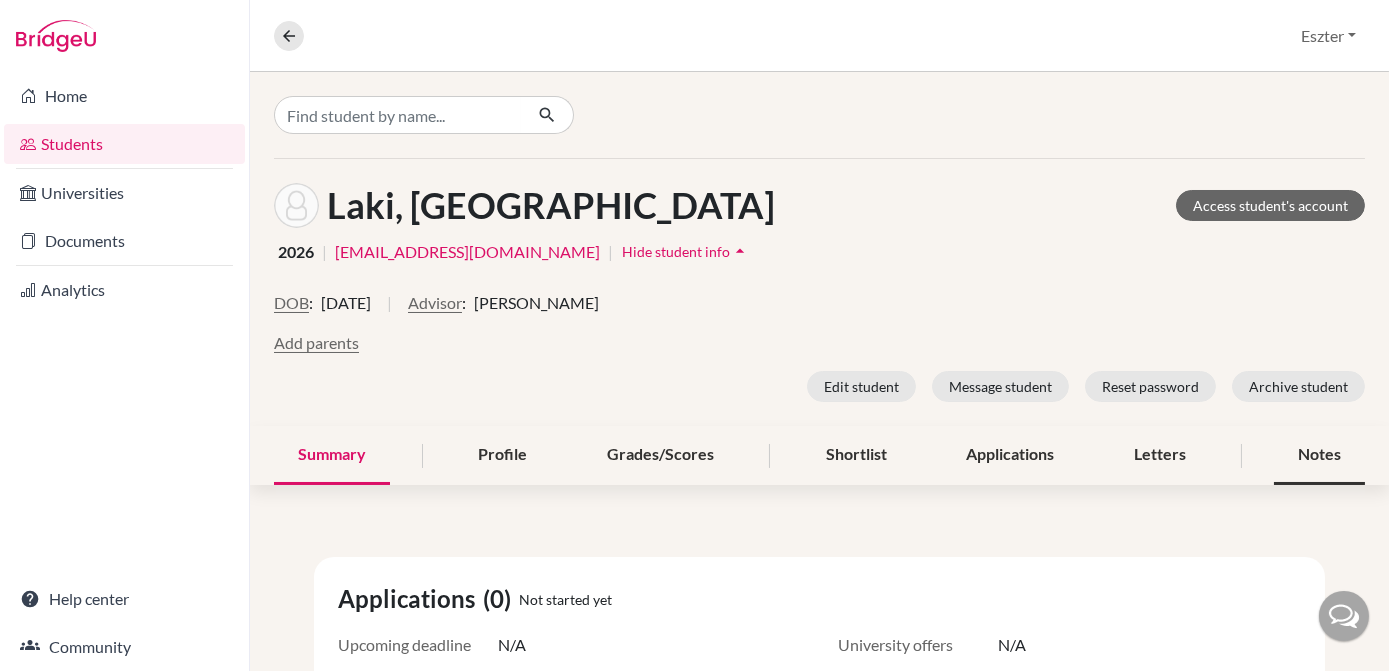 click on "Notes" at bounding box center (1319, 455) 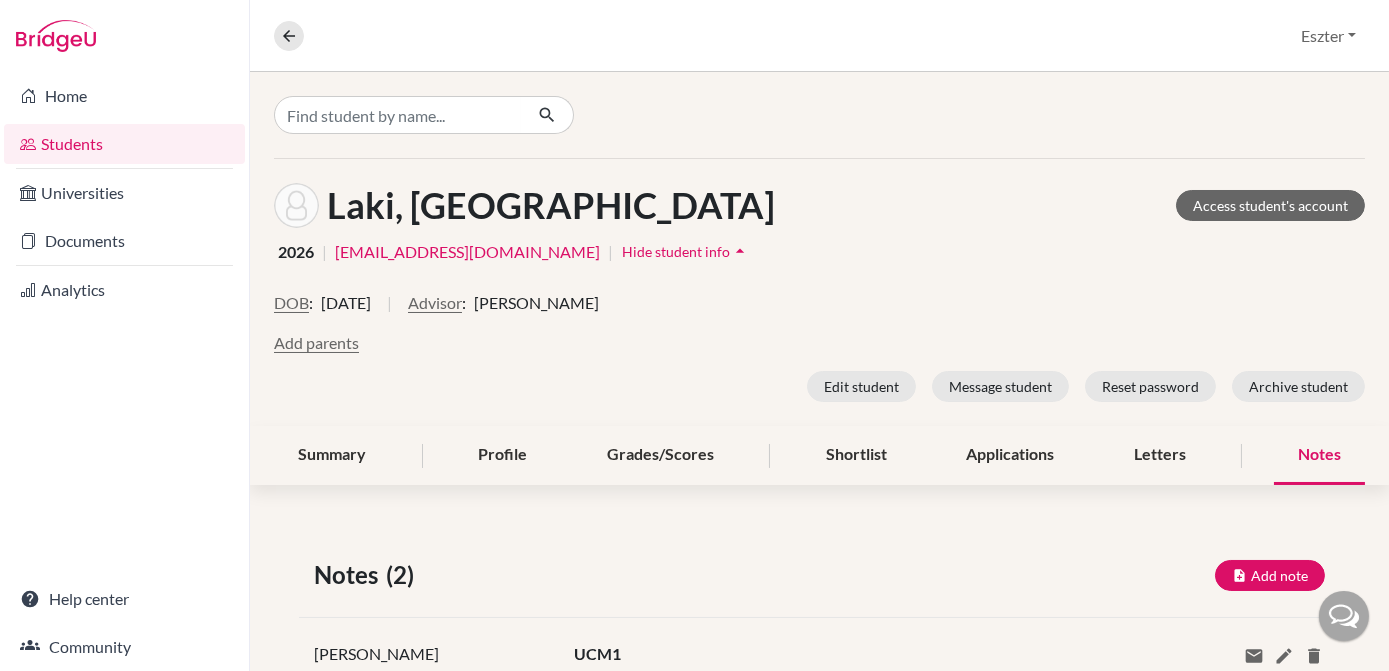 scroll, scrollTop: 326, scrollLeft: 0, axis: vertical 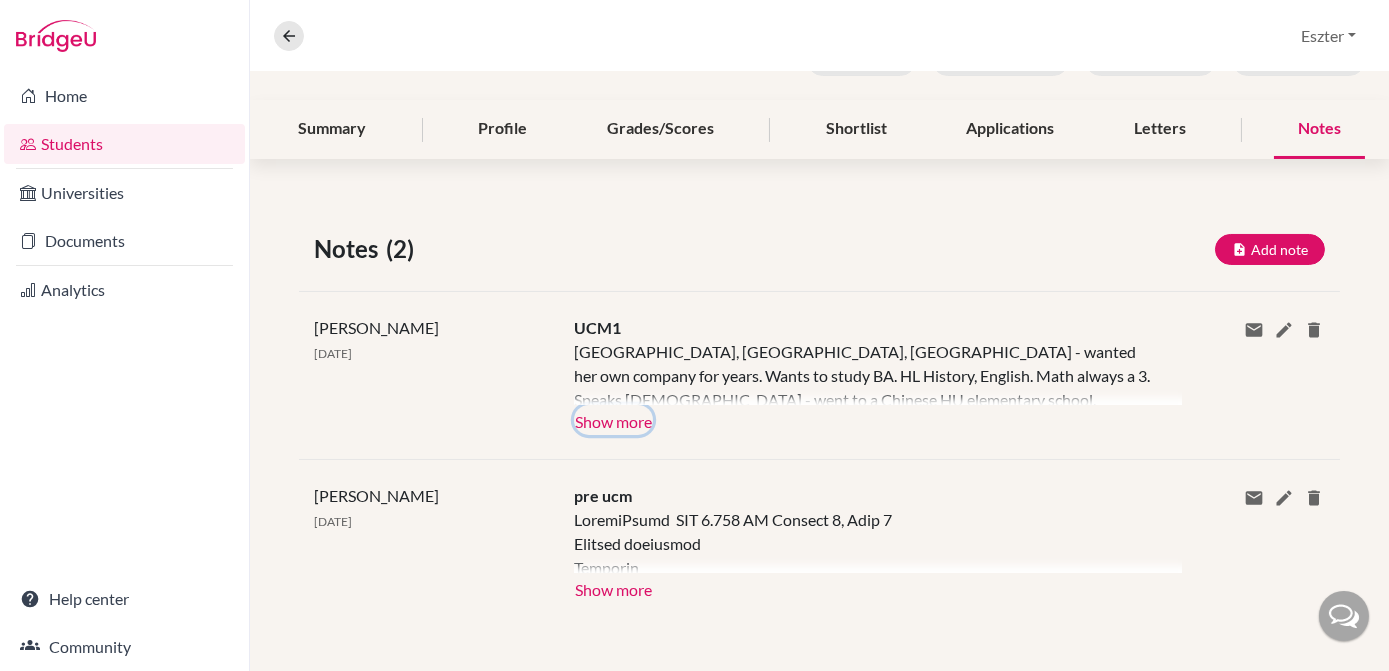 click on "Show more" 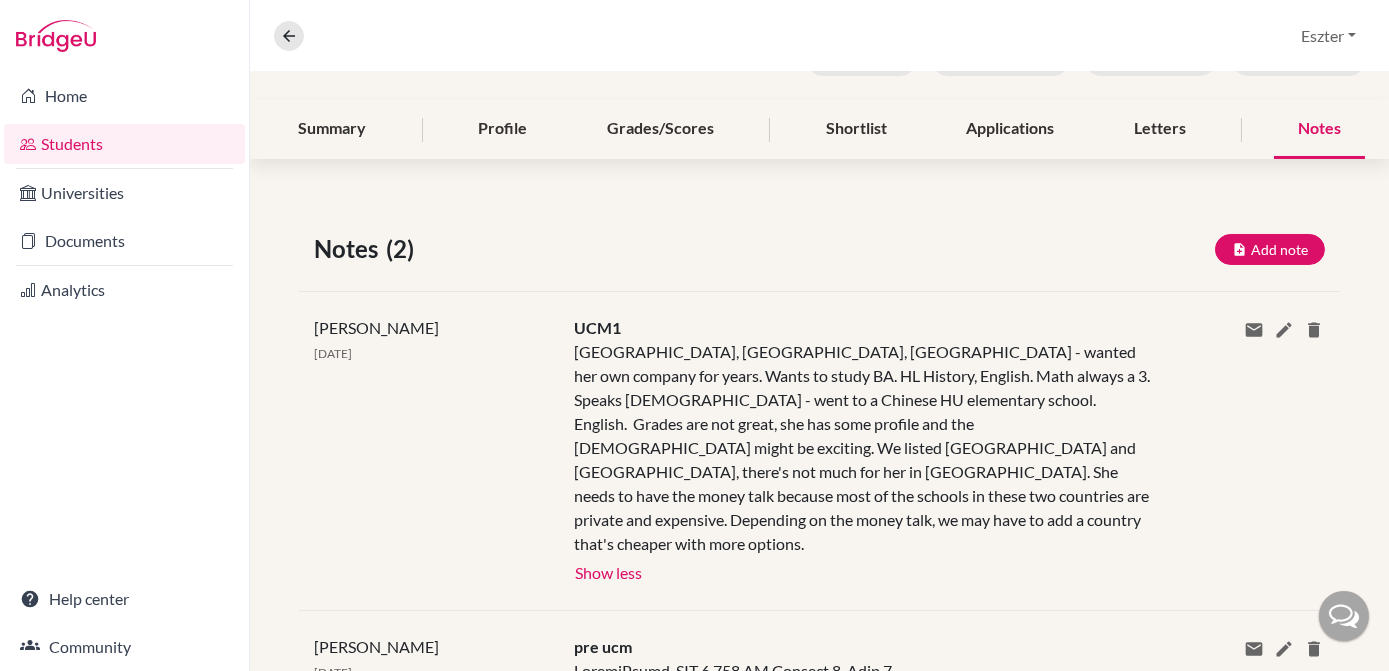 scroll, scrollTop: 0, scrollLeft: 0, axis: both 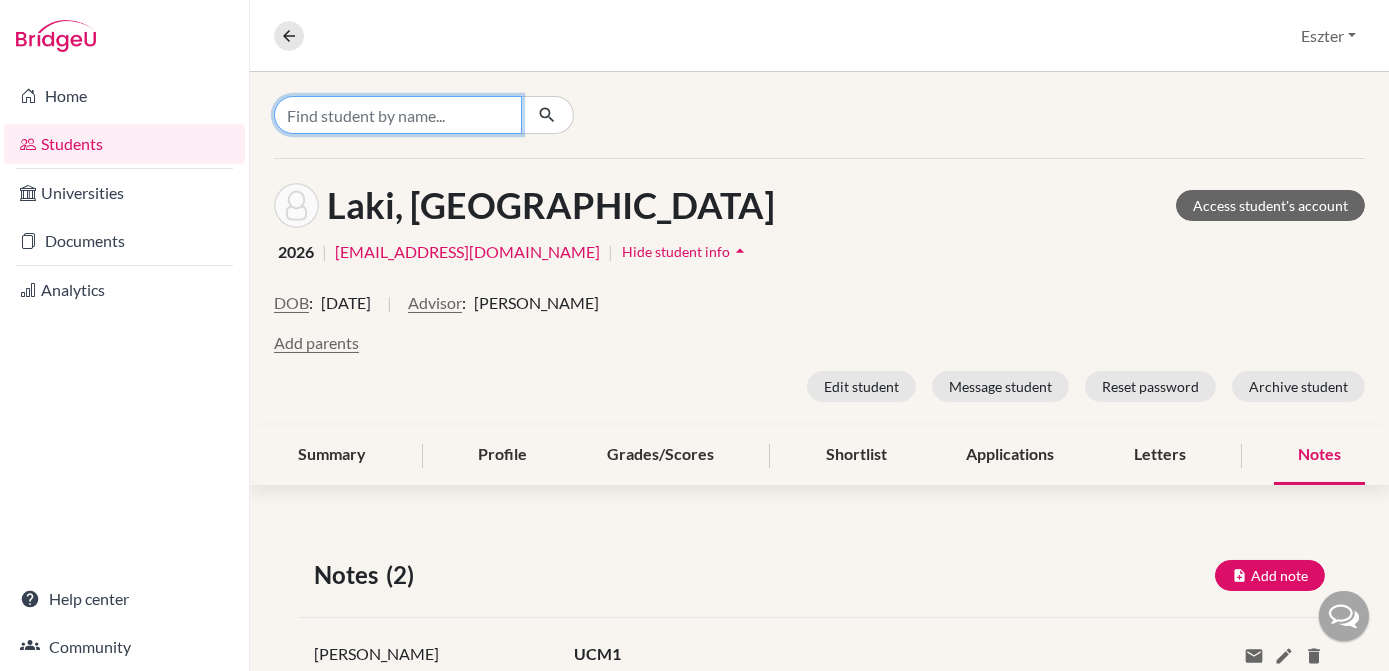 click at bounding box center (398, 115) 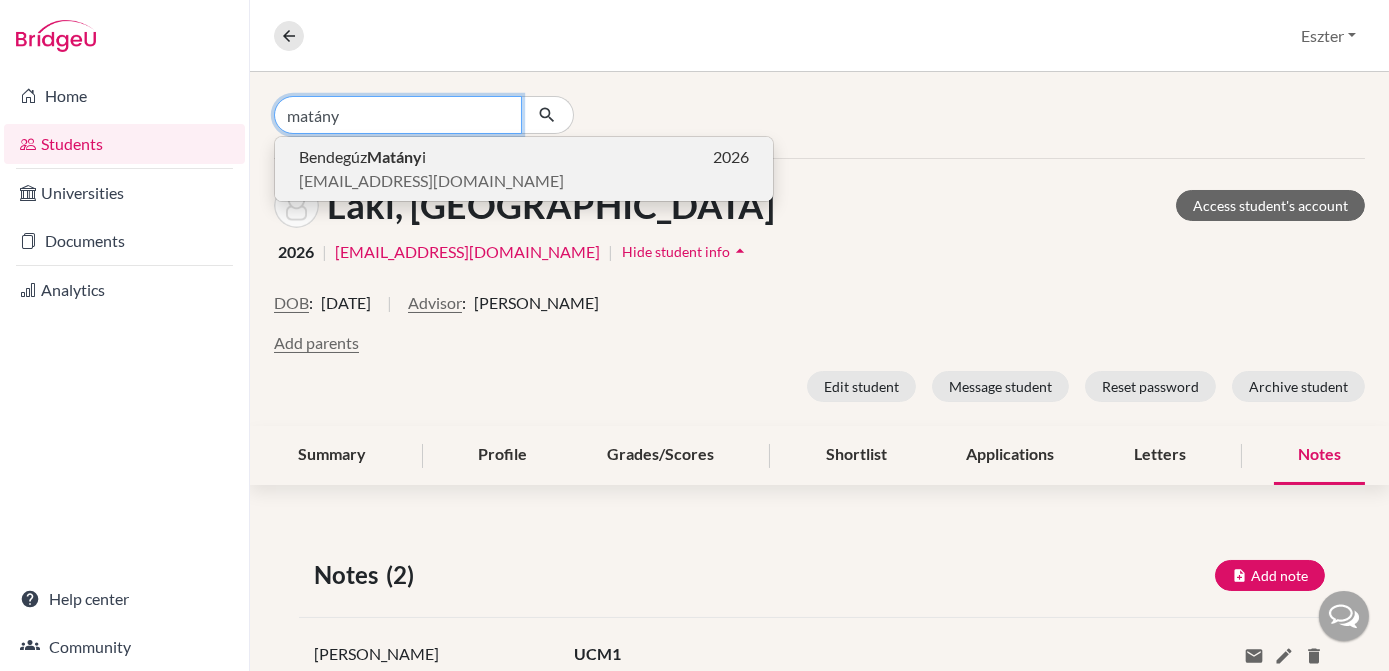type on "matány" 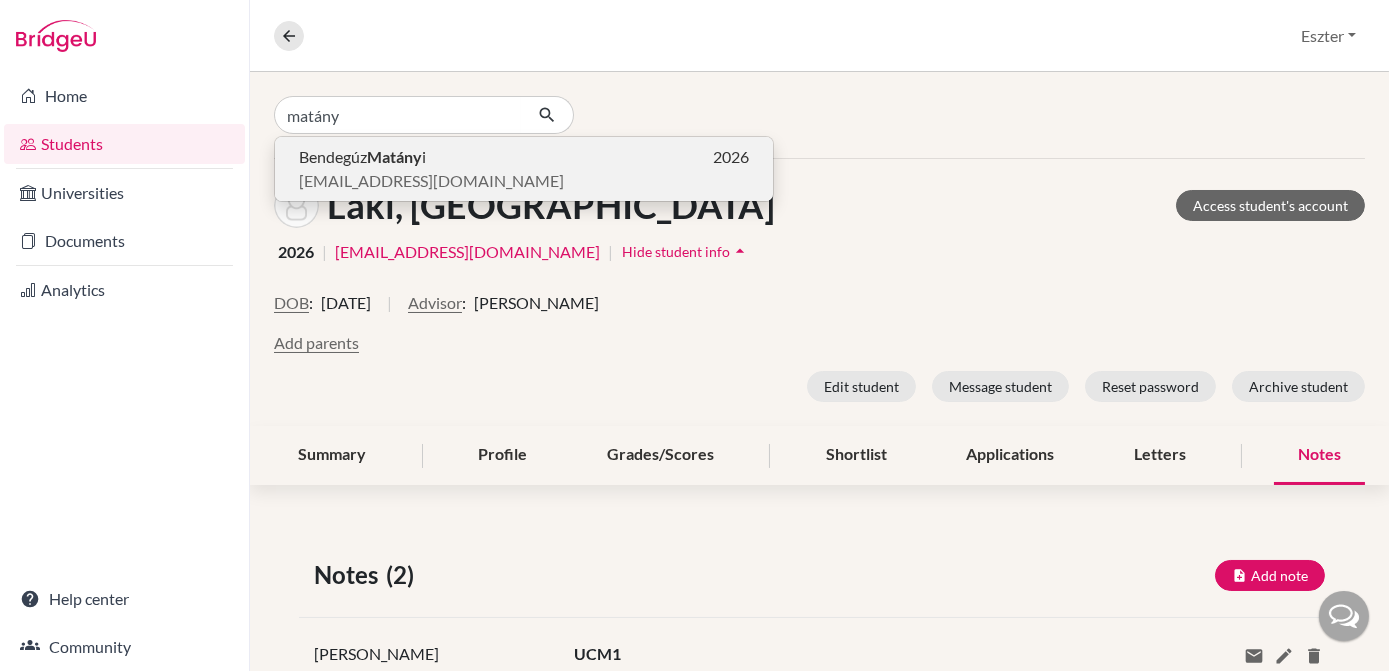 click on "Bendegúz  Matány i 2026" at bounding box center (524, 157) 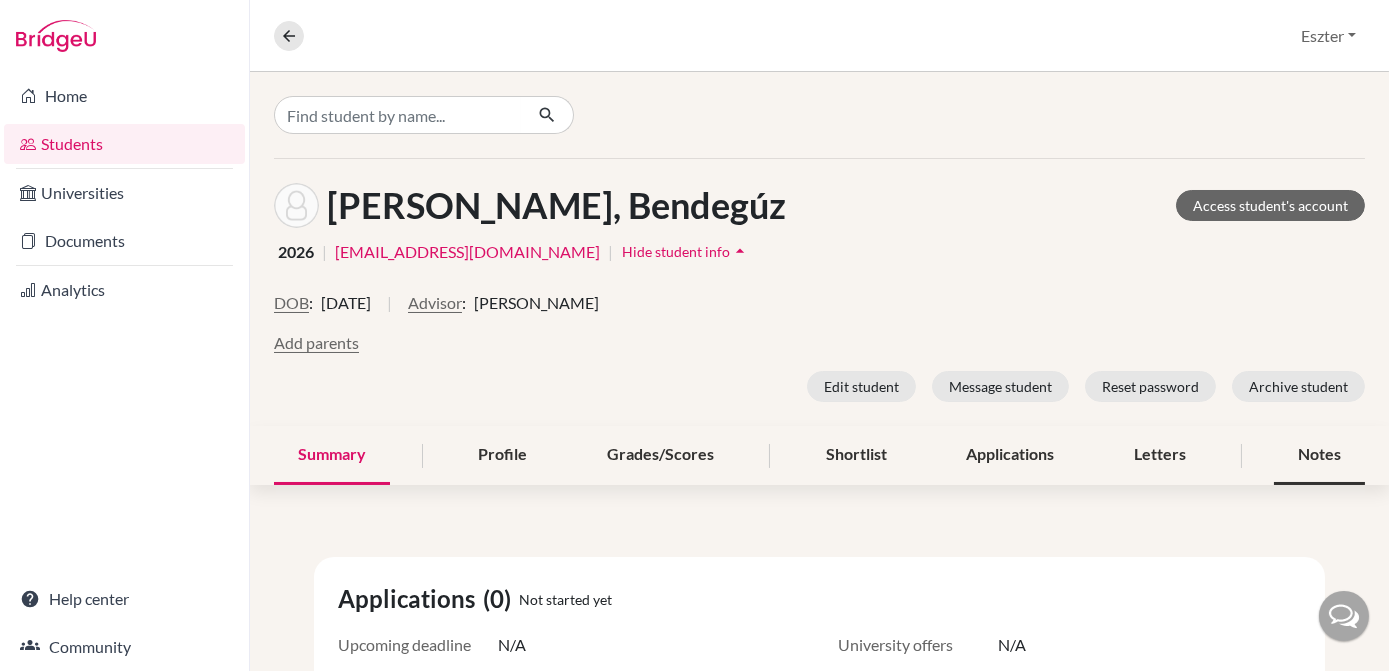 click on "Notes" at bounding box center [1319, 455] 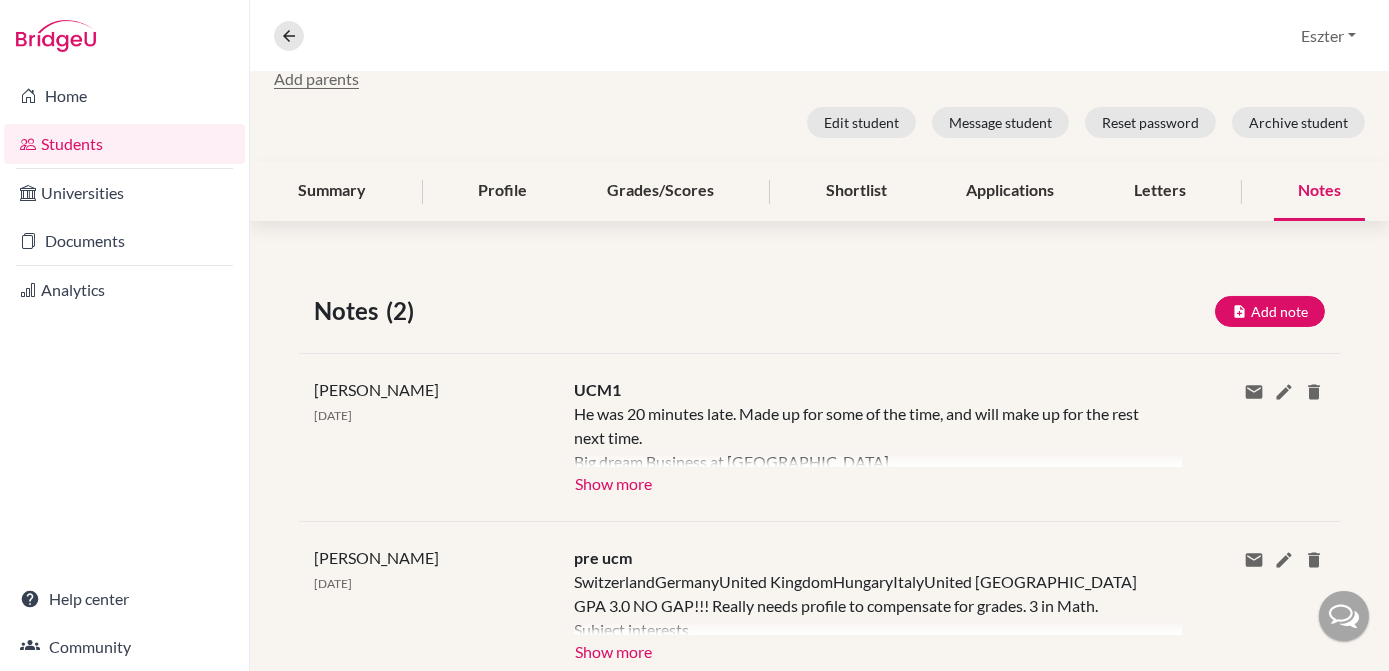 scroll, scrollTop: 326, scrollLeft: 0, axis: vertical 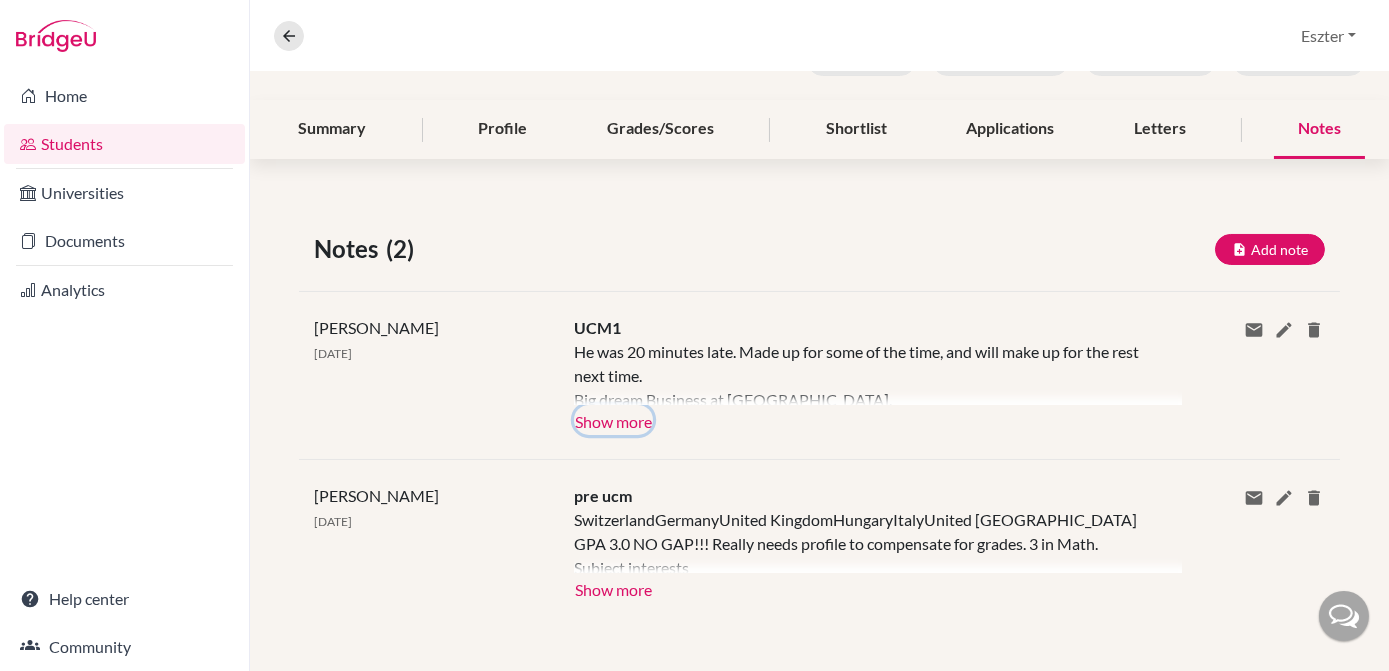 click on "Show more" 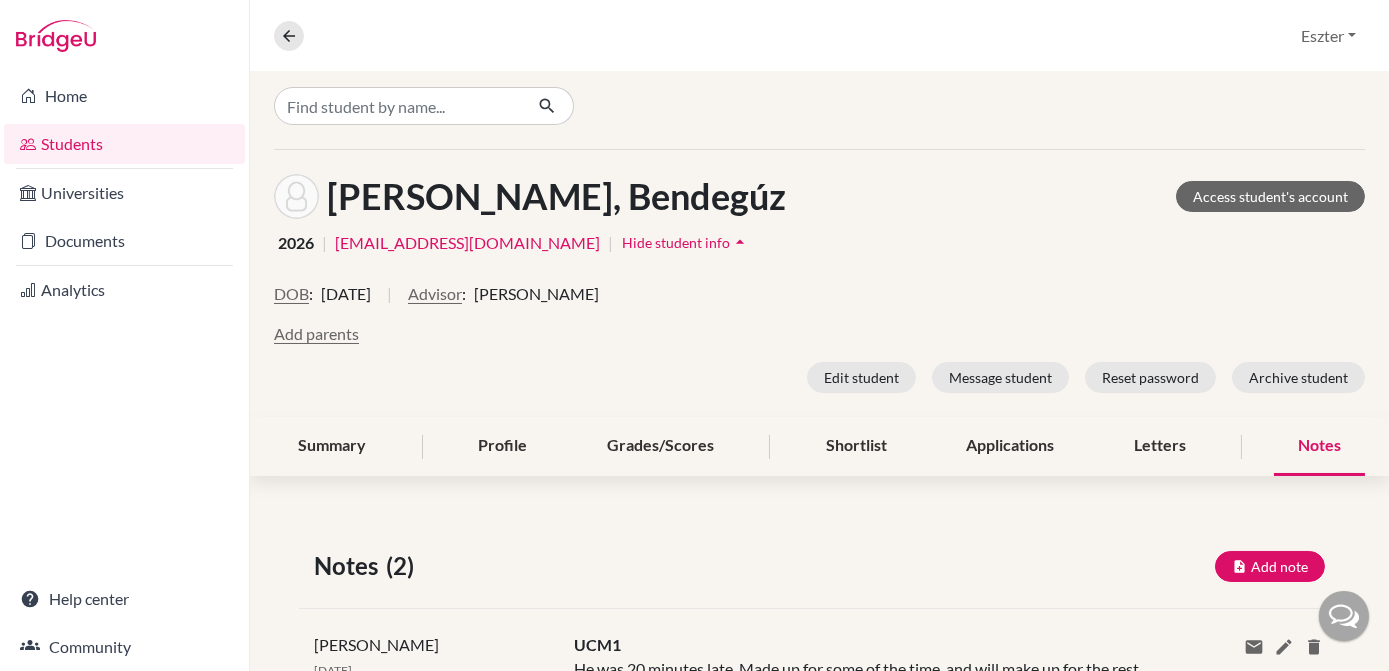 scroll, scrollTop: 0, scrollLeft: 0, axis: both 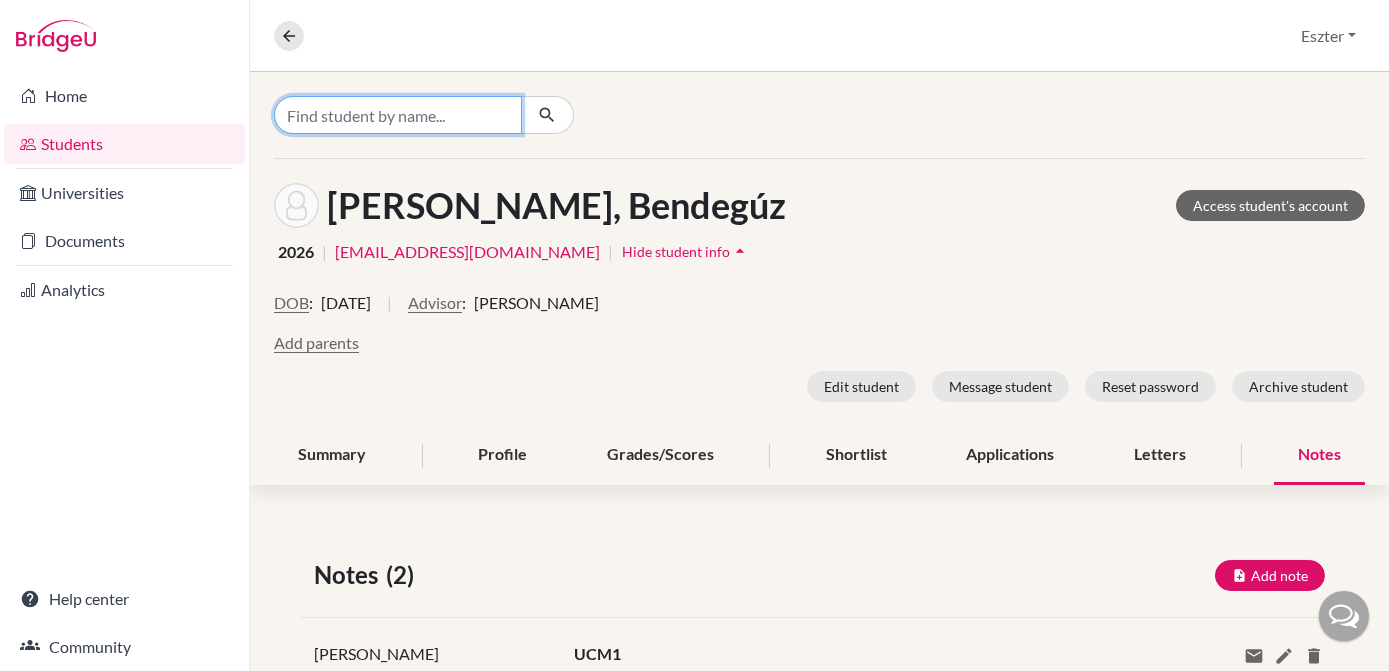 click at bounding box center (398, 115) 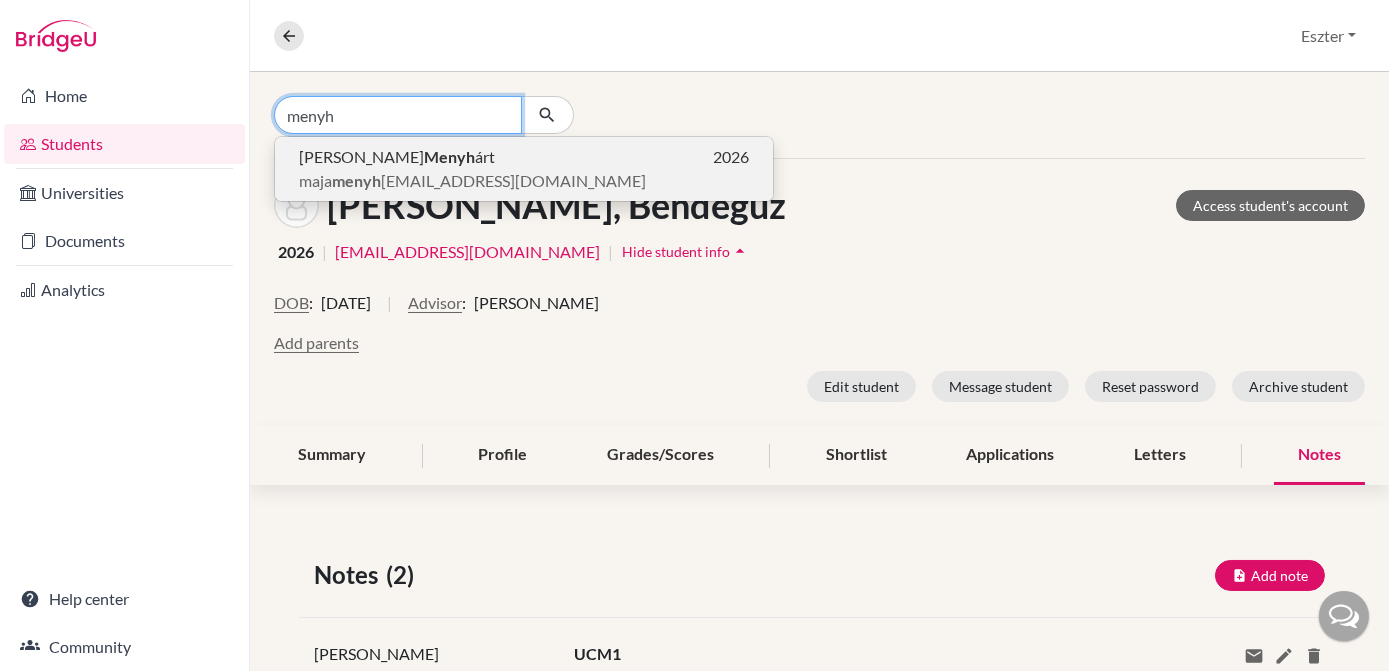 type on "menyh" 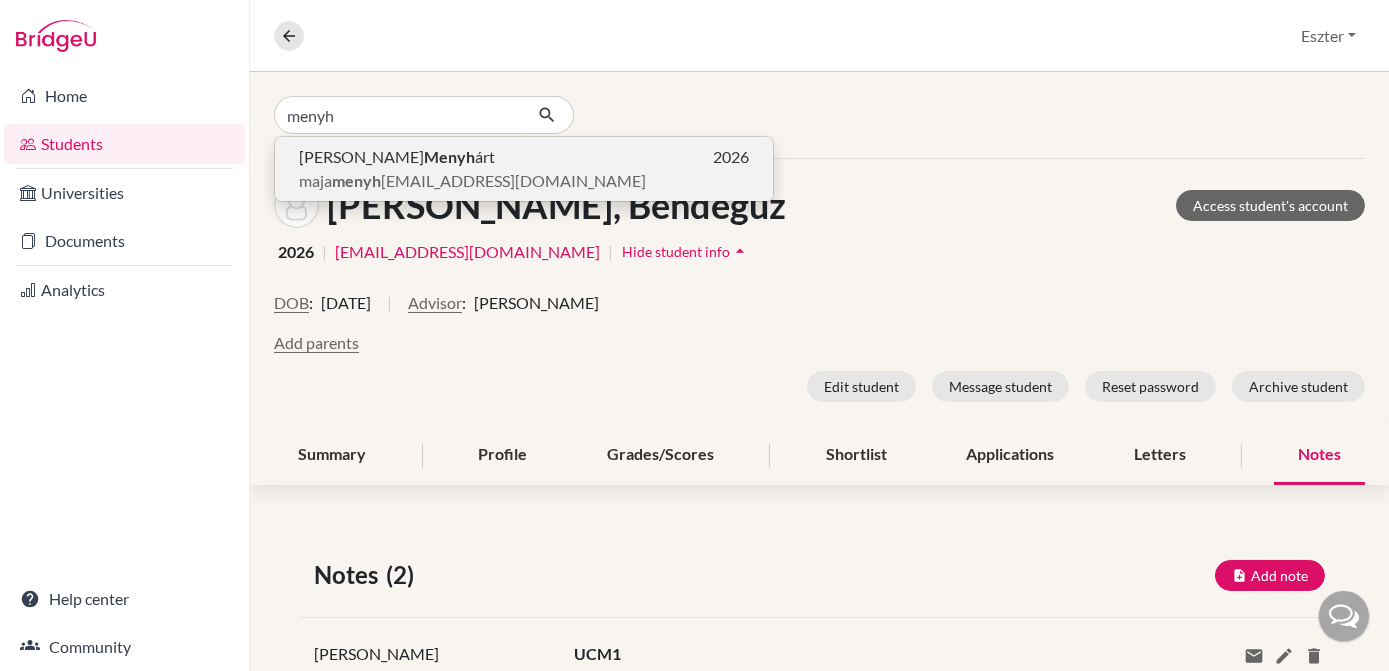 click on "maja menyh art08@gmail.com" at bounding box center (472, 181) 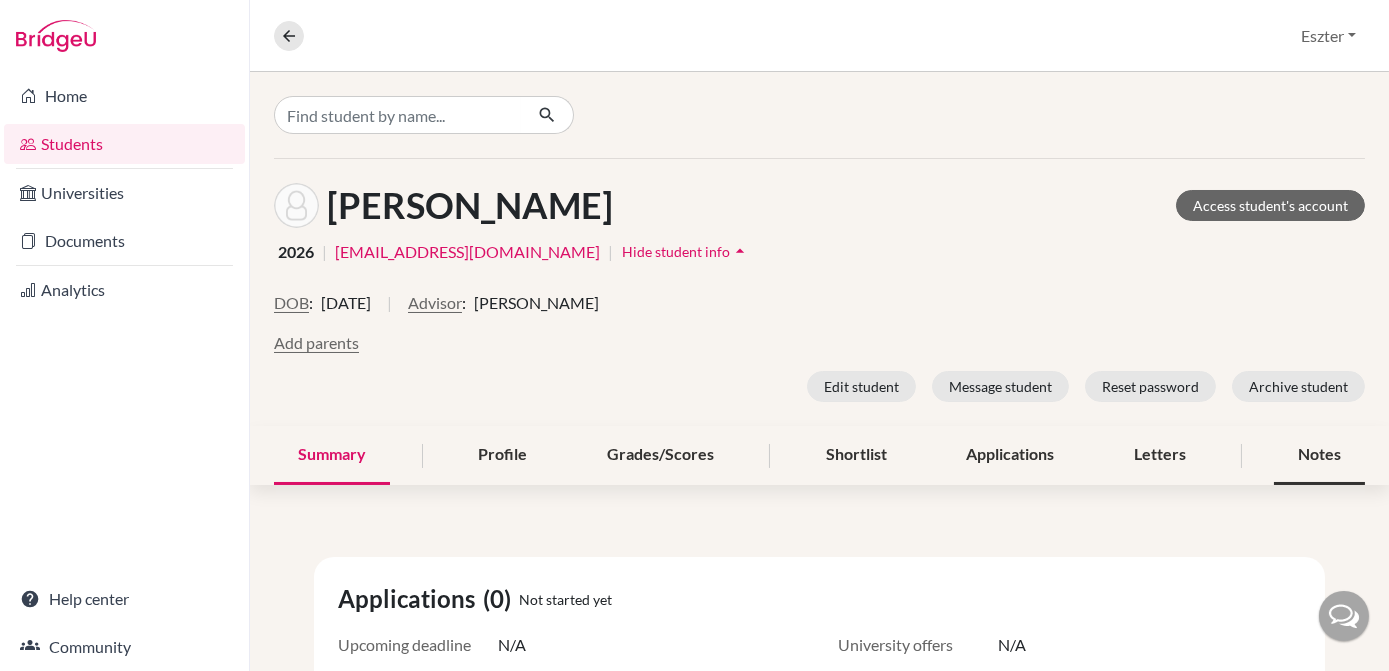 click on "Notes" at bounding box center (1319, 455) 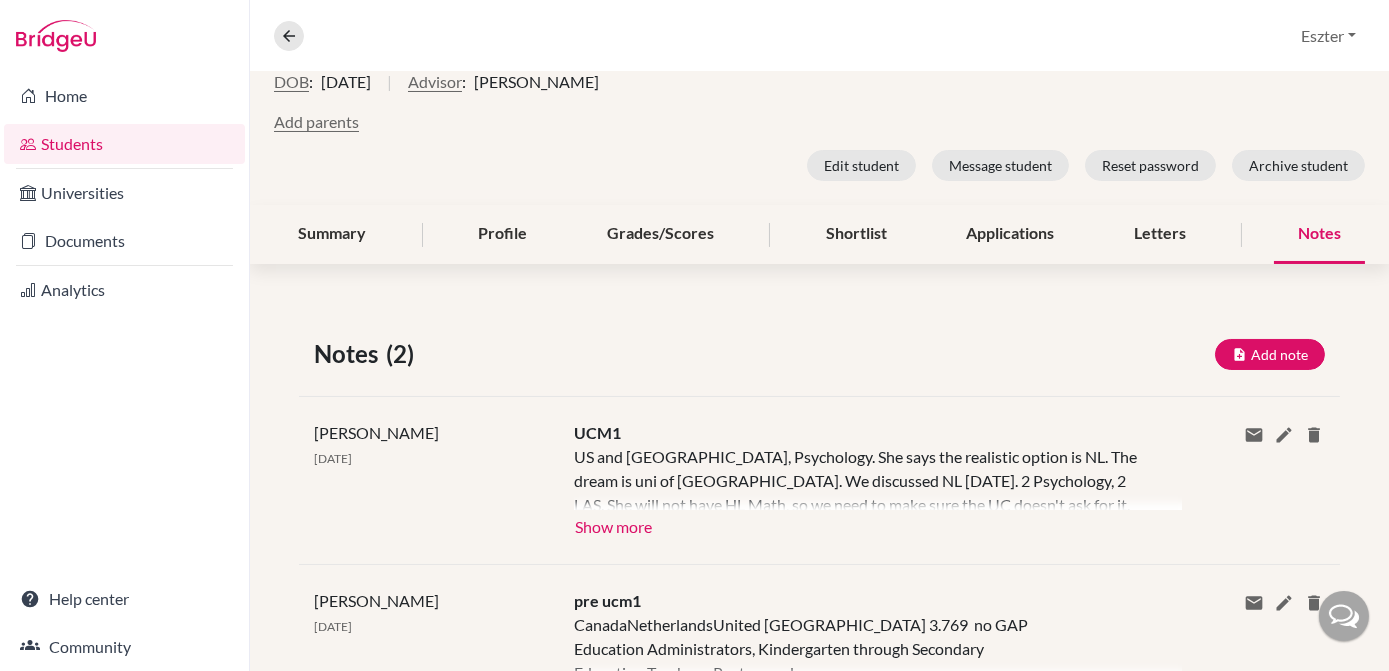 scroll, scrollTop: 224, scrollLeft: 0, axis: vertical 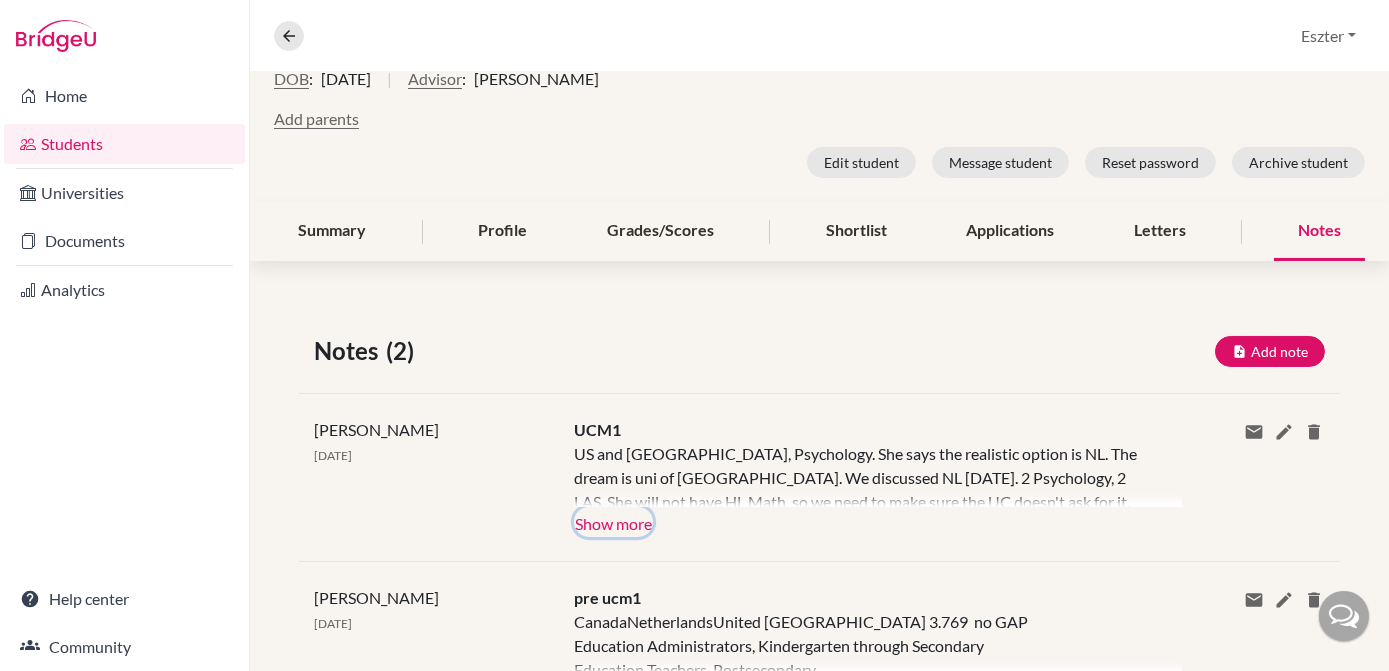 click on "Show more" 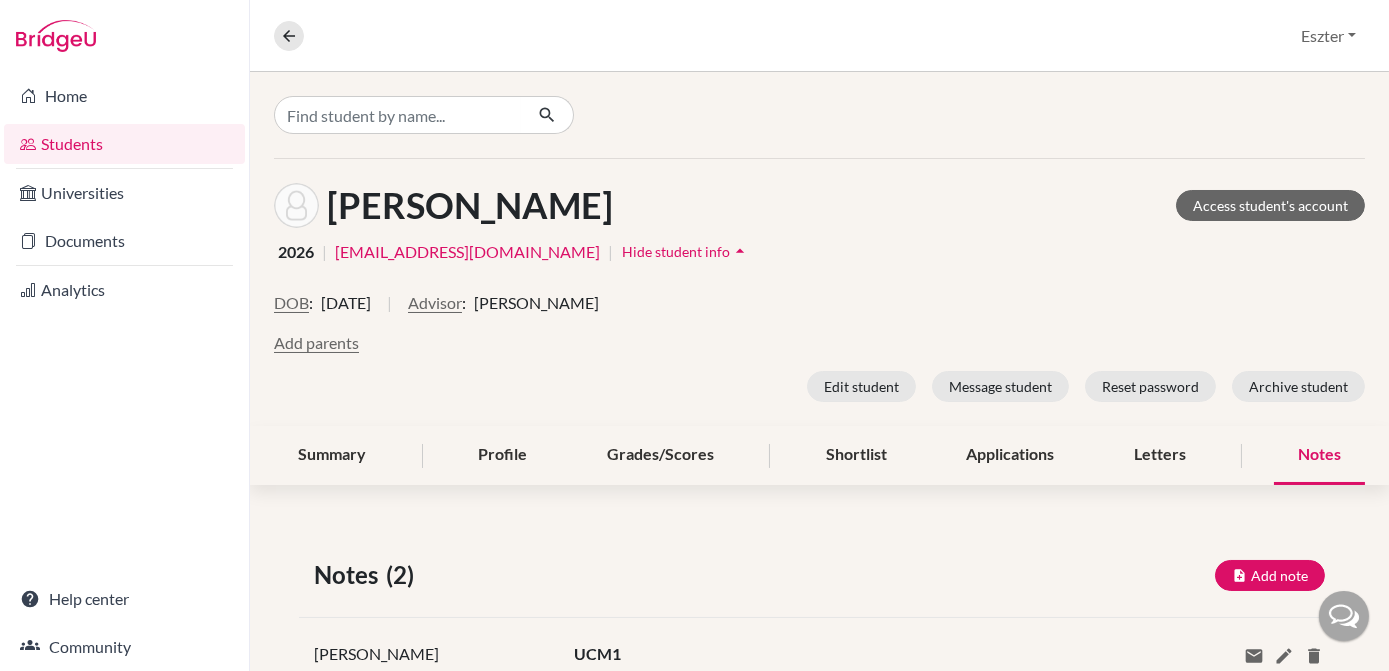 scroll, scrollTop: 0, scrollLeft: 0, axis: both 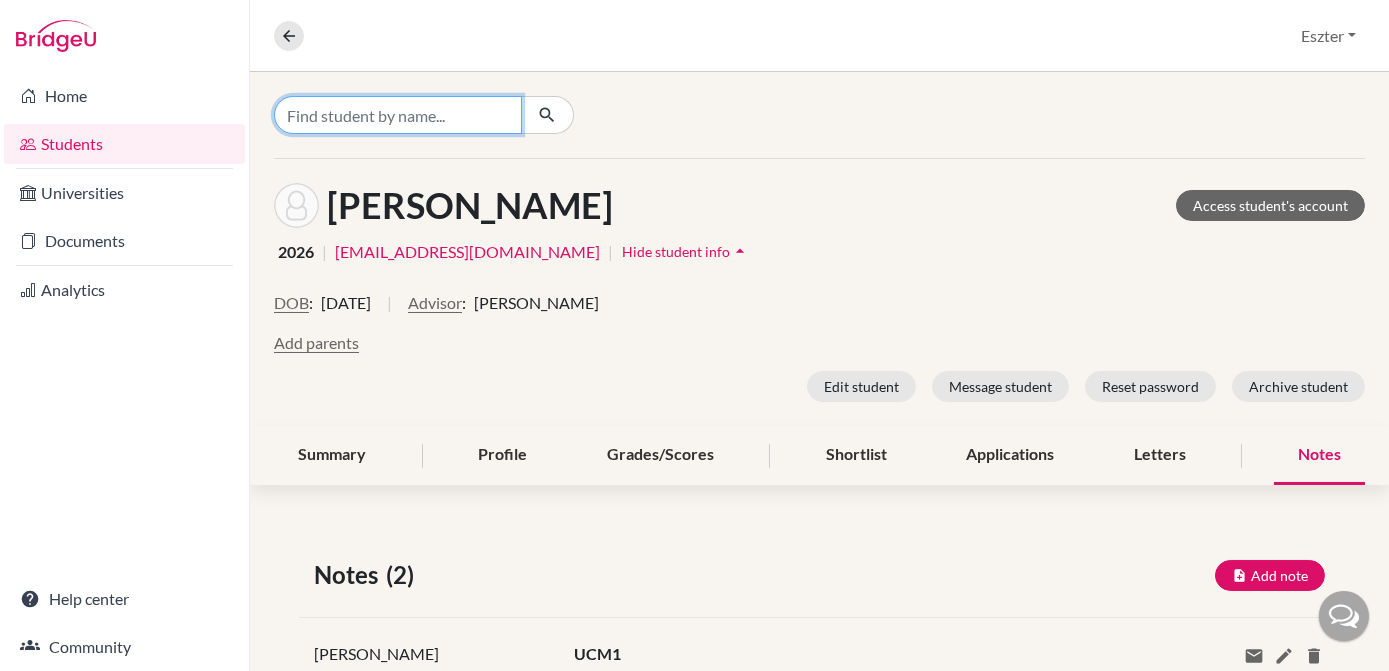 click at bounding box center (398, 115) 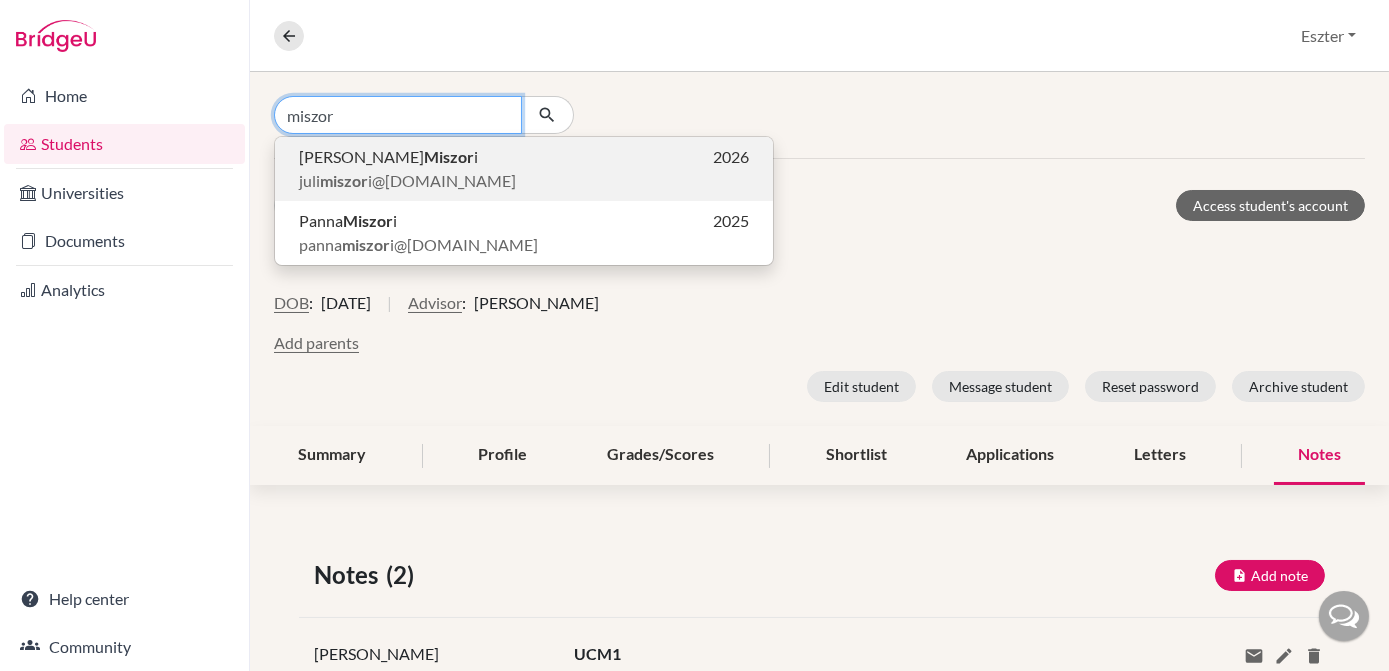 type on "miszor" 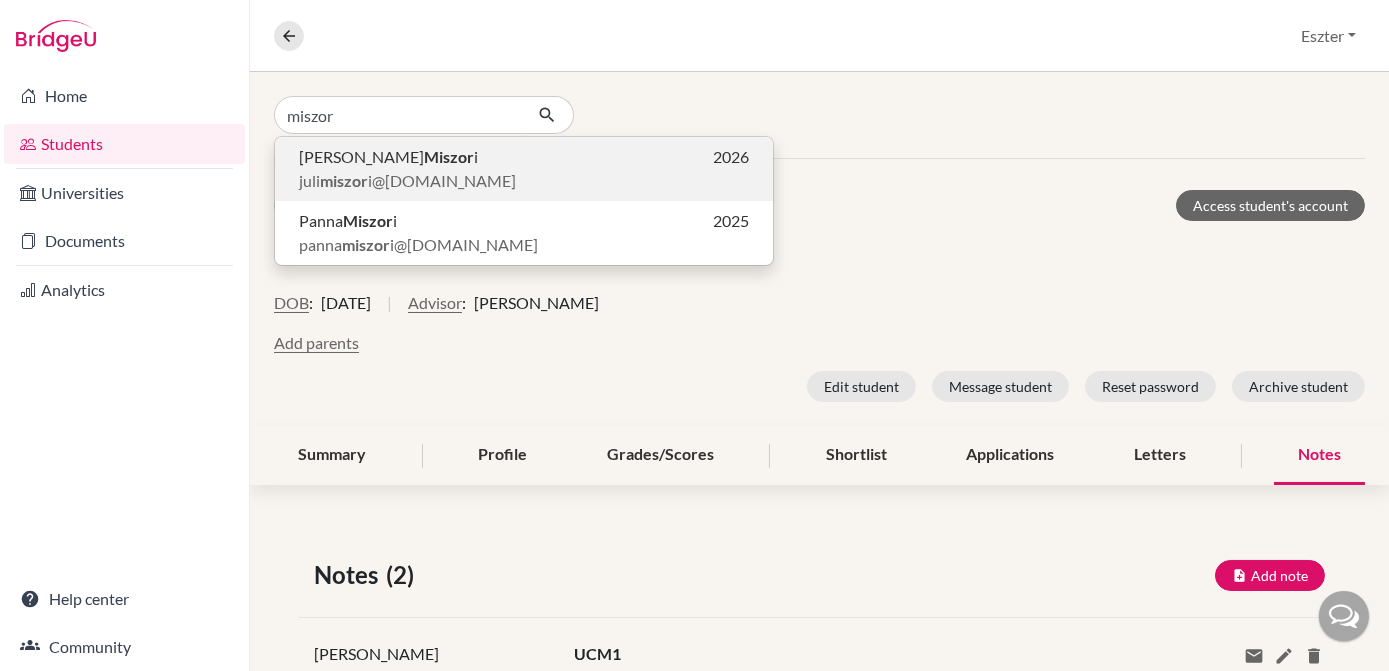 click on "juli miszor i@gmail.com" at bounding box center [407, 181] 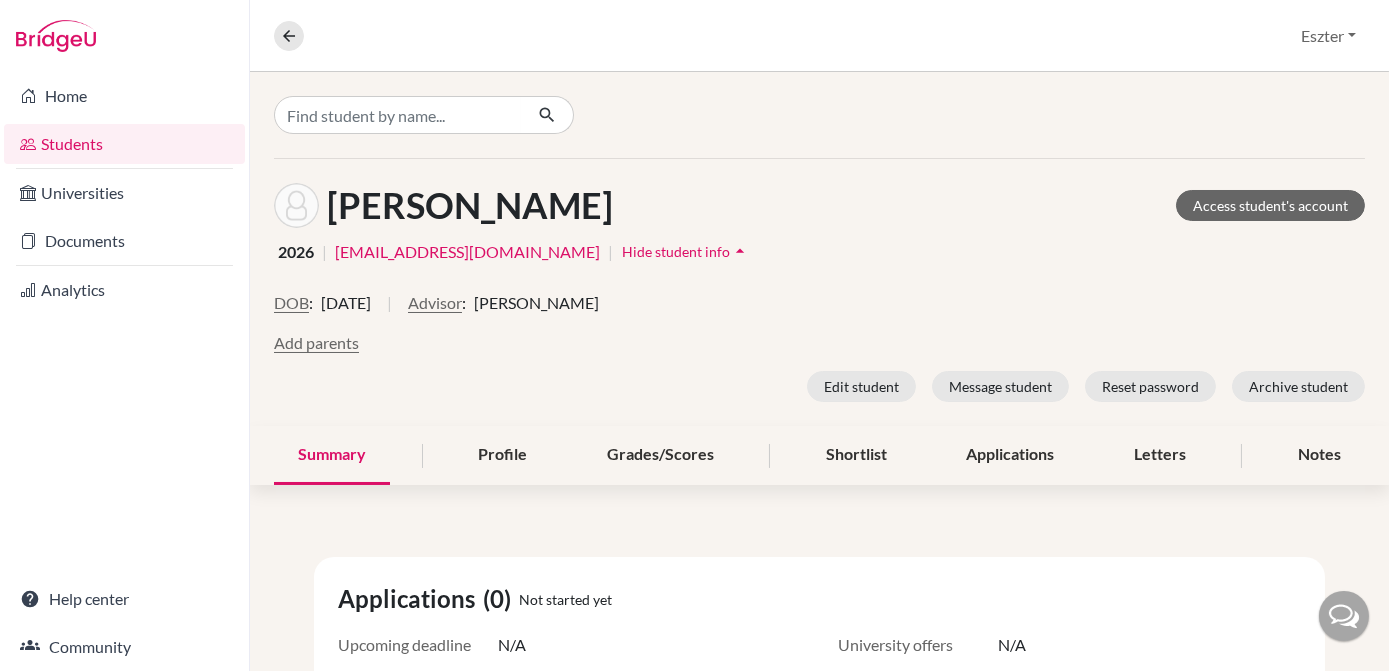 scroll, scrollTop: 0, scrollLeft: 0, axis: both 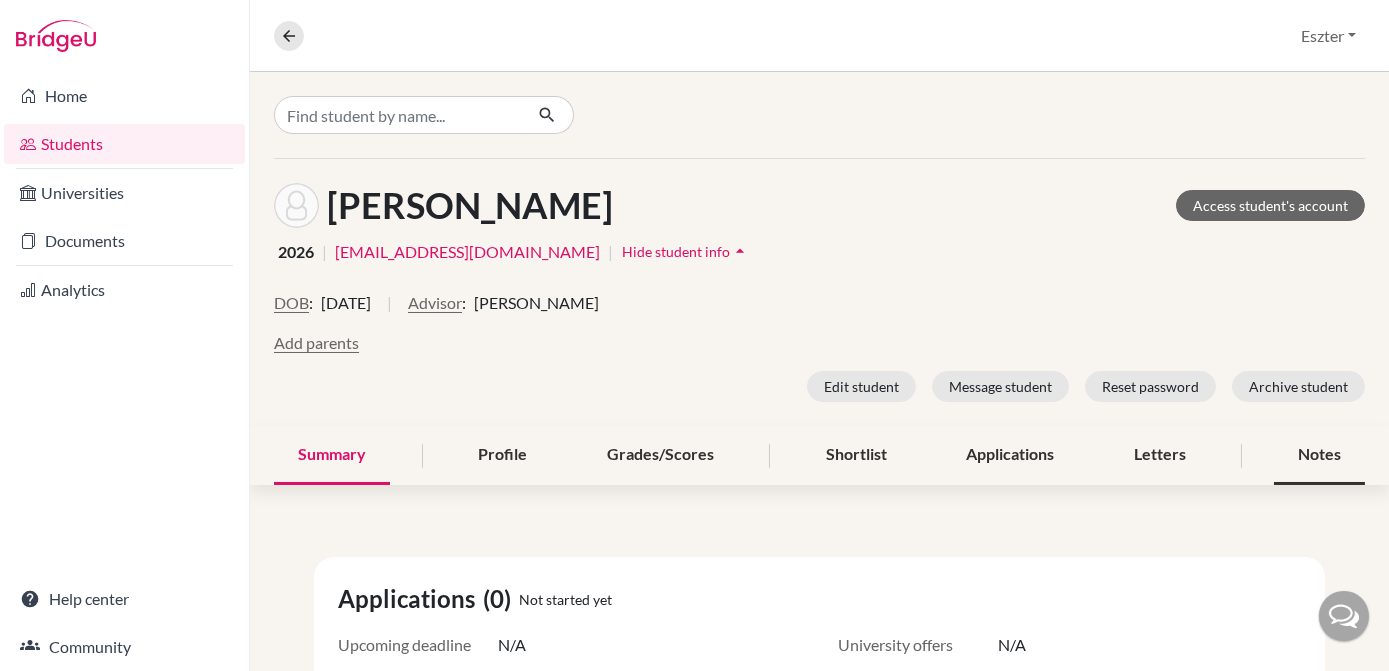 click on "Notes" at bounding box center [1319, 455] 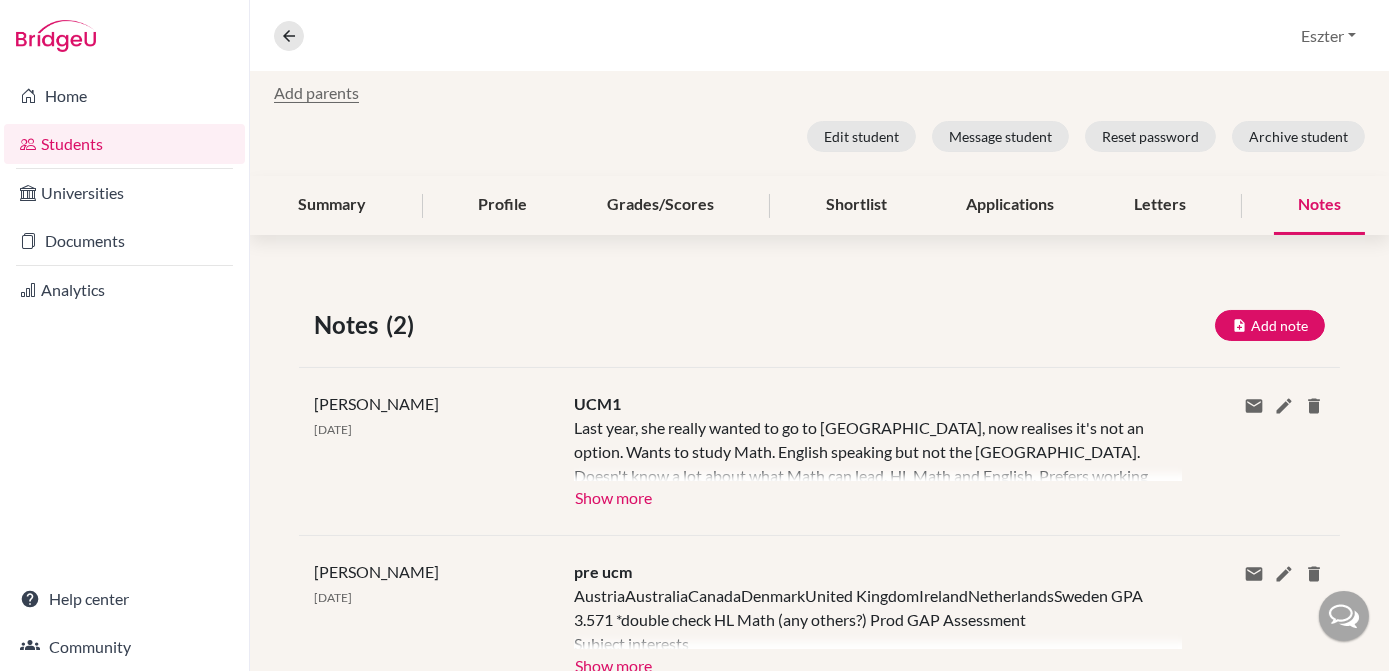 scroll, scrollTop: 326, scrollLeft: 0, axis: vertical 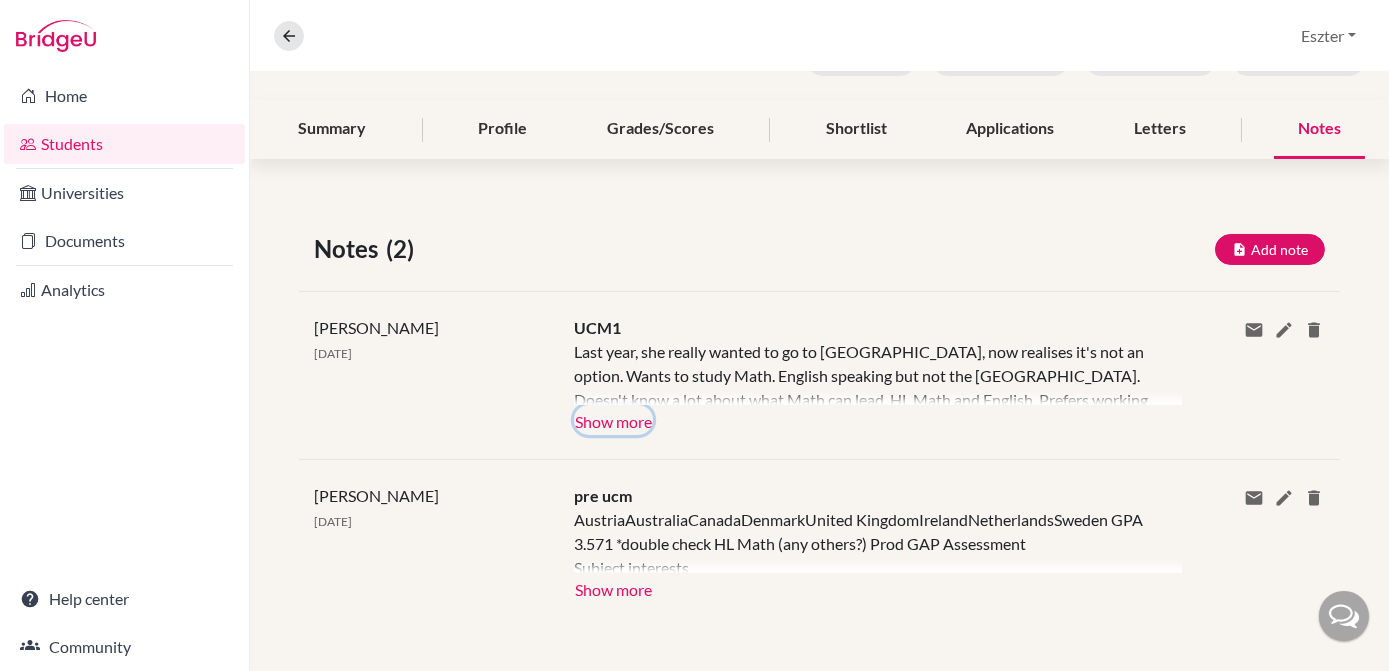 click on "Show more" 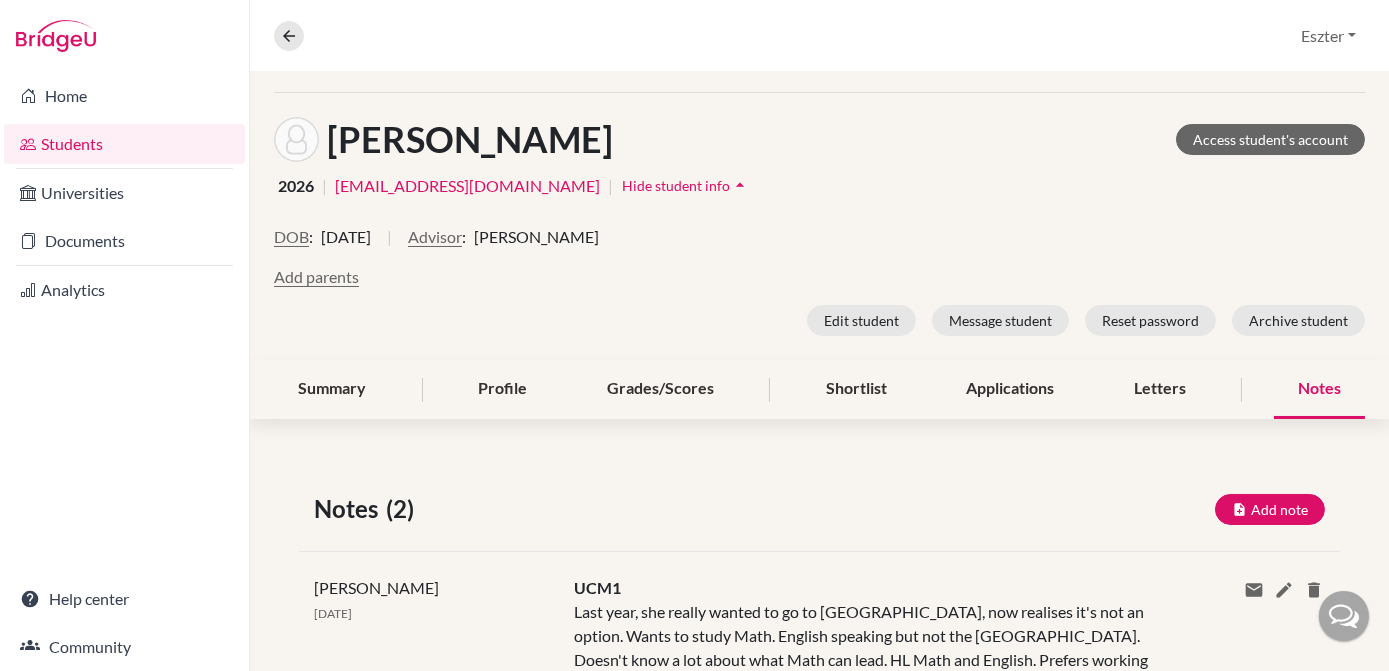 scroll, scrollTop: 0, scrollLeft: 0, axis: both 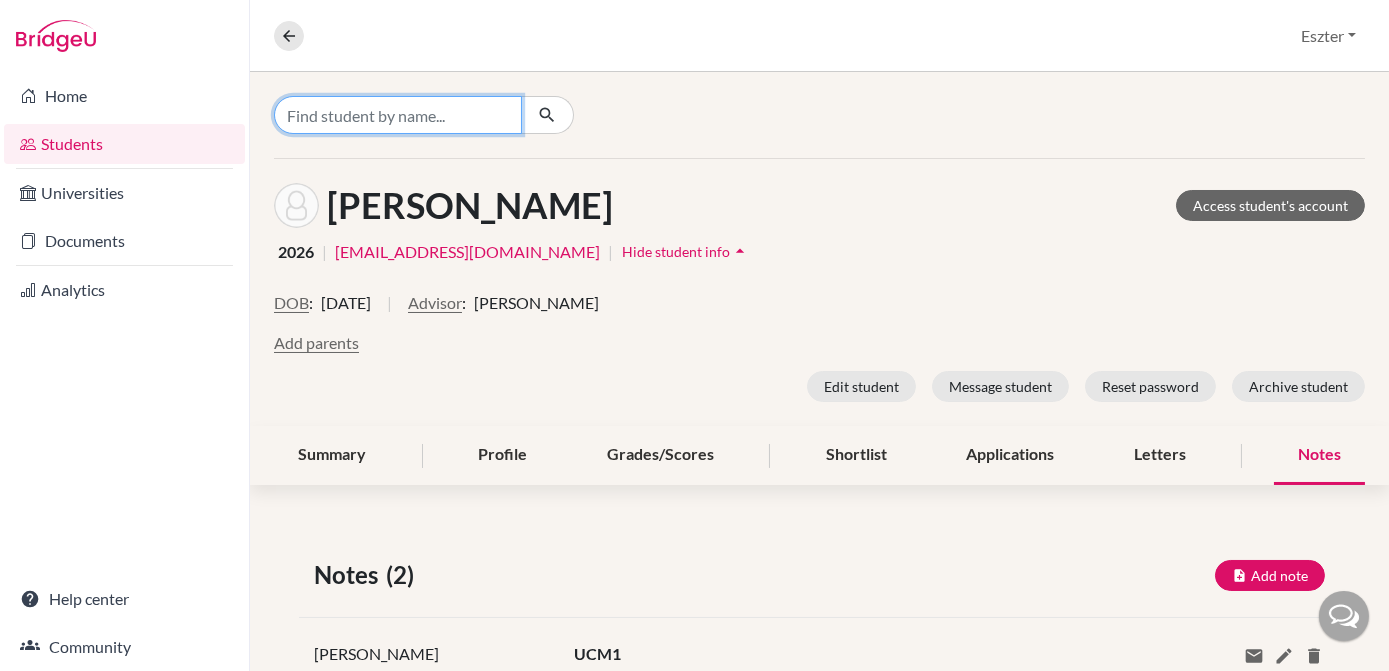 click at bounding box center (398, 115) 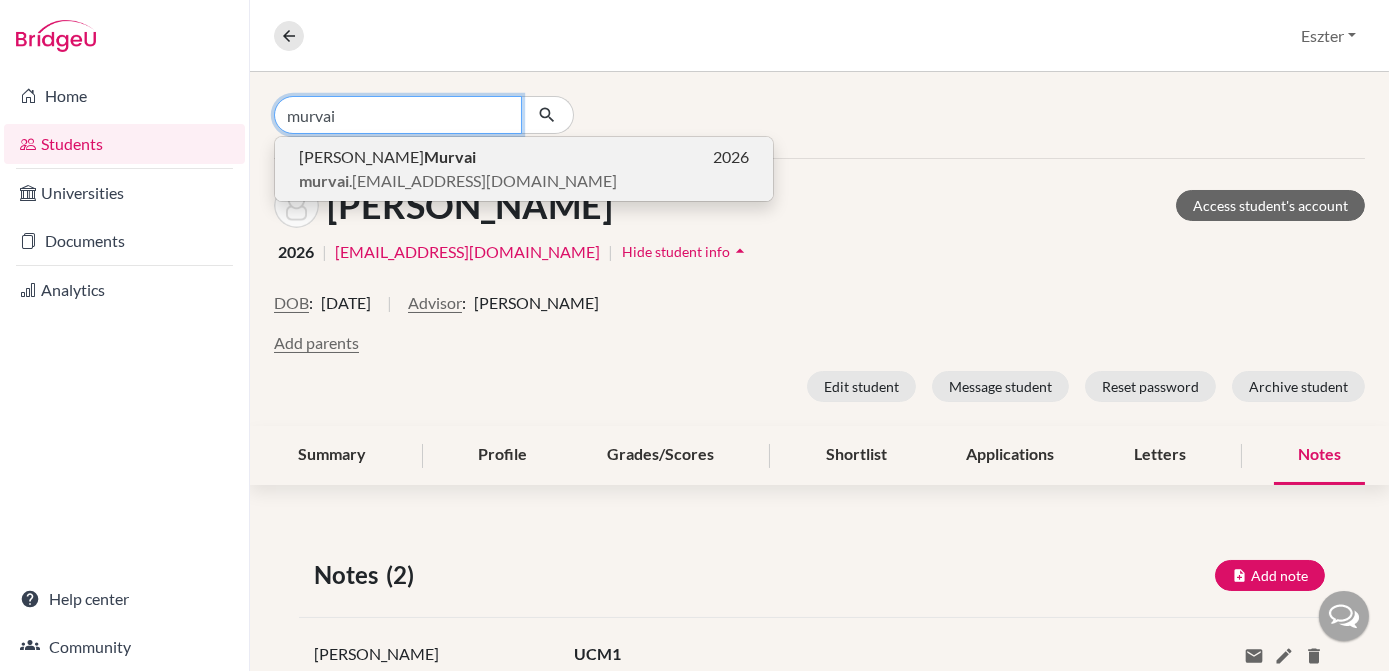 type on "murvai" 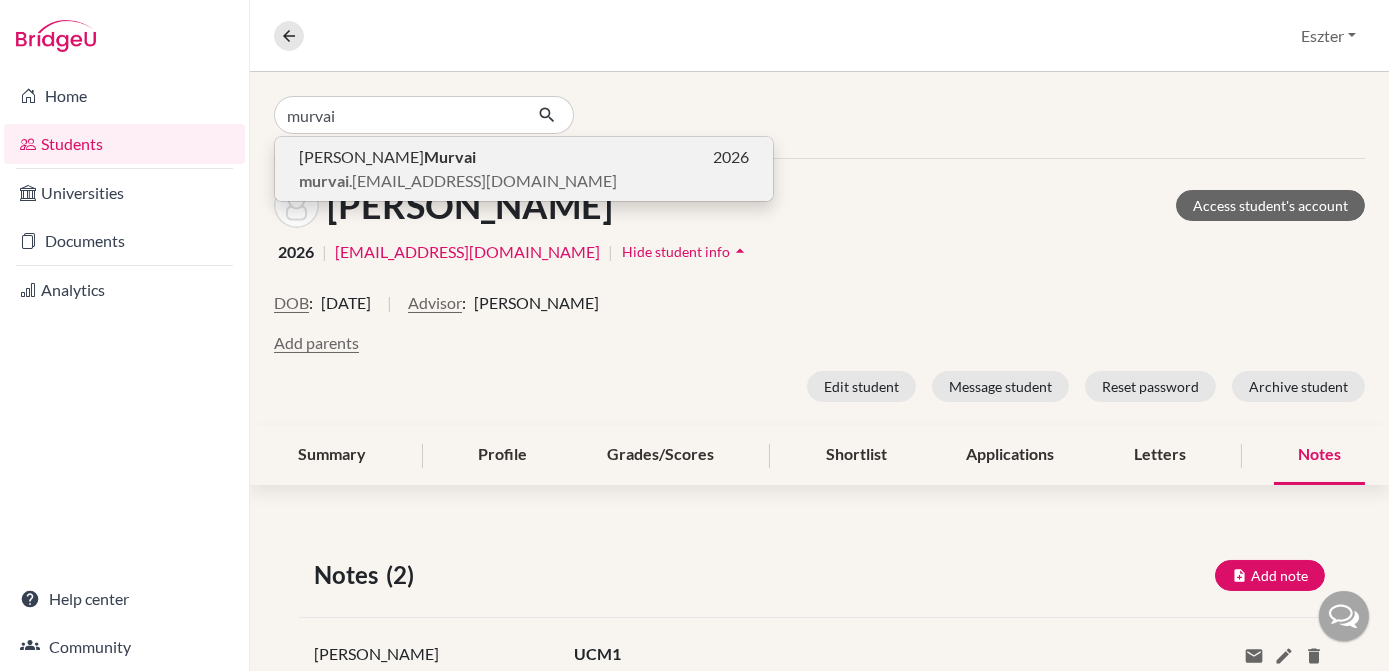 click on "murvai .jozsef.06@gmail.com" at bounding box center (458, 181) 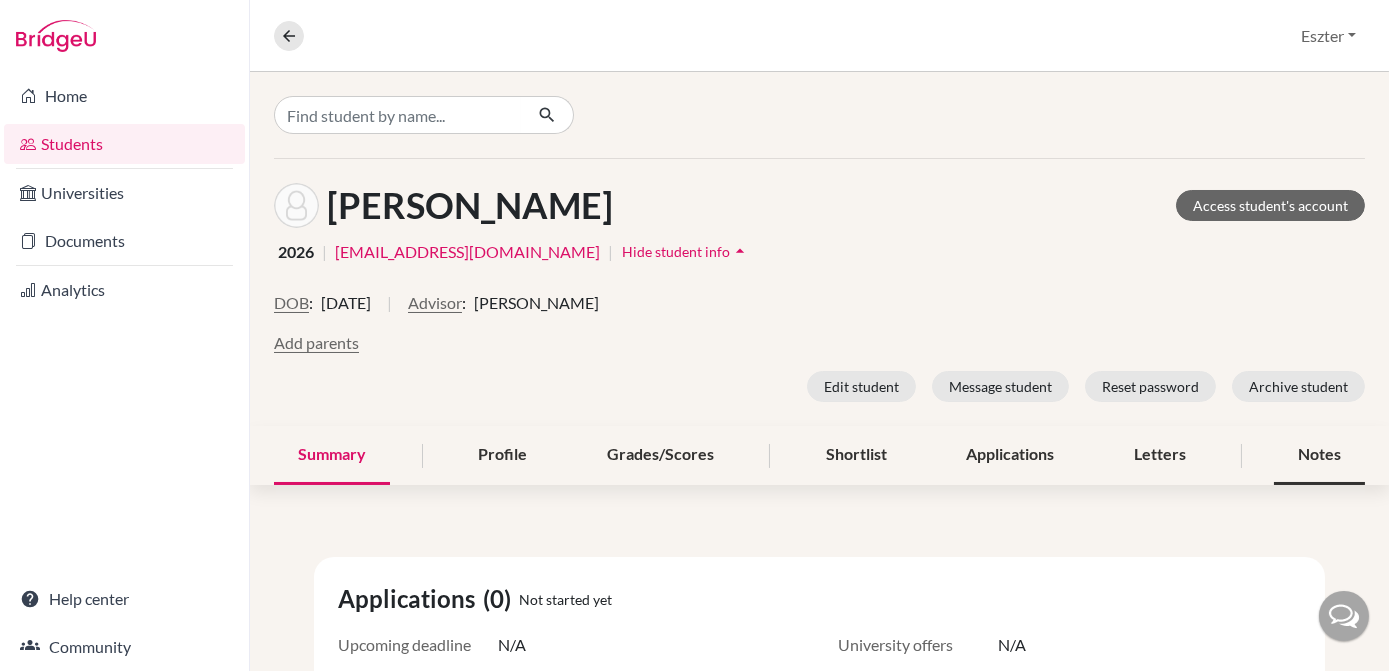 click on "Notes" at bounding box center (1319, 455) 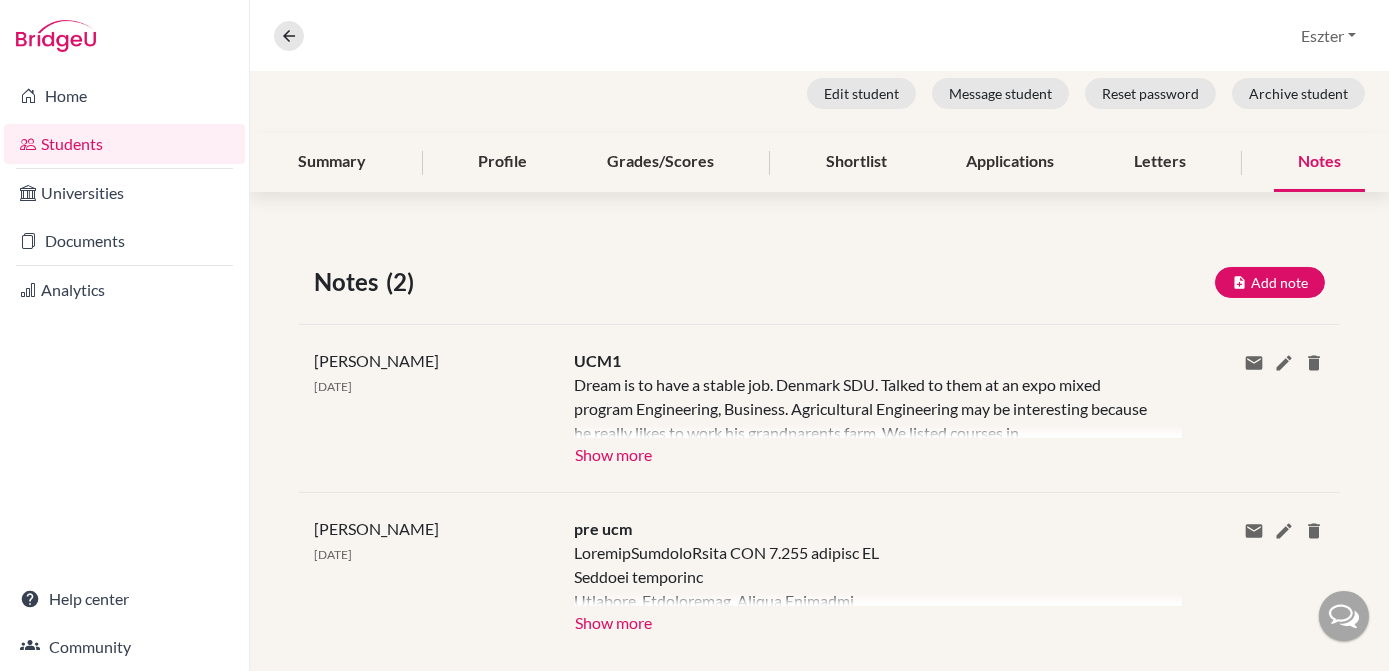 scroll, scrollTop: 298, scrollLeft: 0, axis: vertical 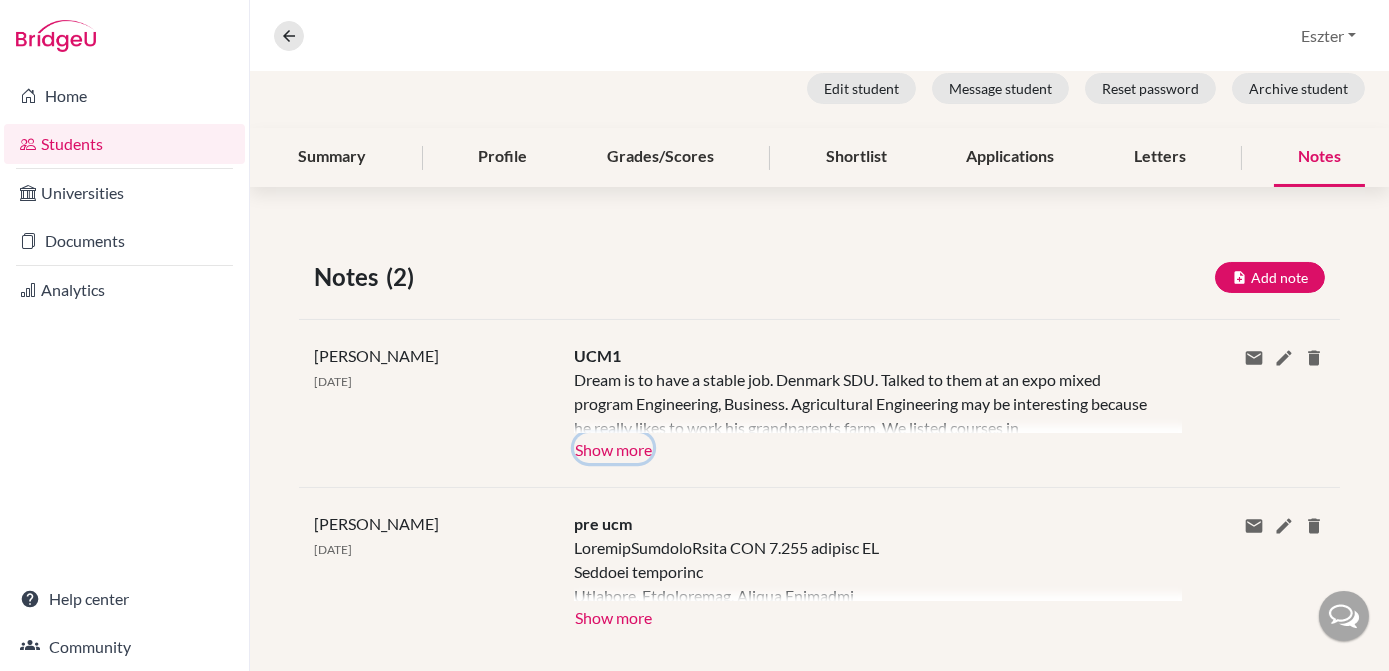 click on "Show more" 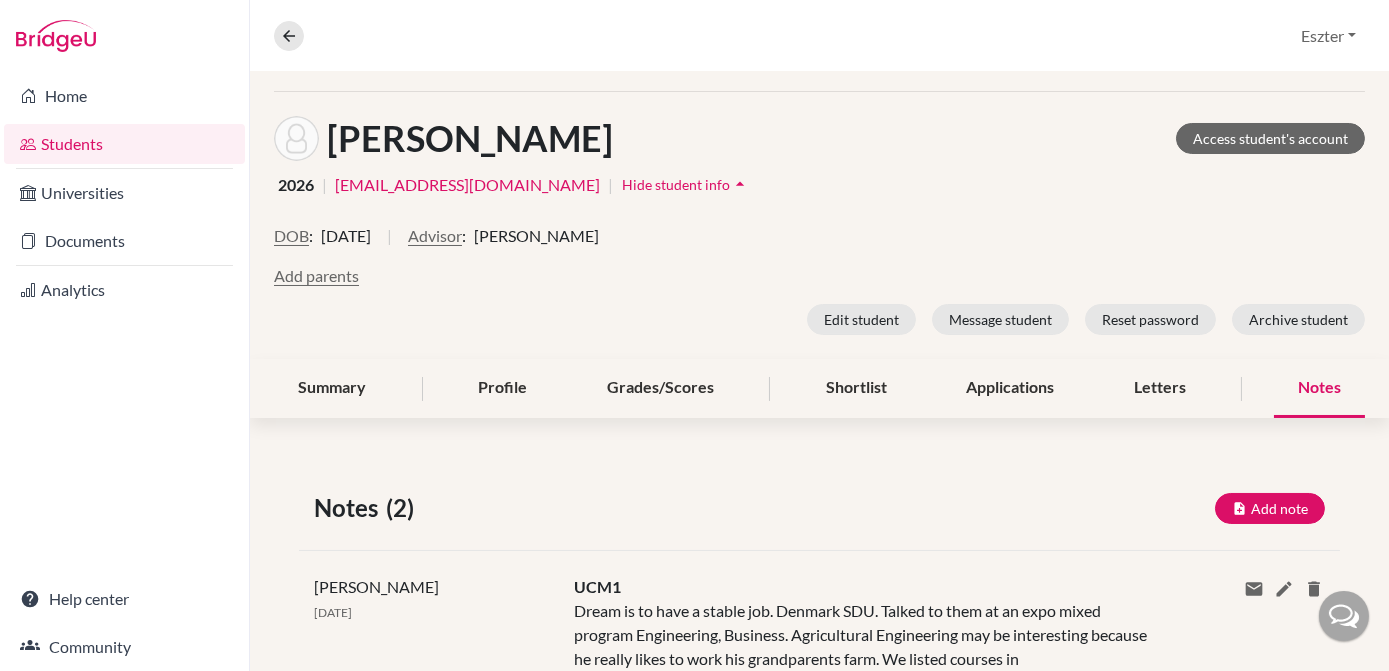 scroll, scrollTop: 0, scrollLeft: 0, axis: both 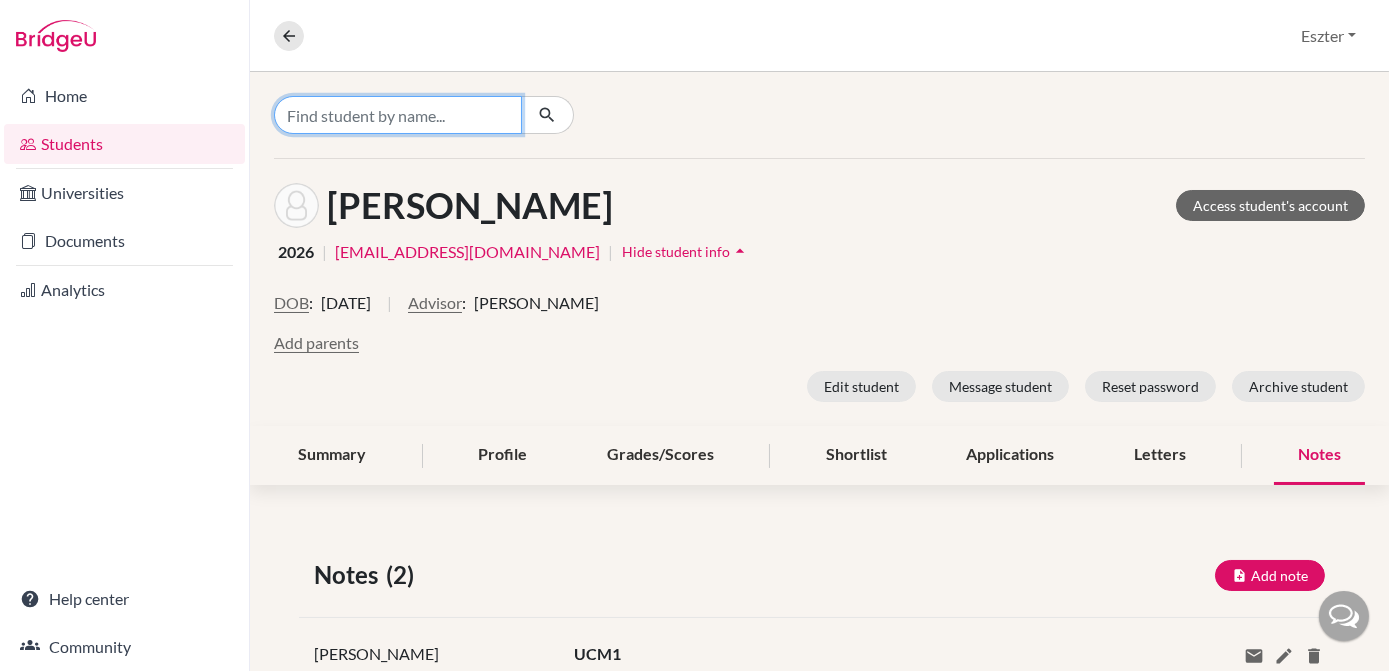 click at bounding box center [398, 115] 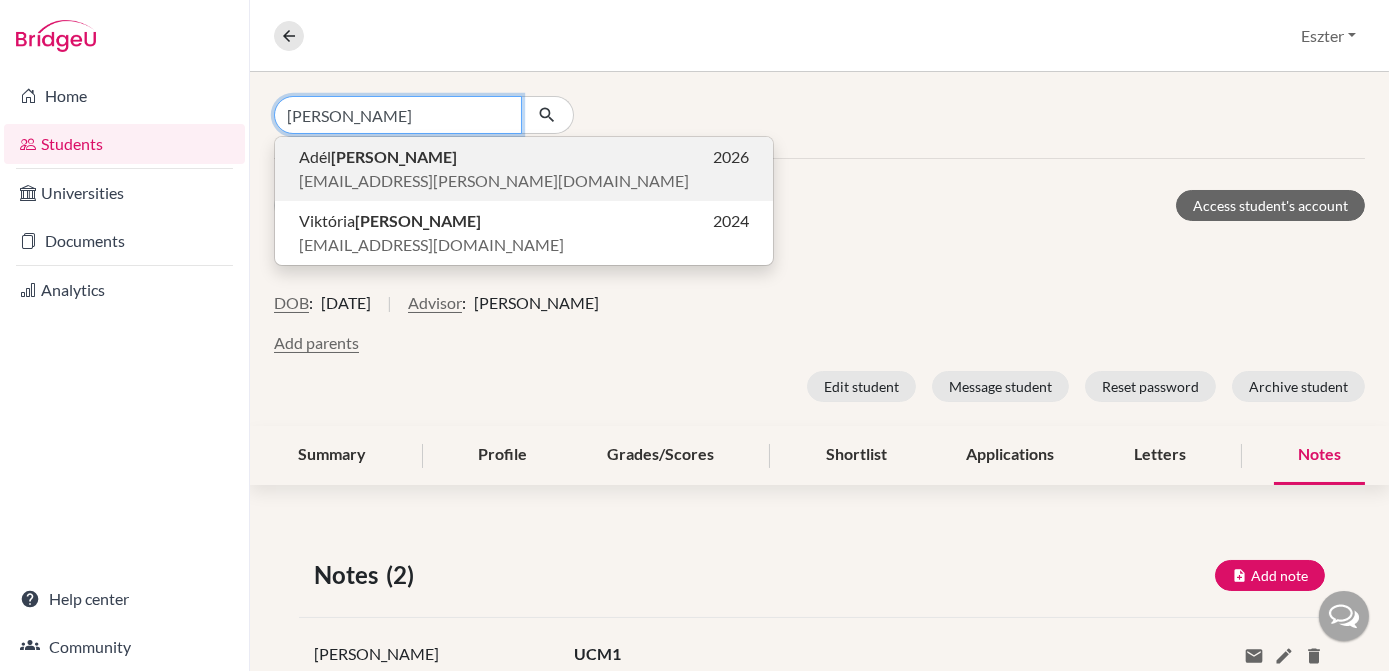 type on "Németh" 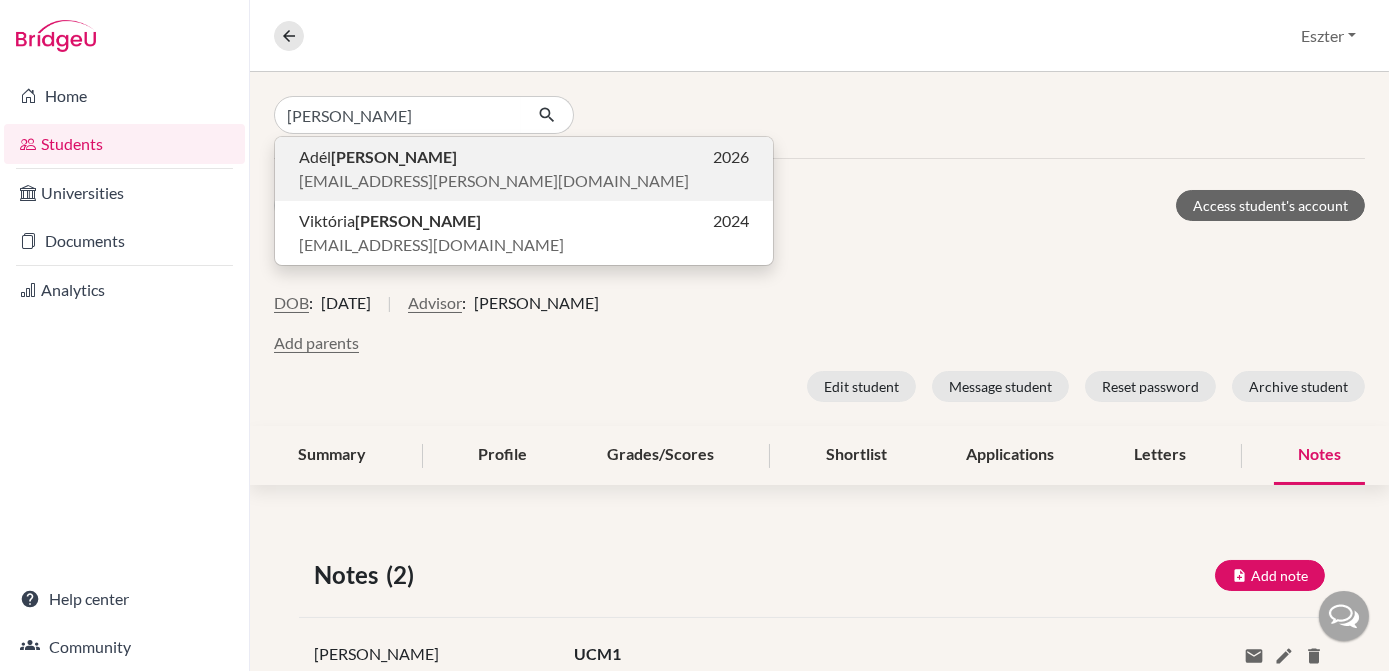 click on "adel.flora.nemeth@icloud.com" at bounding box center [494, 181] 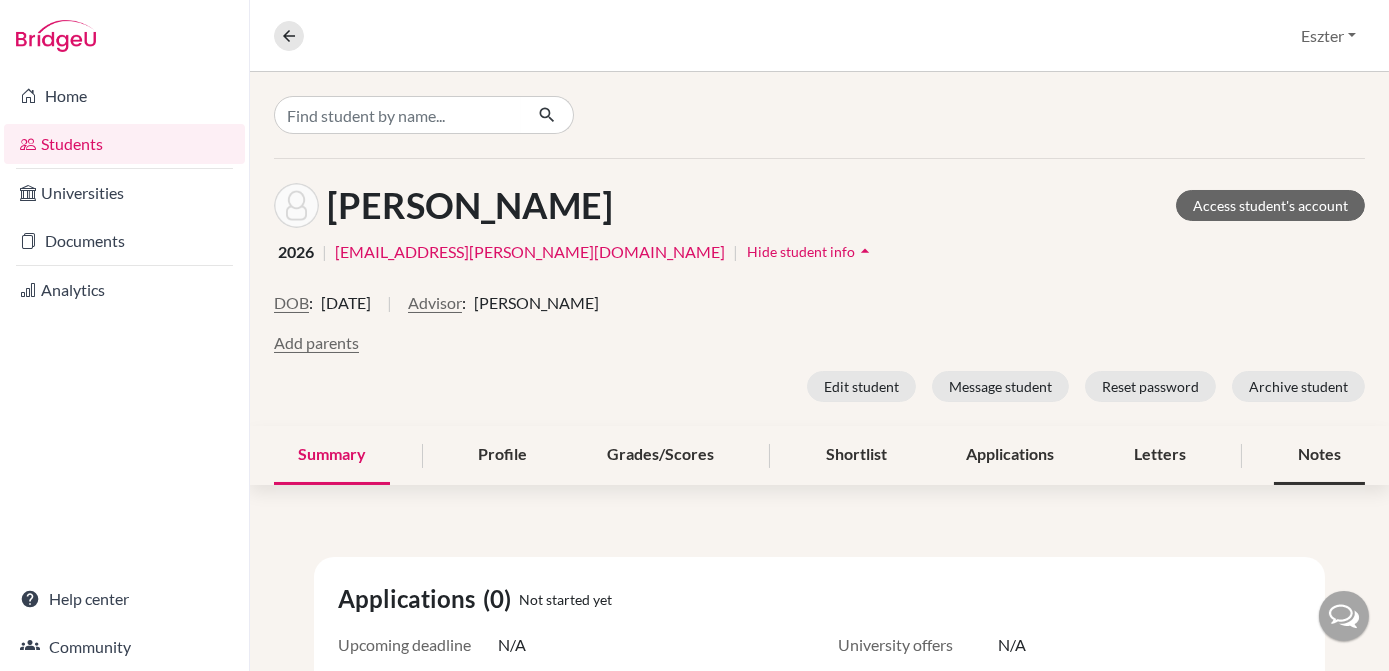 click on "Notes" at bounding box center [1319, 455] 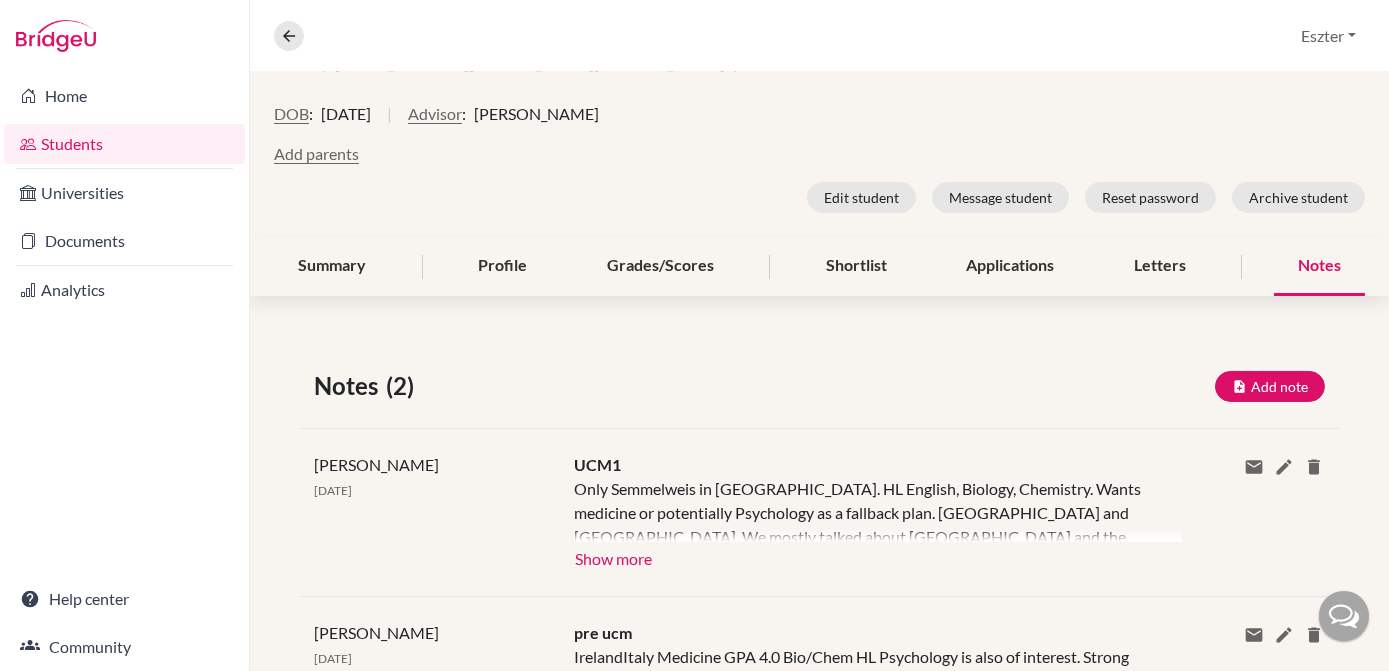 scroll, scrollTop: 280, scrollLeft: 0, axis: vertical 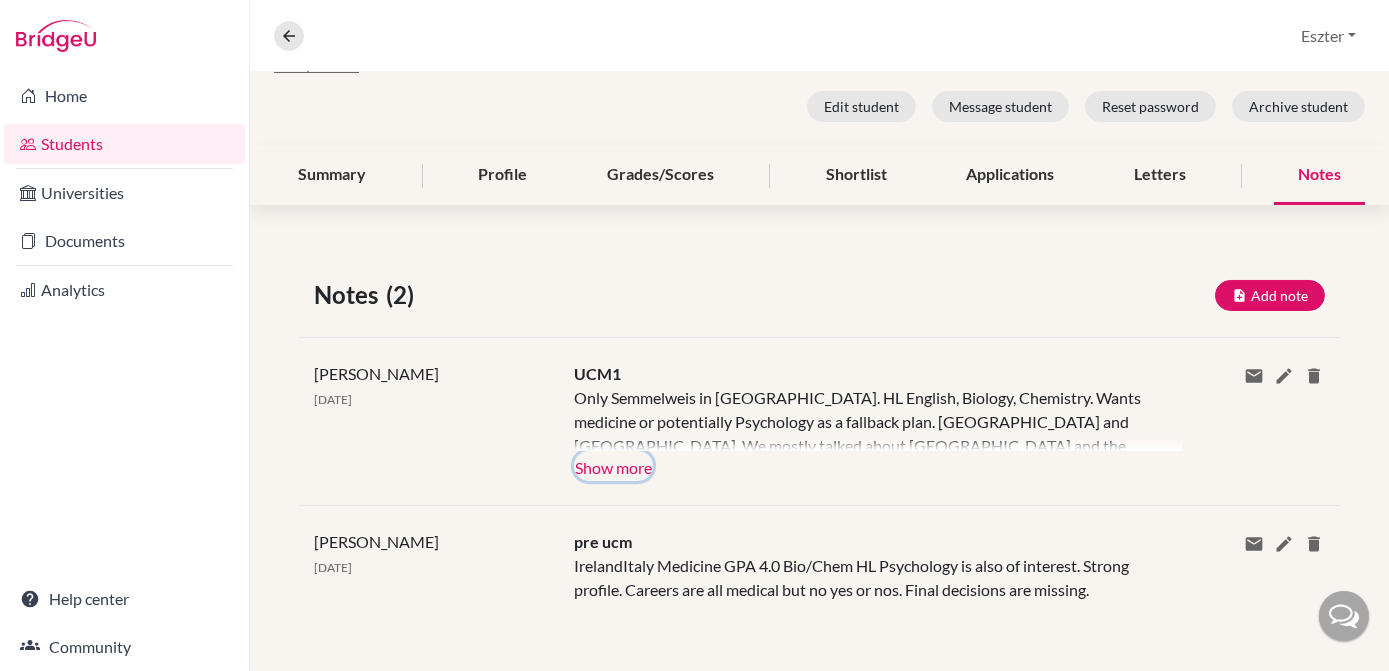 click on "Show more" 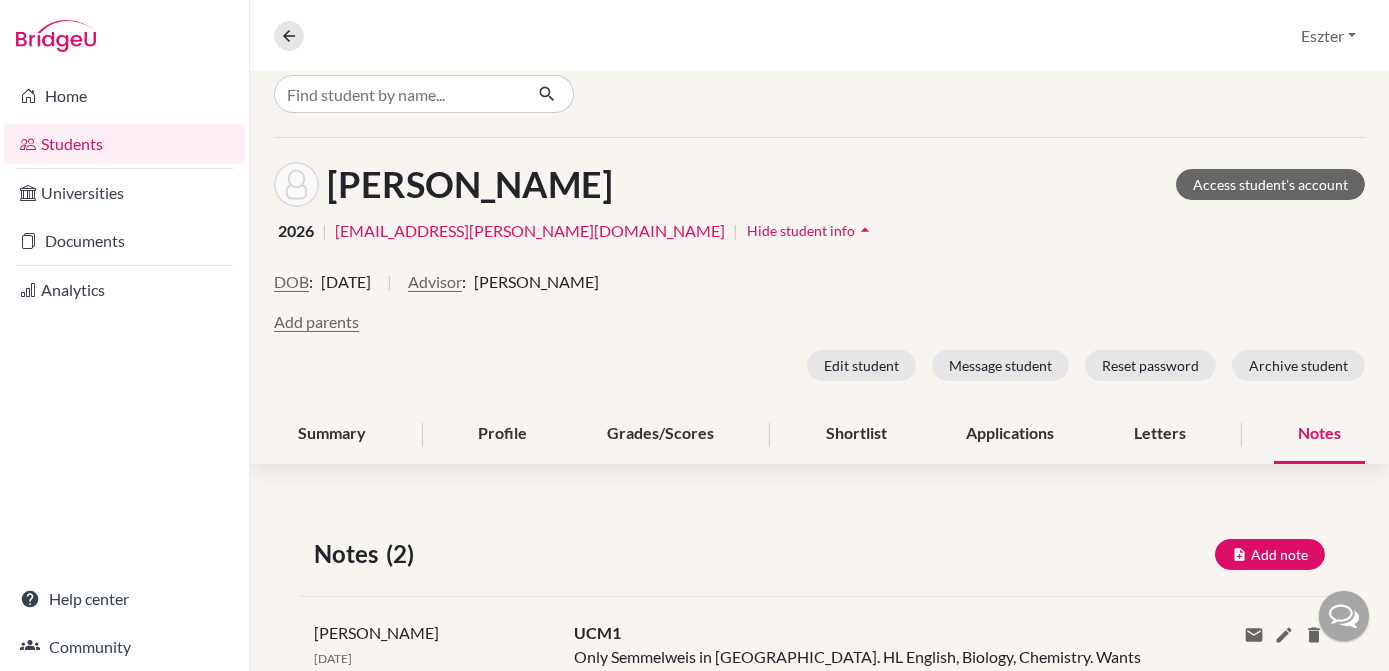 scroll, scrollTop: 0, scrollLeft: 0, axis: both 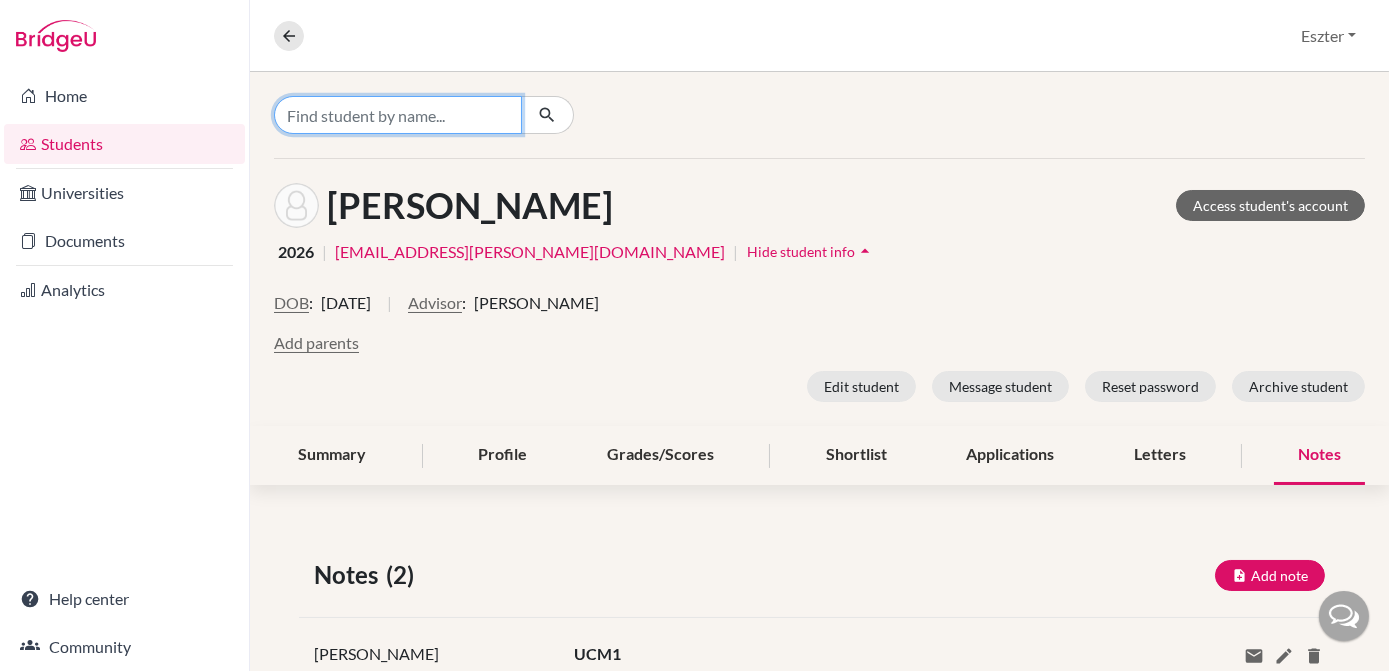 click at bounding box center [398, 115] 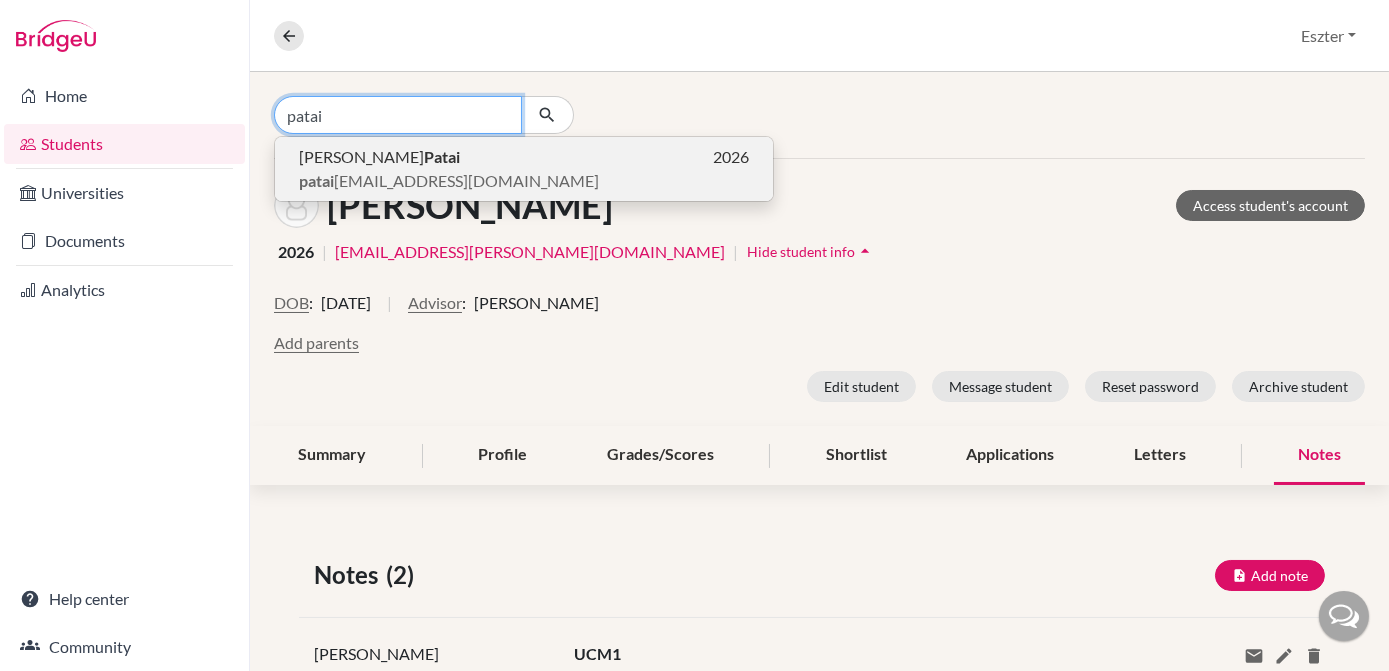 type on "patai" 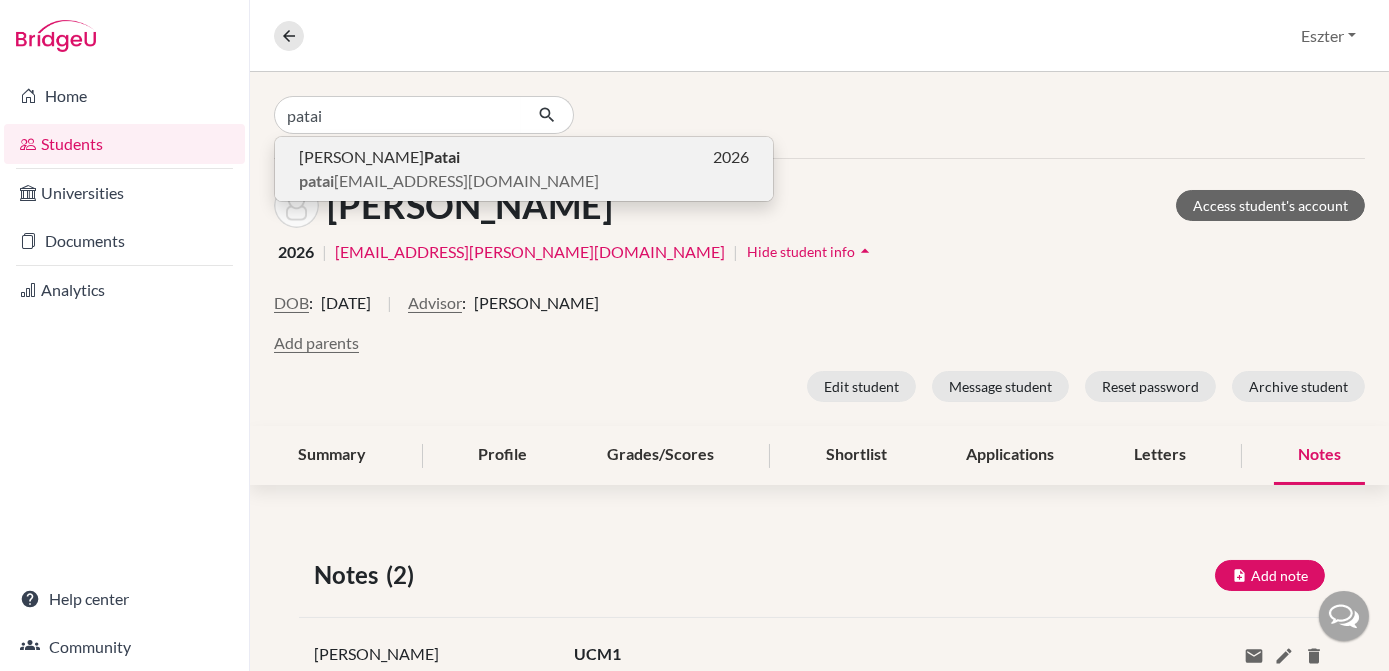 click on "Dominik  Patai 2026" at bounding box center [524, 157] 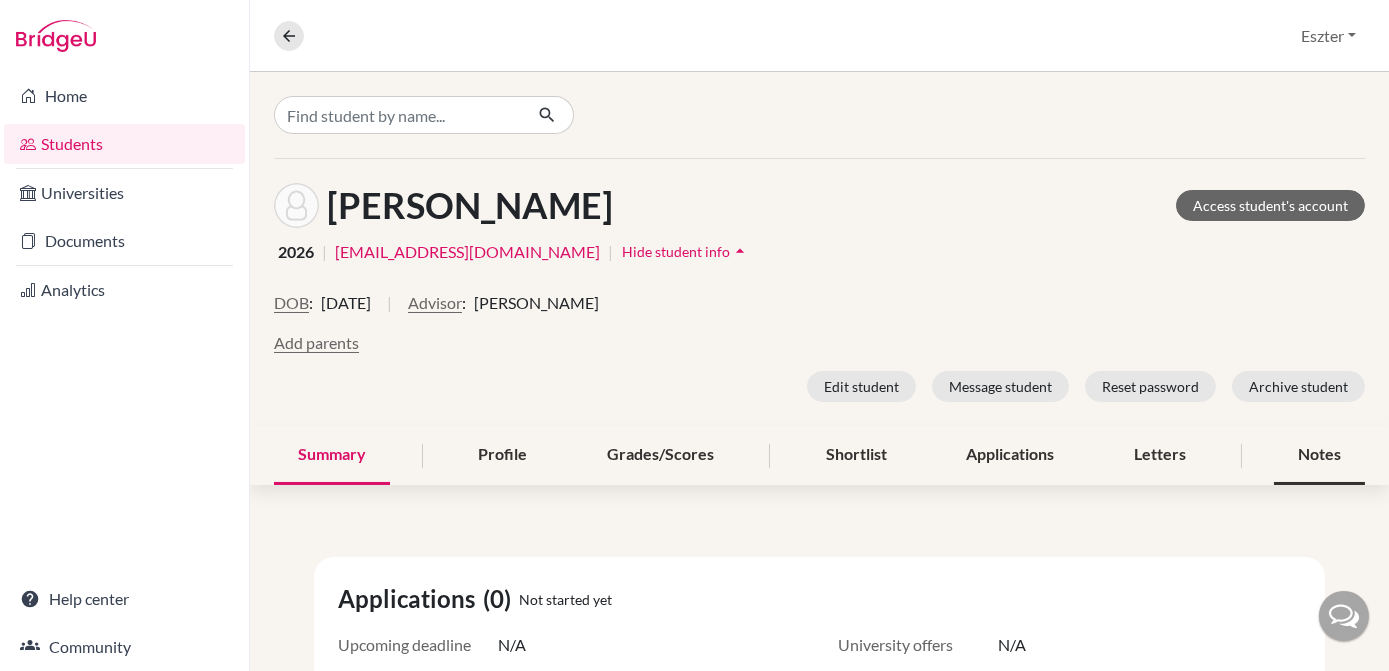 click on "Notes" at bounding box center (1319, 455) 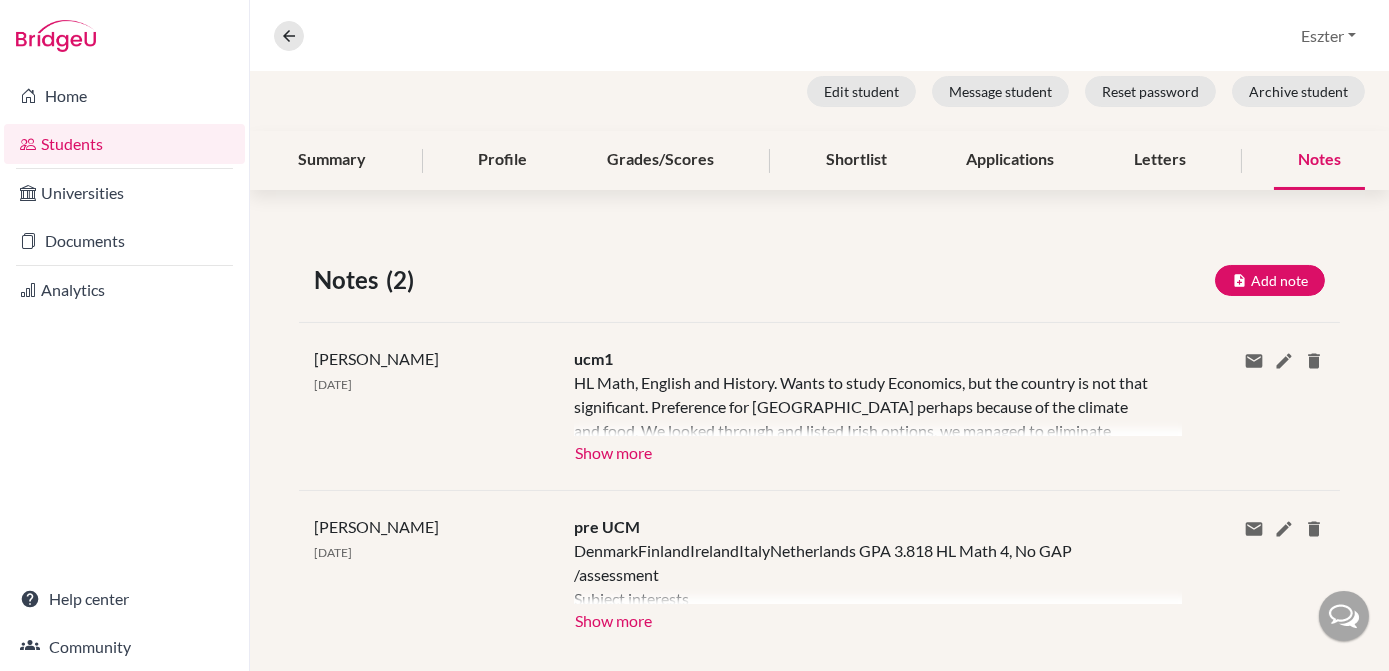 scroll, scrollTop: 326, scrollLeft: 0, axis: vertical 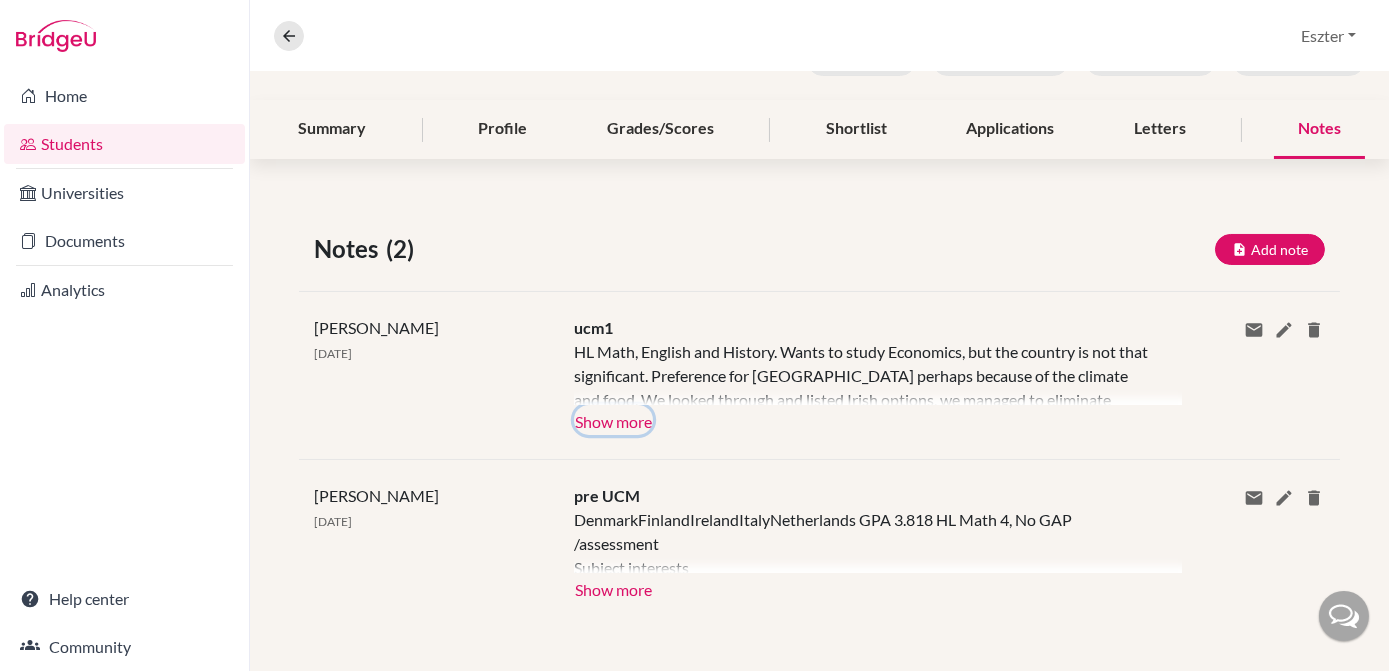 click on "Show more" 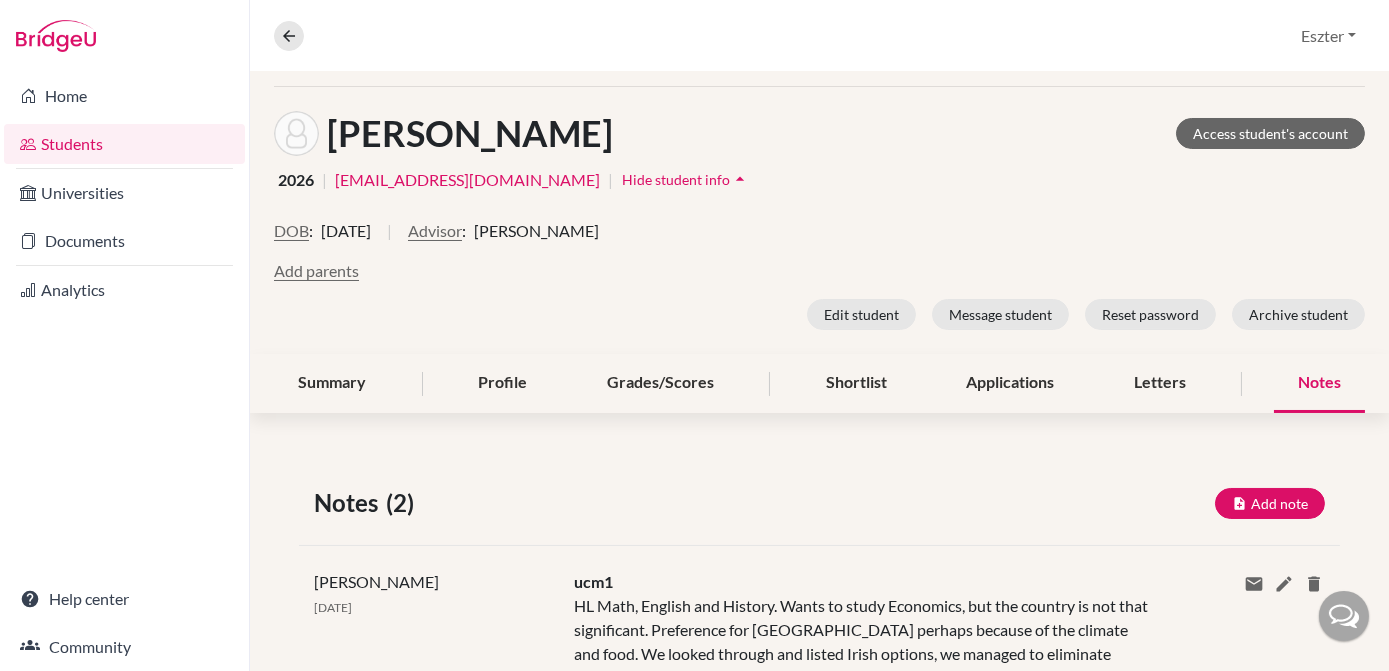 scroll, scrollTop: 0, scrollLeft: 0, axis: both 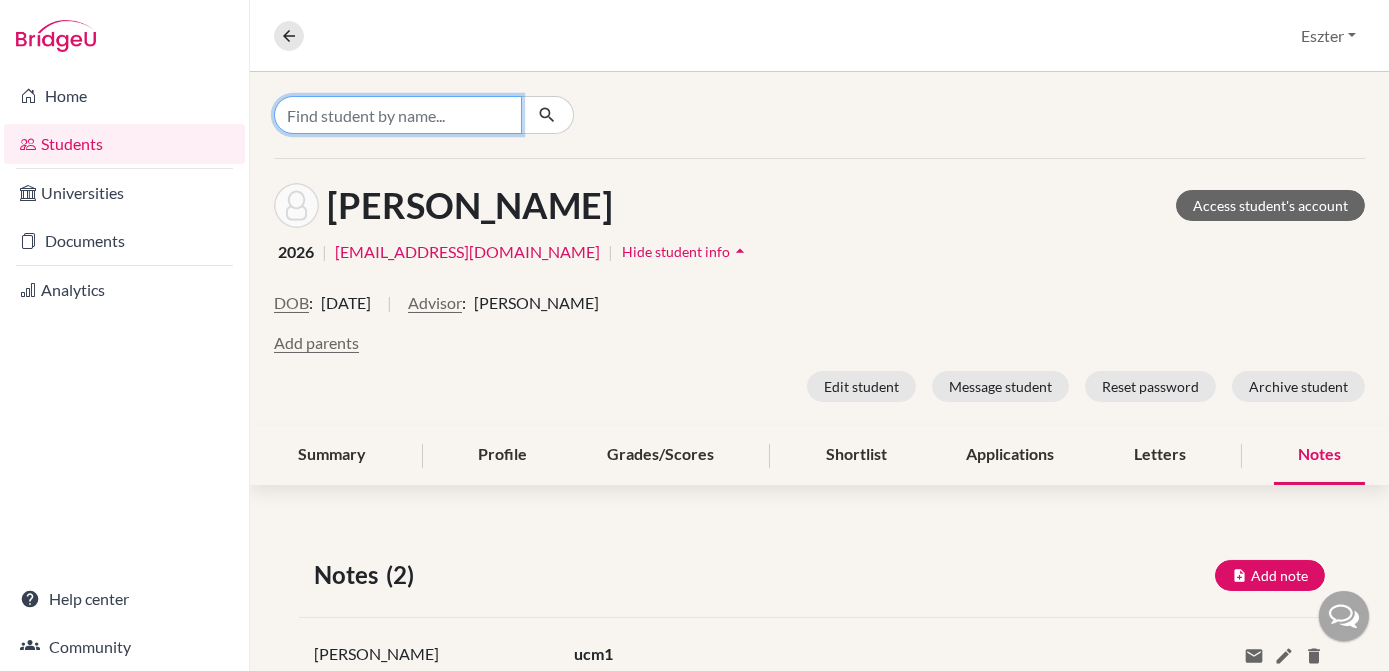 click at bounding box center (398, 115) 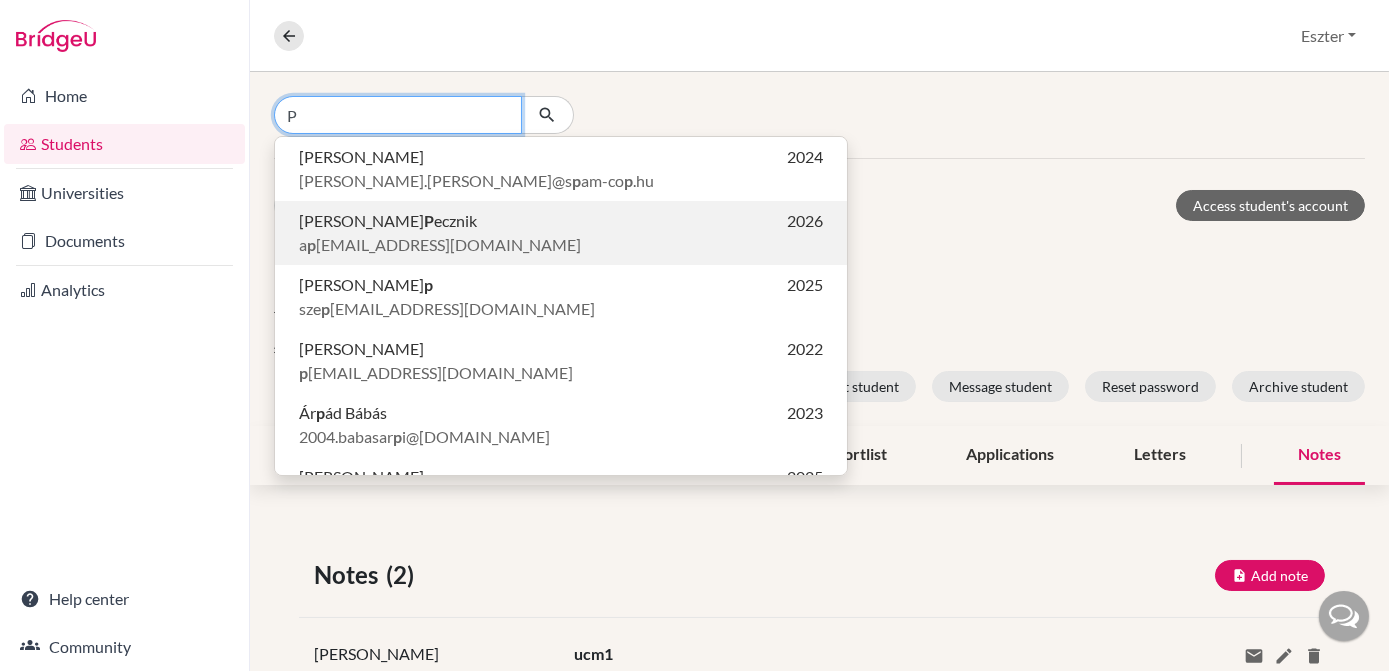 type on "P" 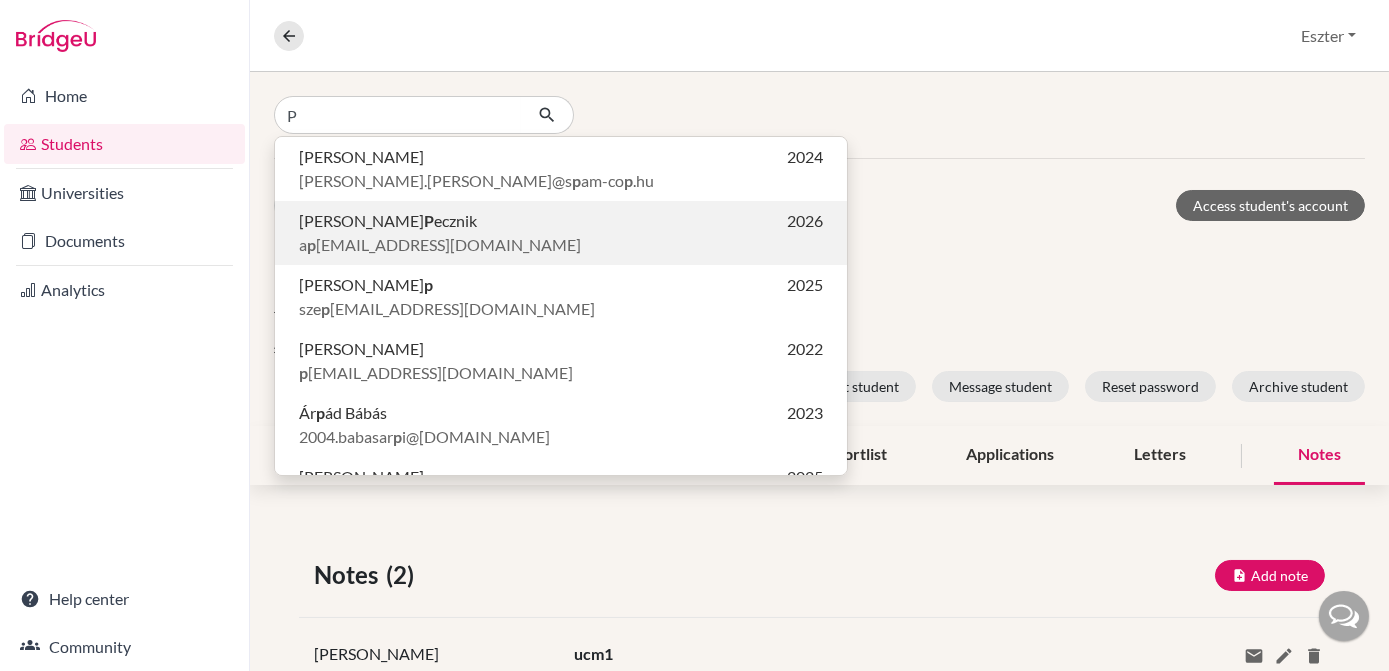 click on "Anna  P ecznik" at bounding box center [388, 221] 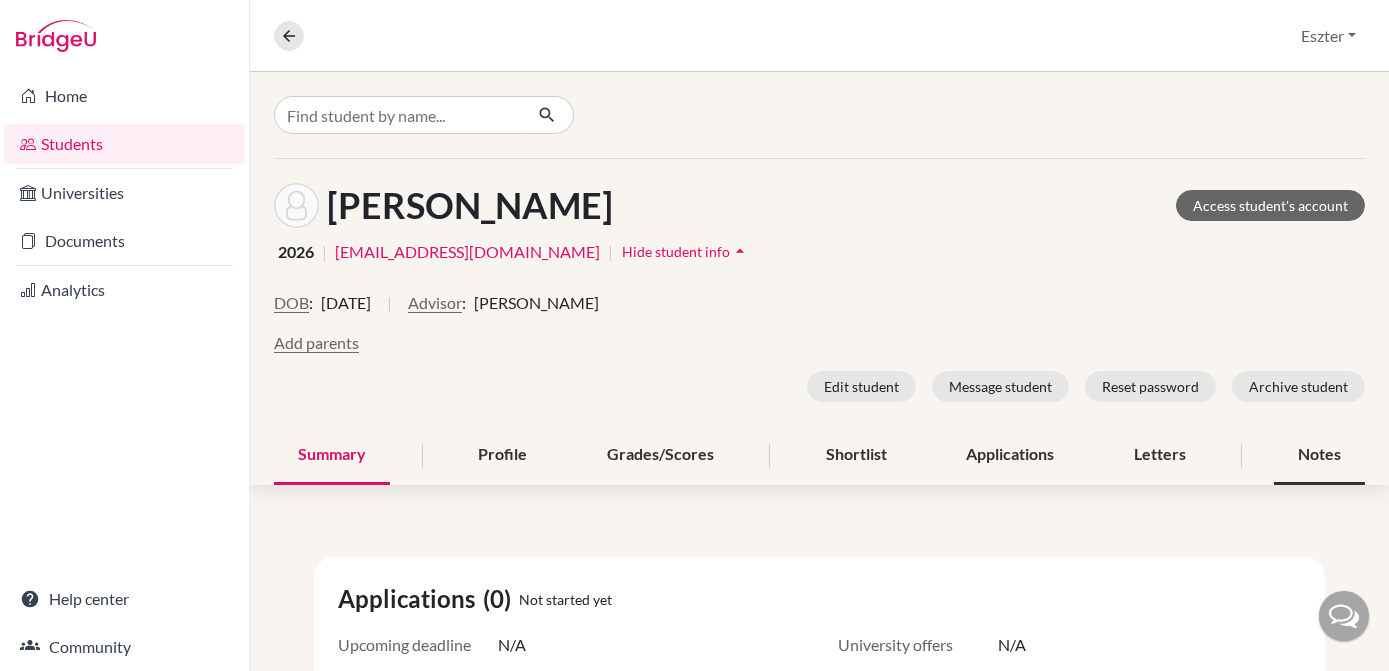 click on "Notes" at bounding box center [1319, 455] 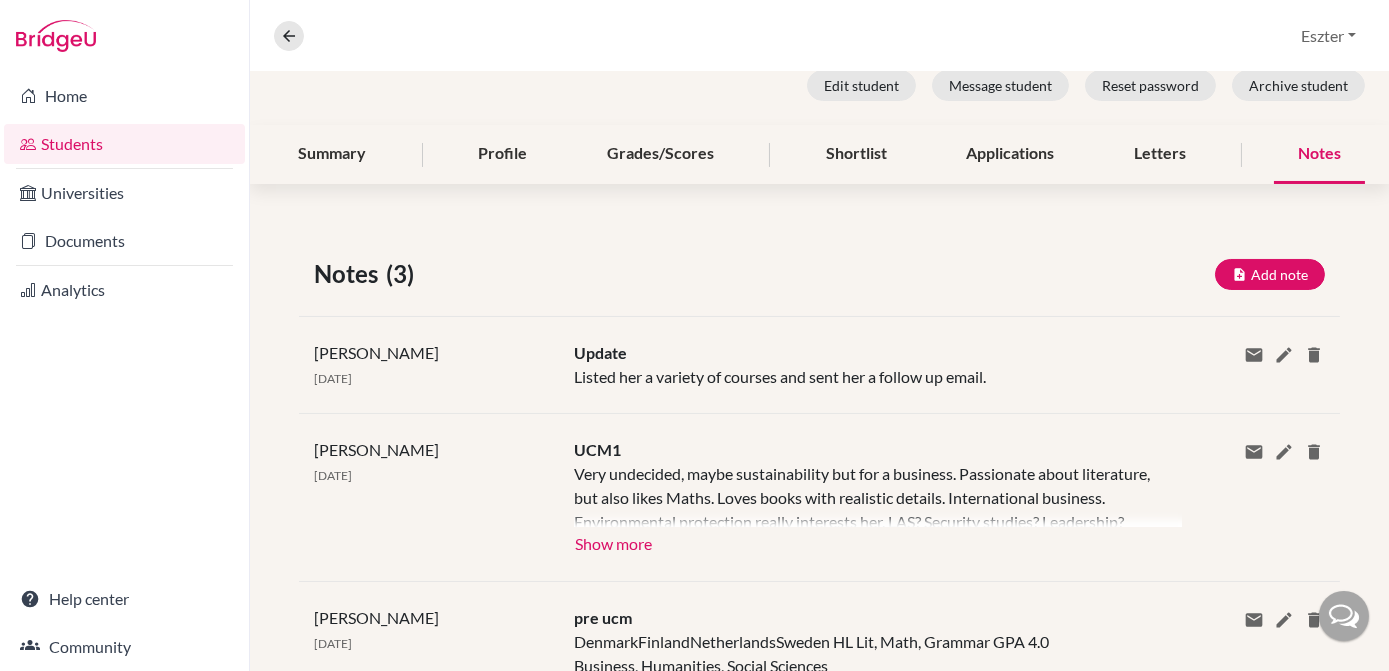 scroll, scrollTop: 423, scrollLeft: 0, axis: vertical 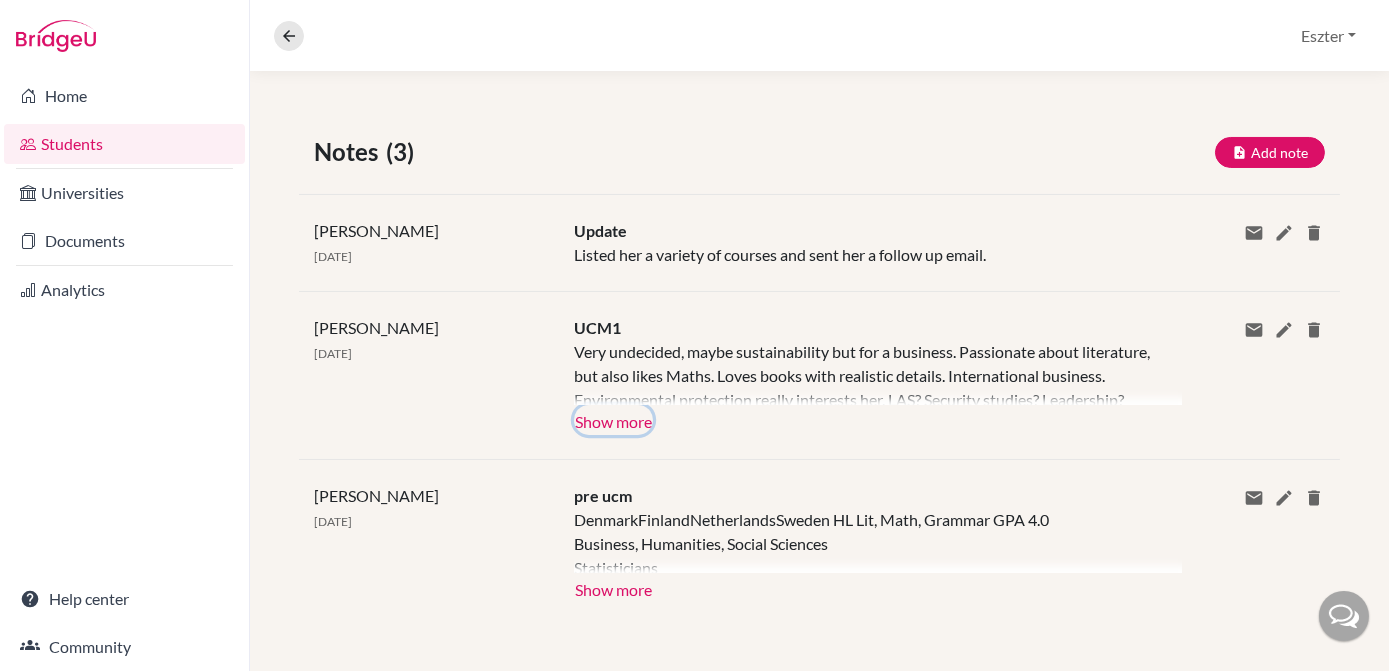 click on "Show more" 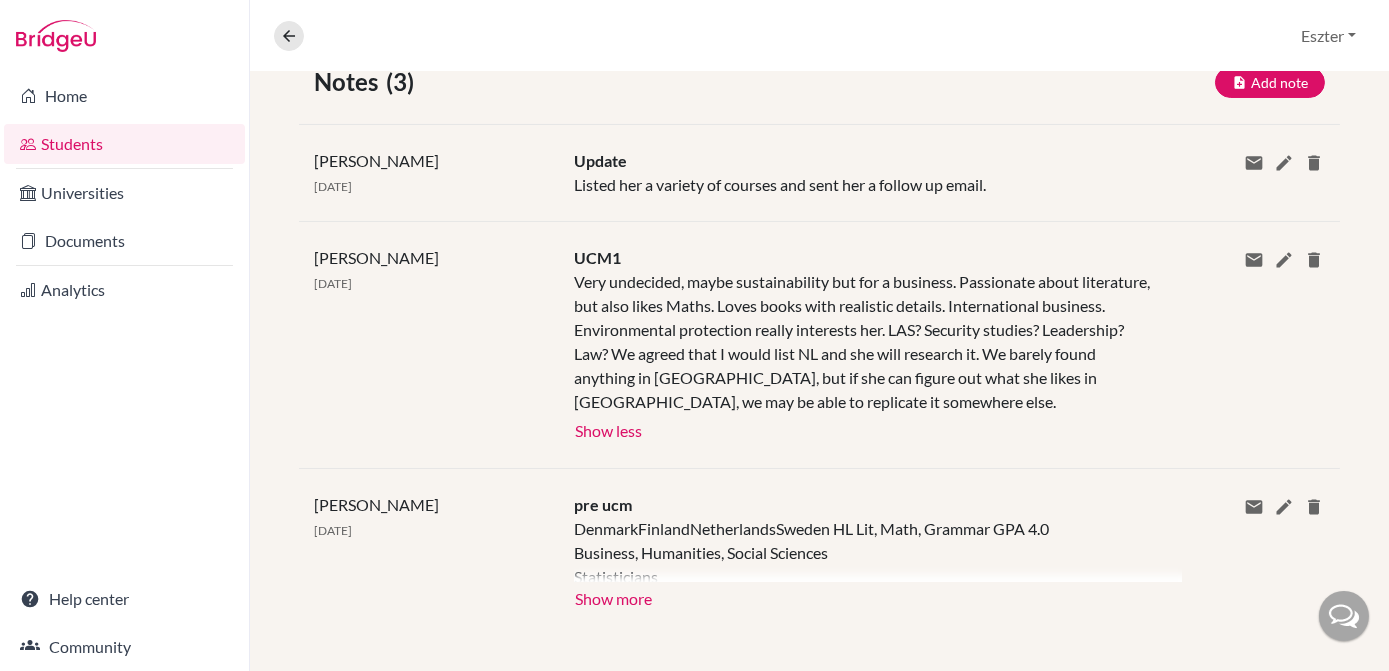 scroll, scrollTop: 502, scrollLeft: 0, axis: vertical 